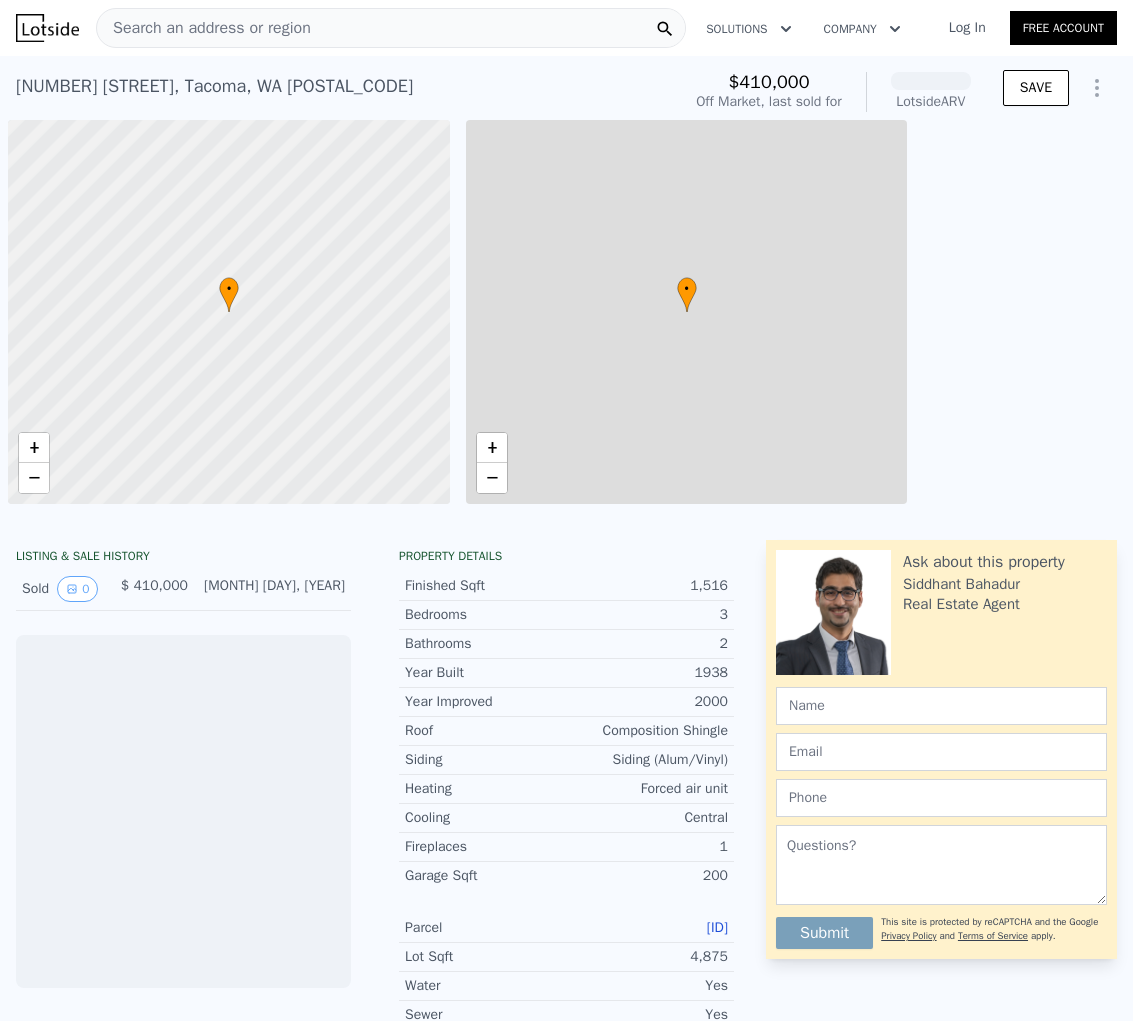 scroll, scrollTop: 0, scrollLeft: 0, axis: both 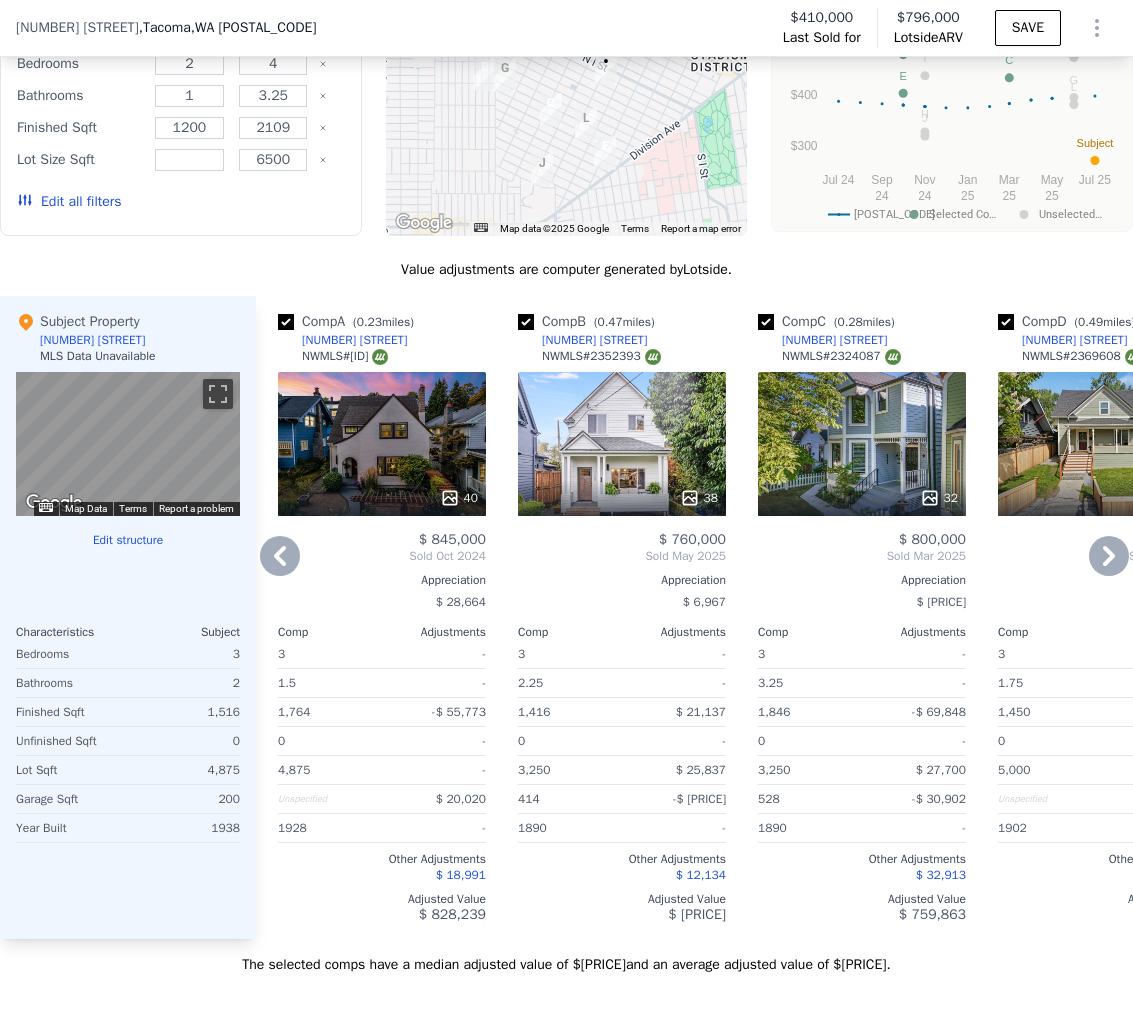 click on "40" at bounding box center [382, 444] 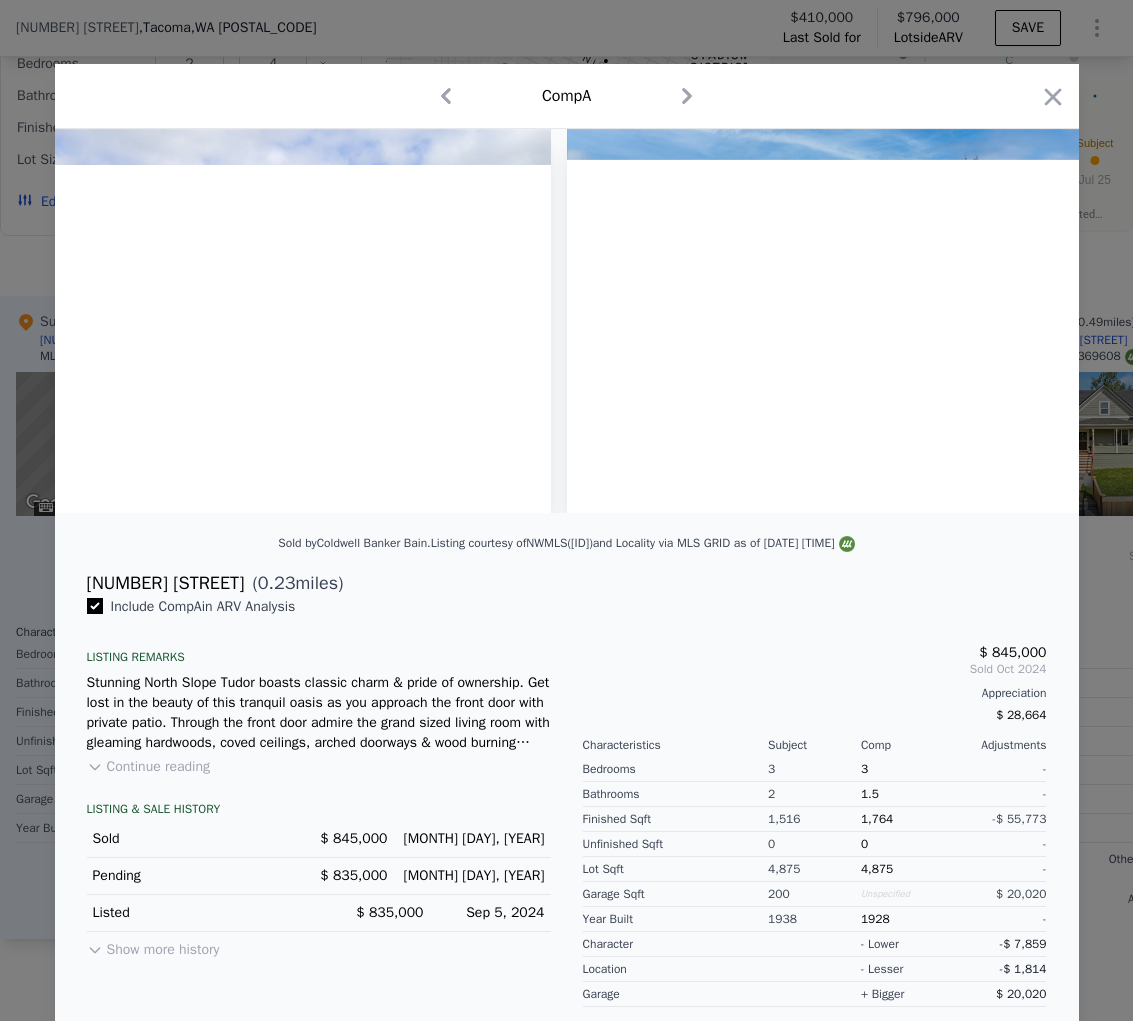 scroll, scrollTop: 0, scrollLeft: 22194, axis: horizontal 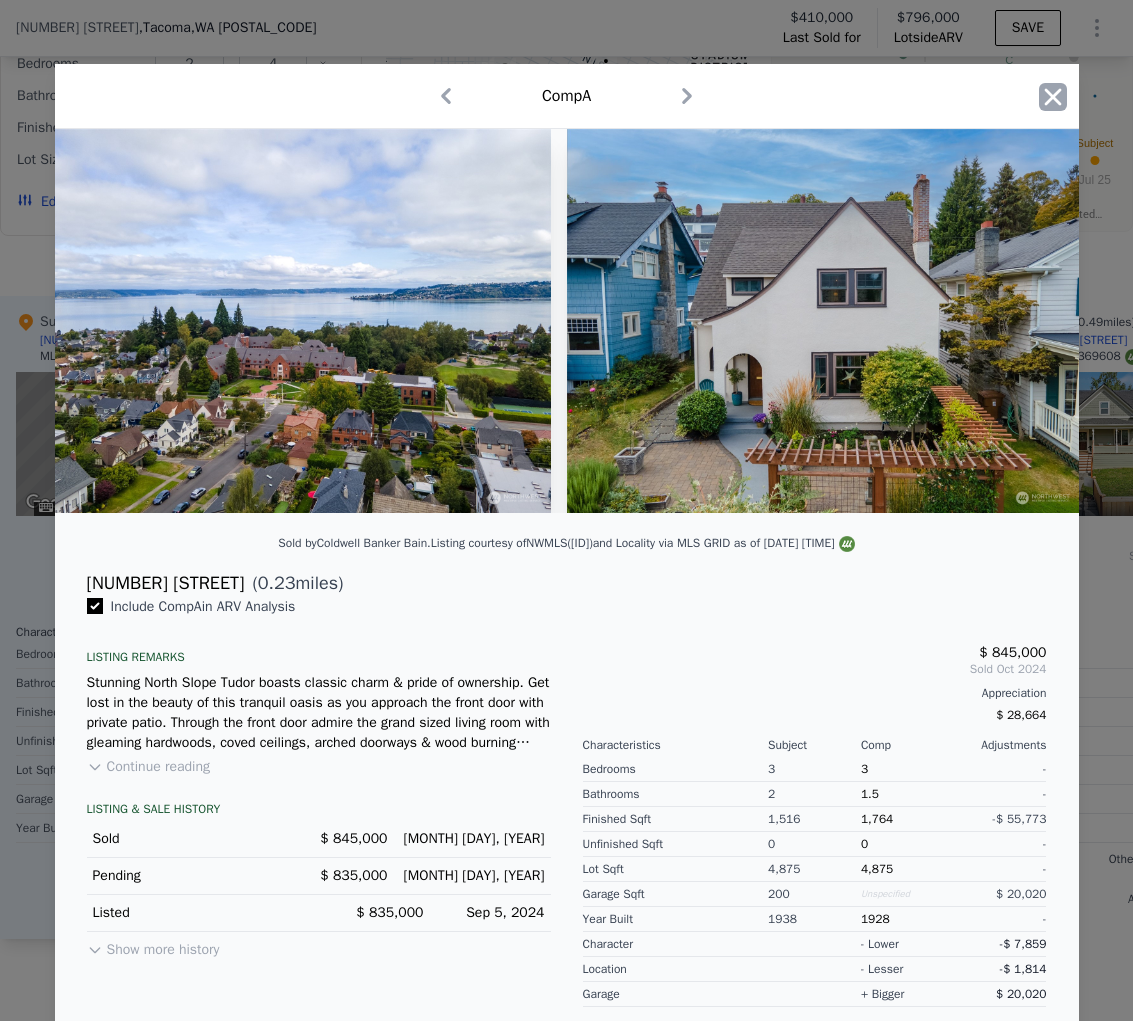 click 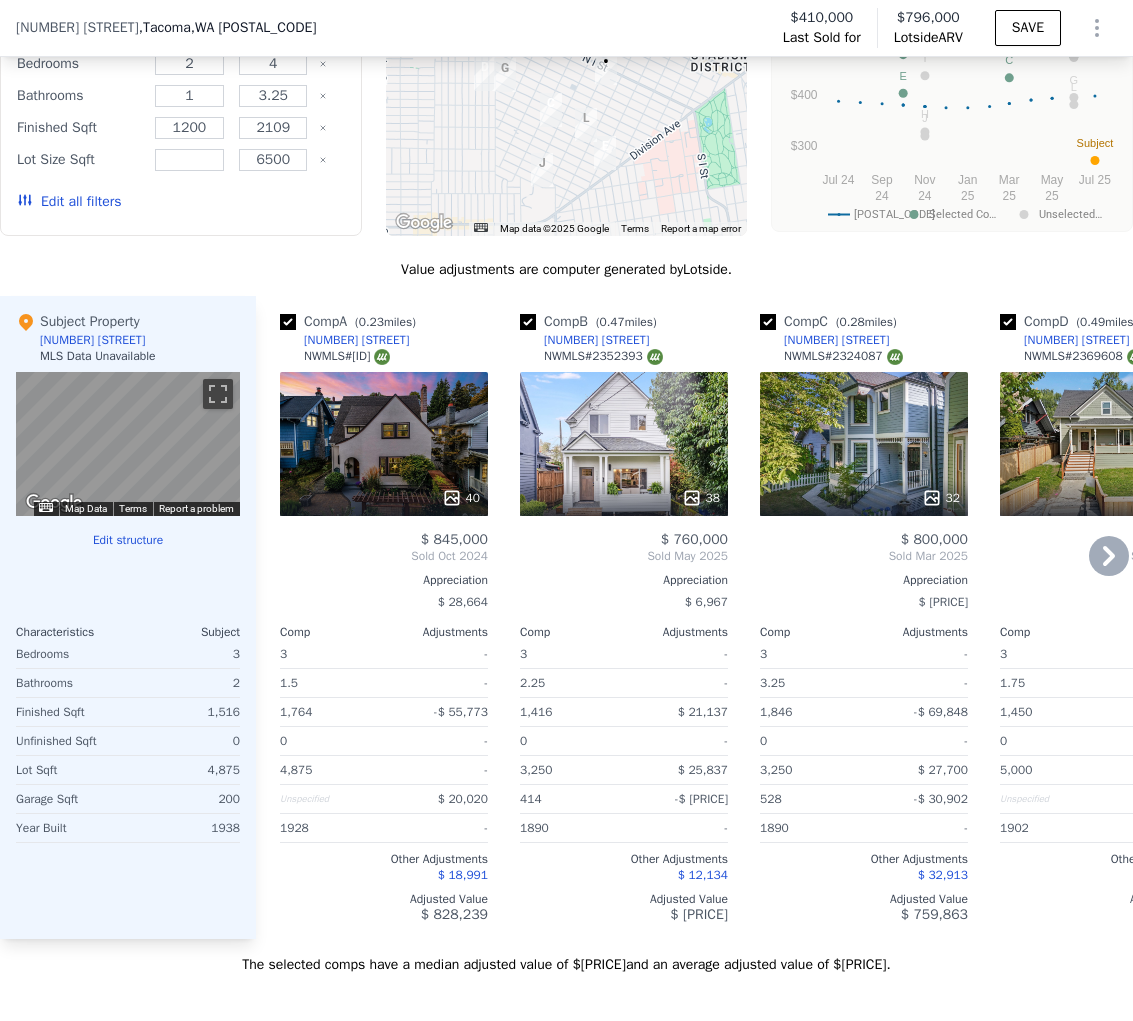 scroll, scrollTop: 0, scrollLeft: 1, axis: horizontal 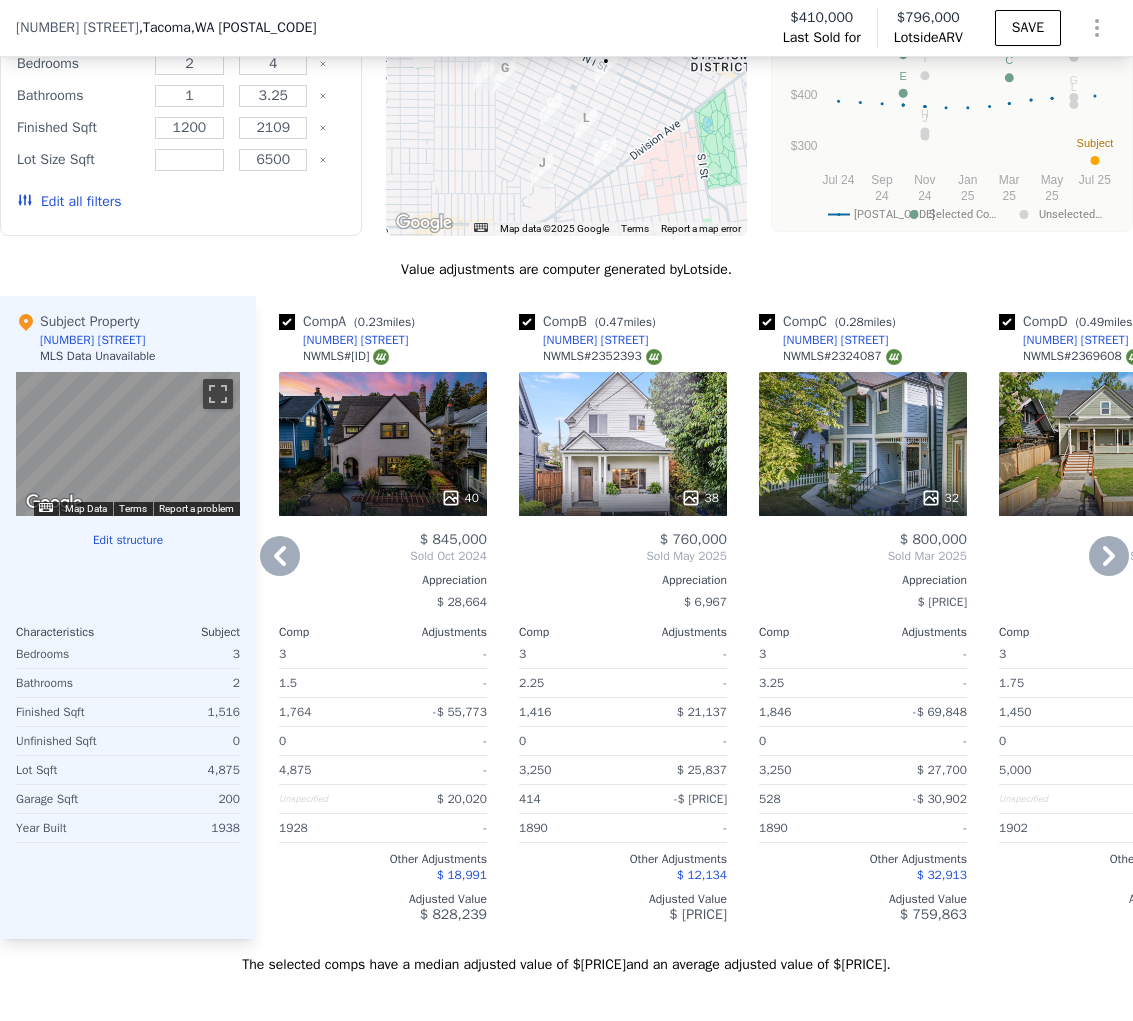 click on "40" at bounding box center [383, 444] 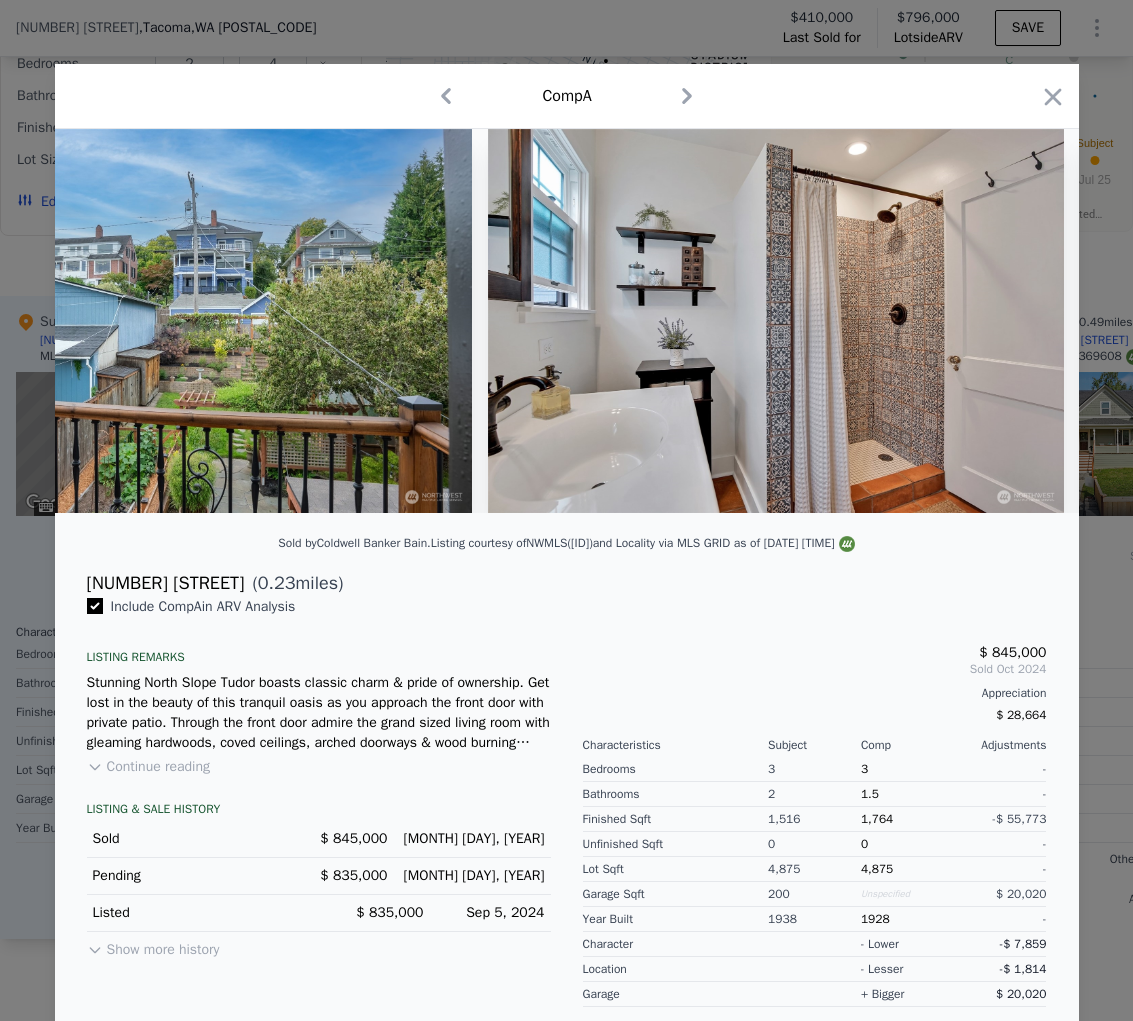 scroll, scrollTop: 0, scrollLeft: 14248, axis: horizontal 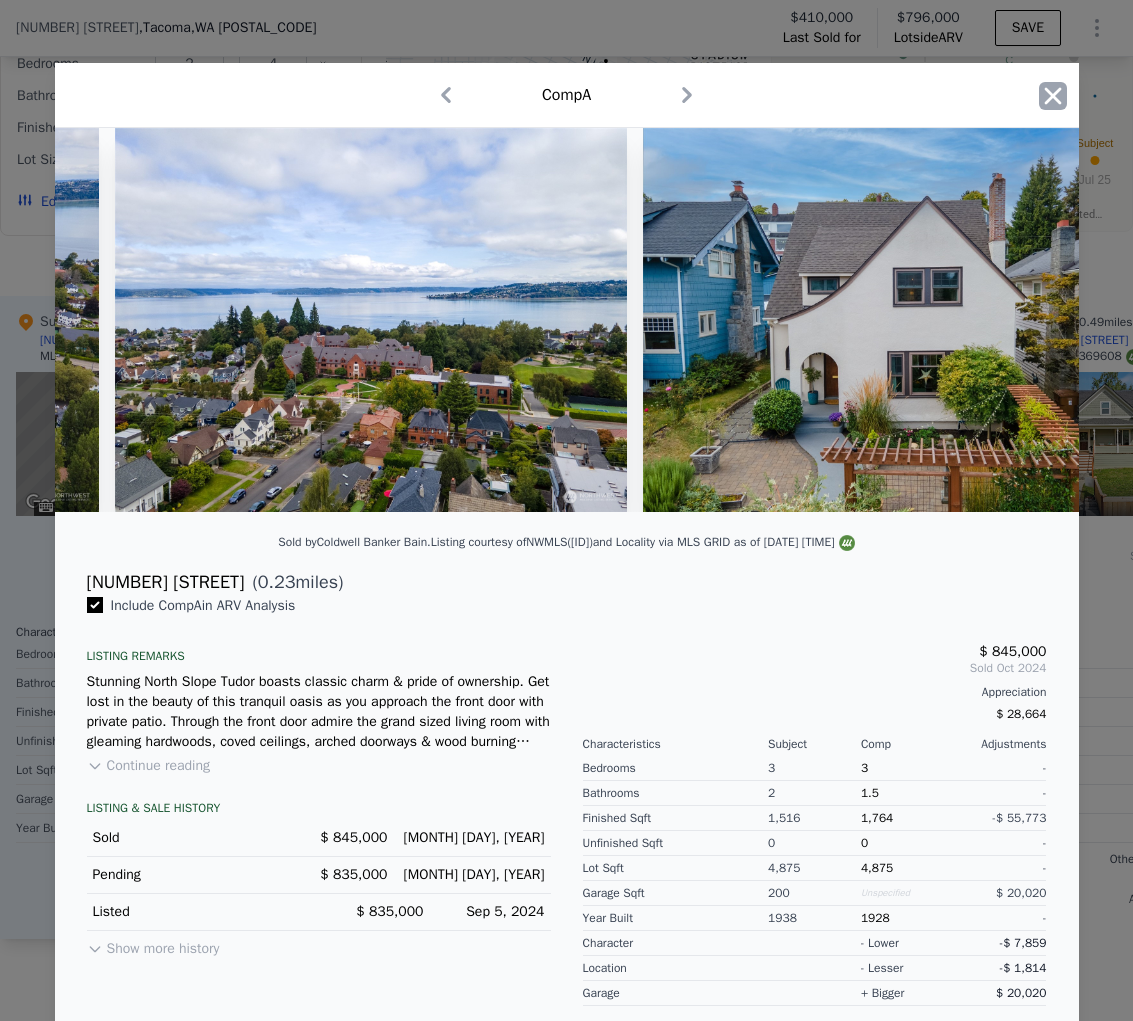 click 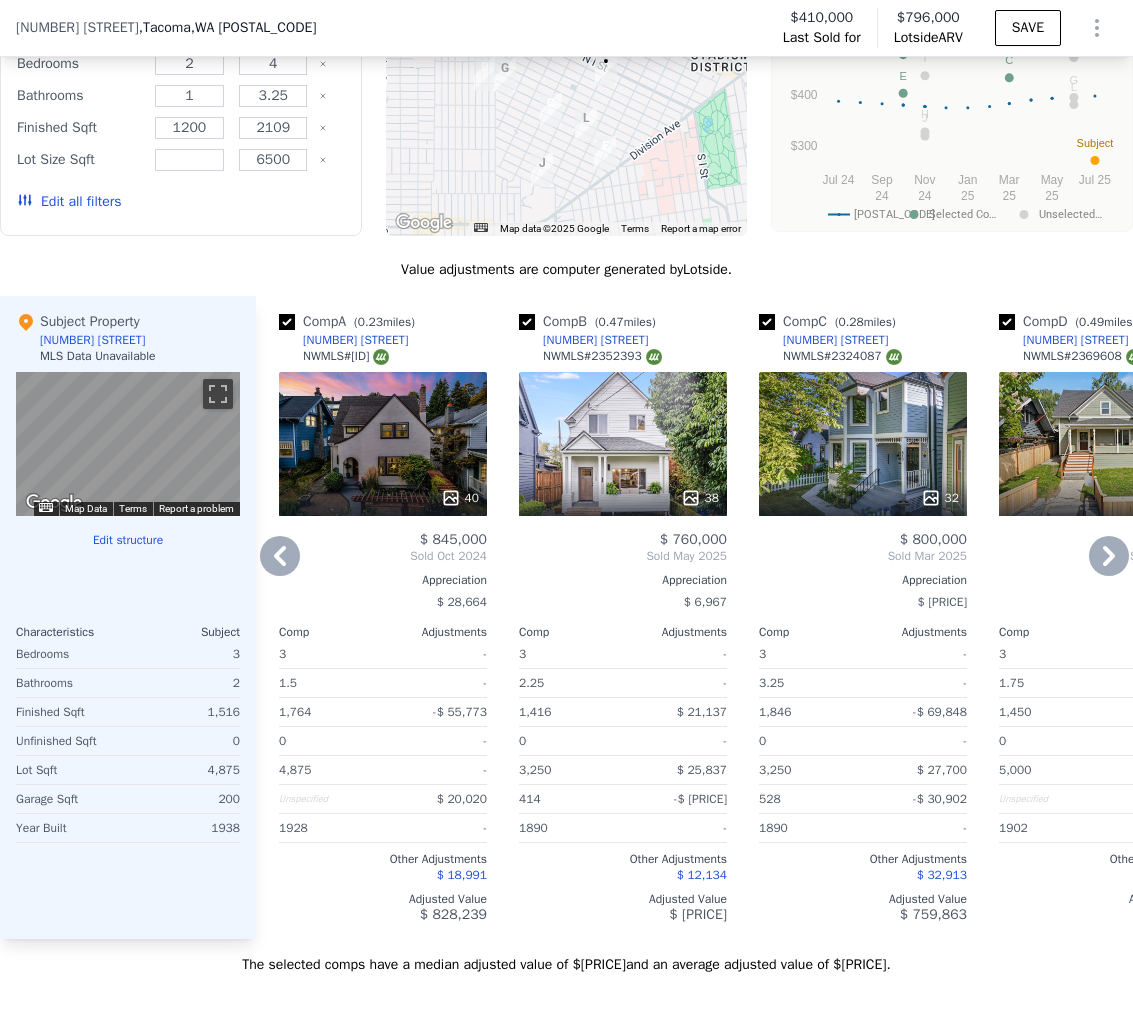 scroll, scrollTop: 0, scrollLeft: 2, axis: horizontal 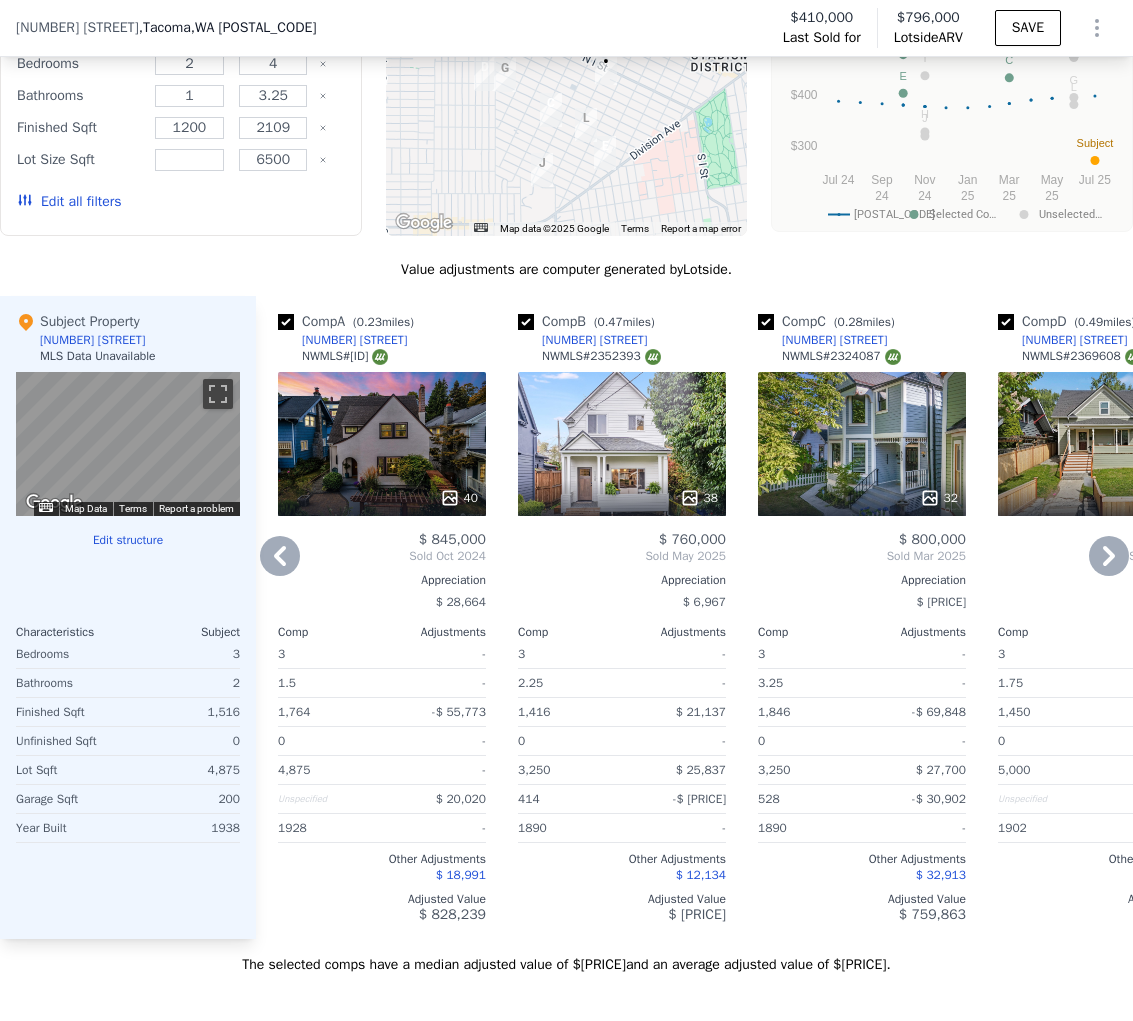 click on "38" at bounding box center [622, 444] 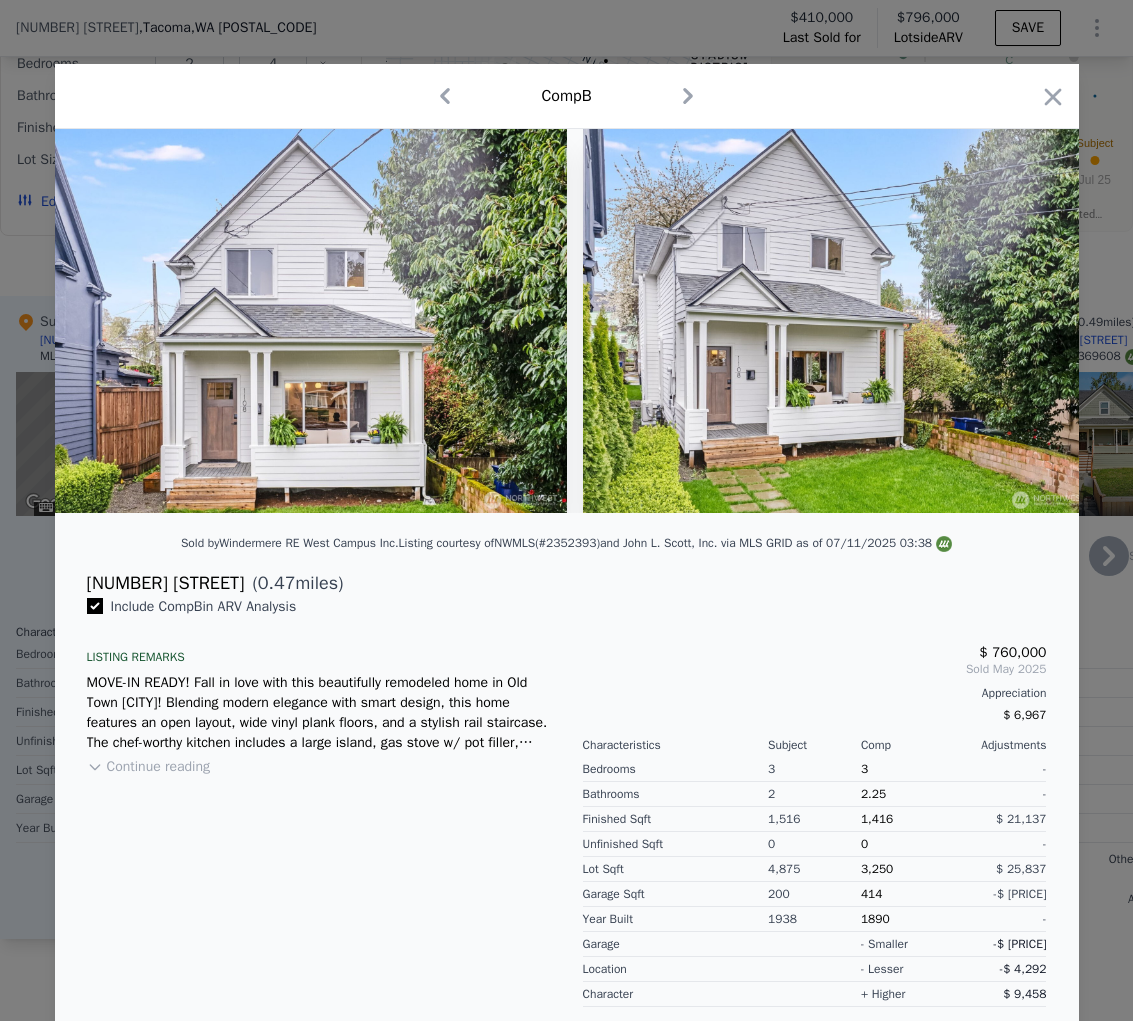 scroll, scrollTop: 1917, scrollLeft: 0, axis: vertical 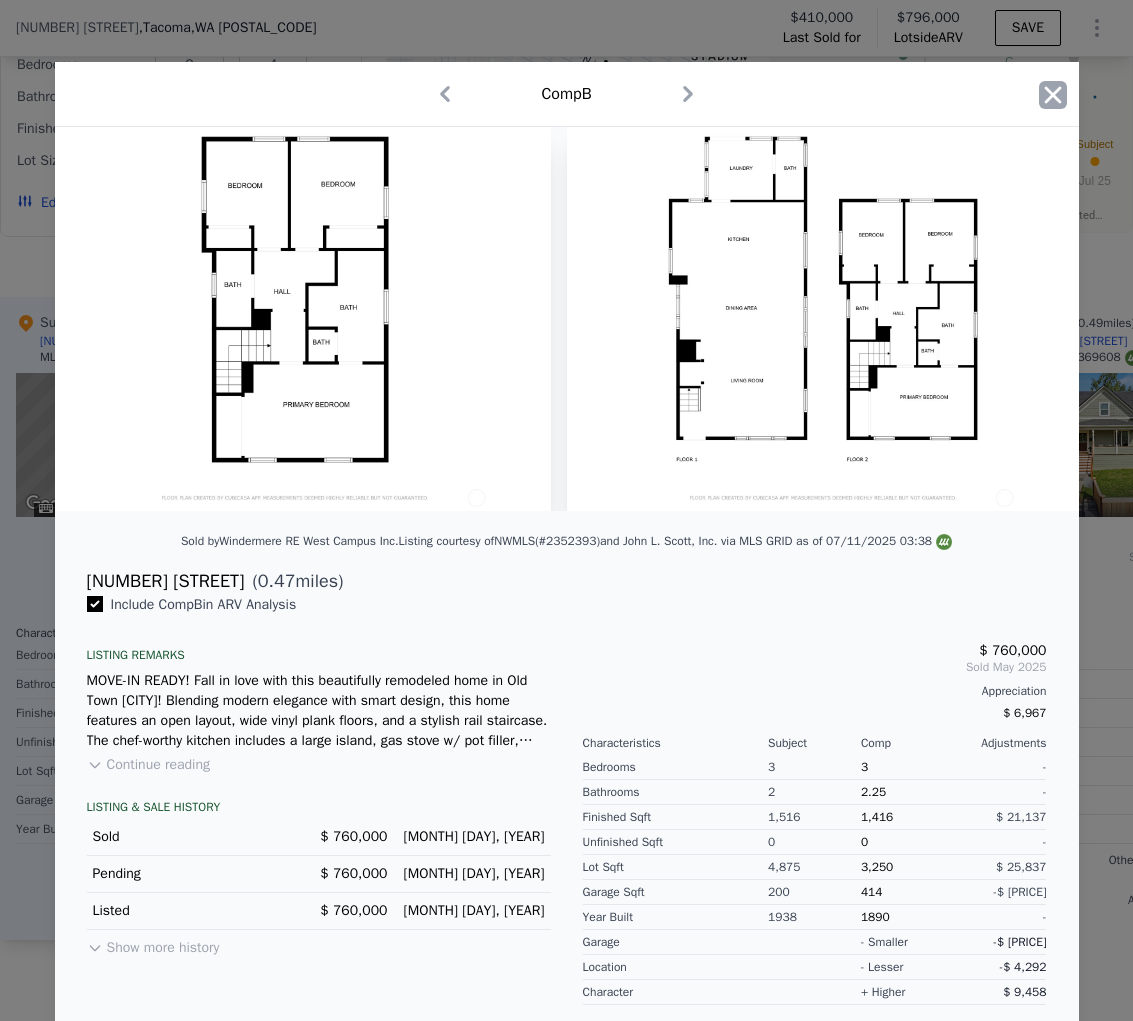 click 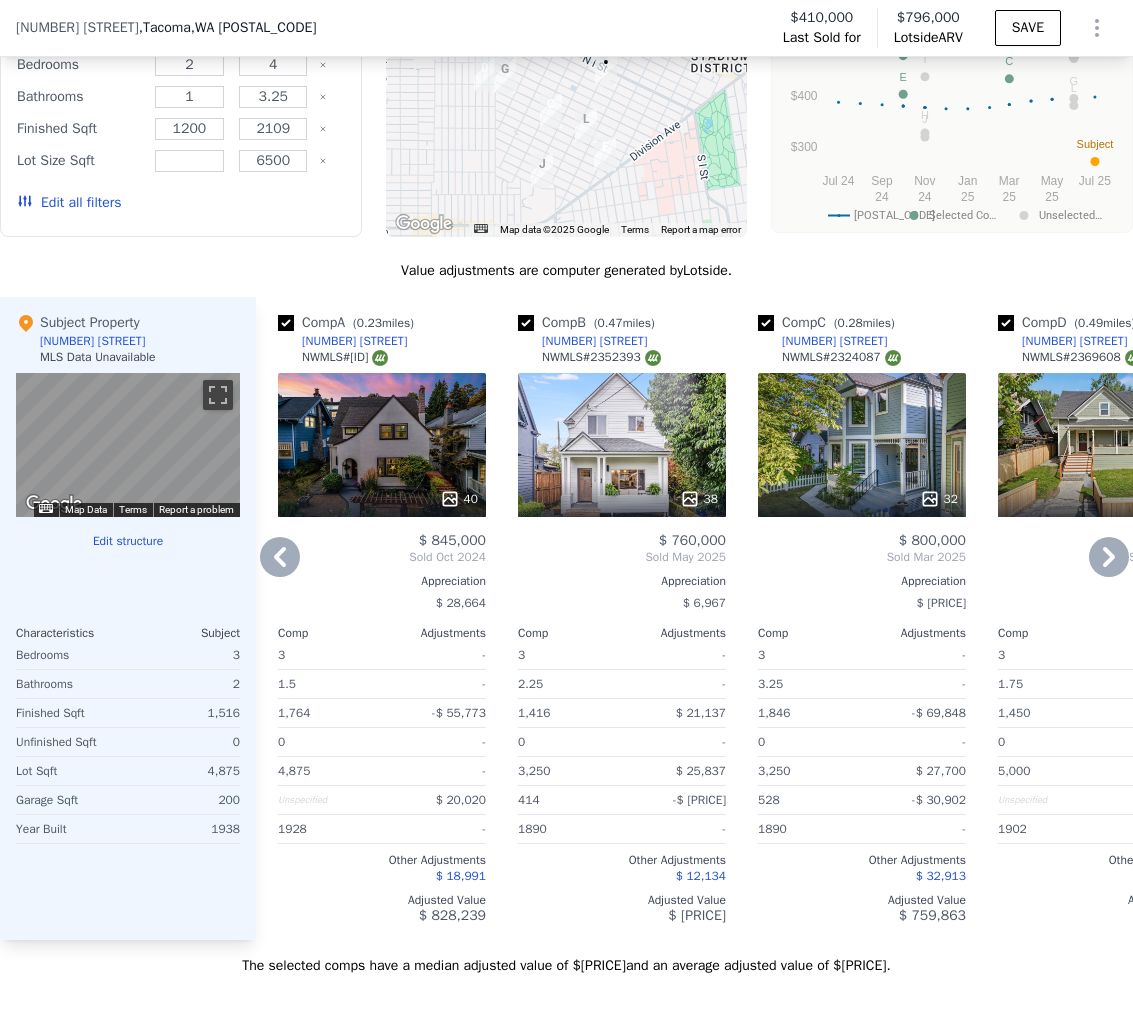click on "38" at bounding box center (622, 445) 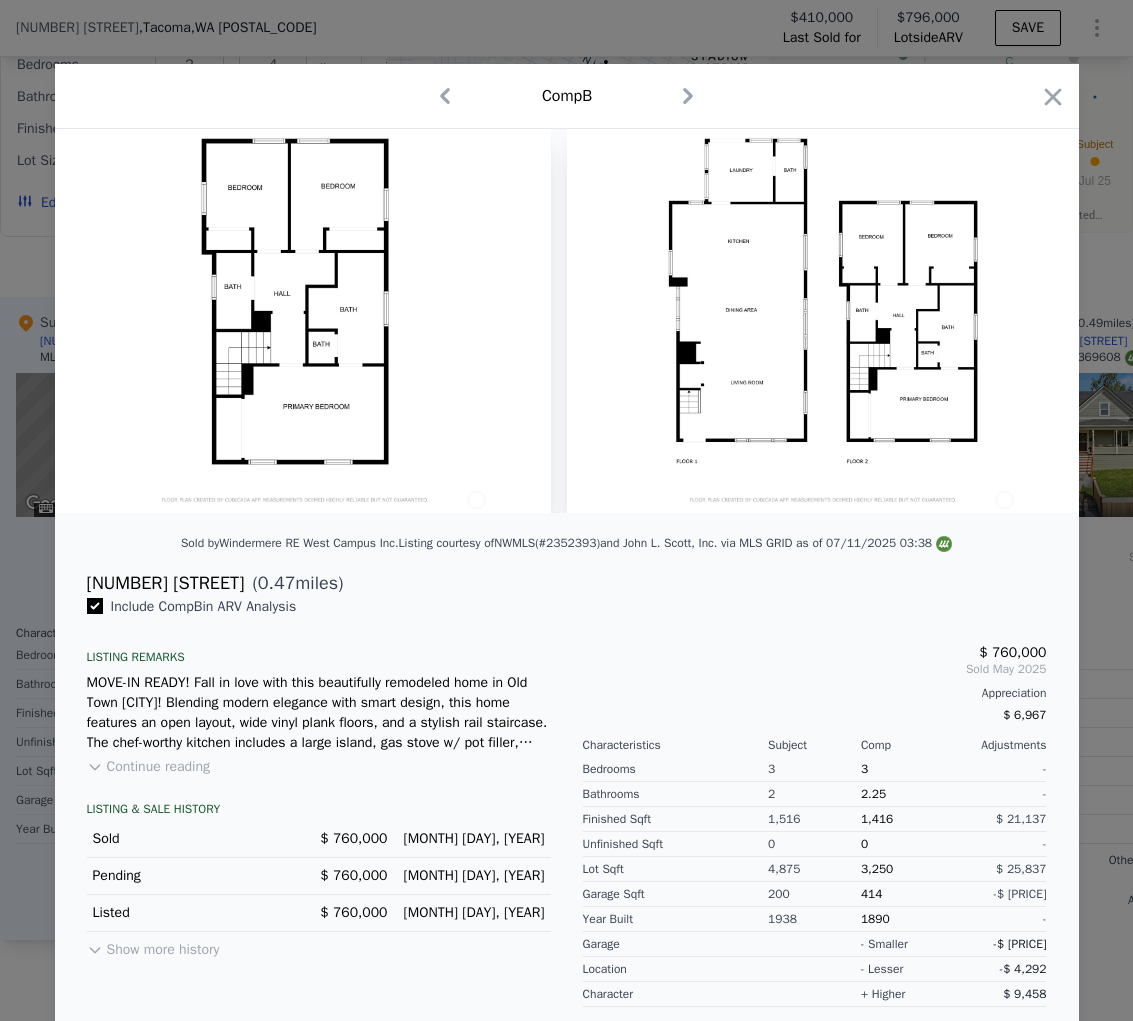 scroll, scrollTop: 0, scrollLeft: 19669, axis: horizontal 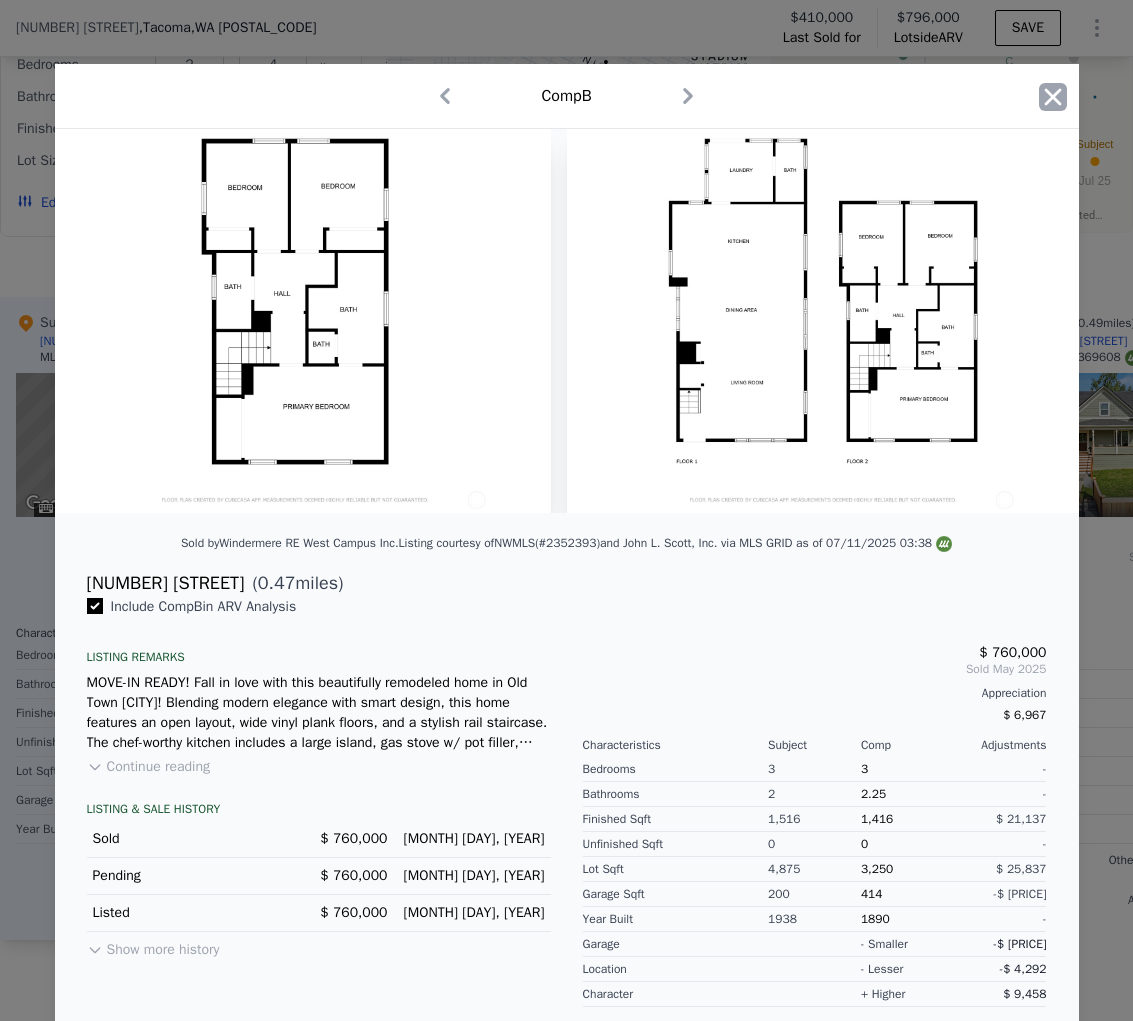 click 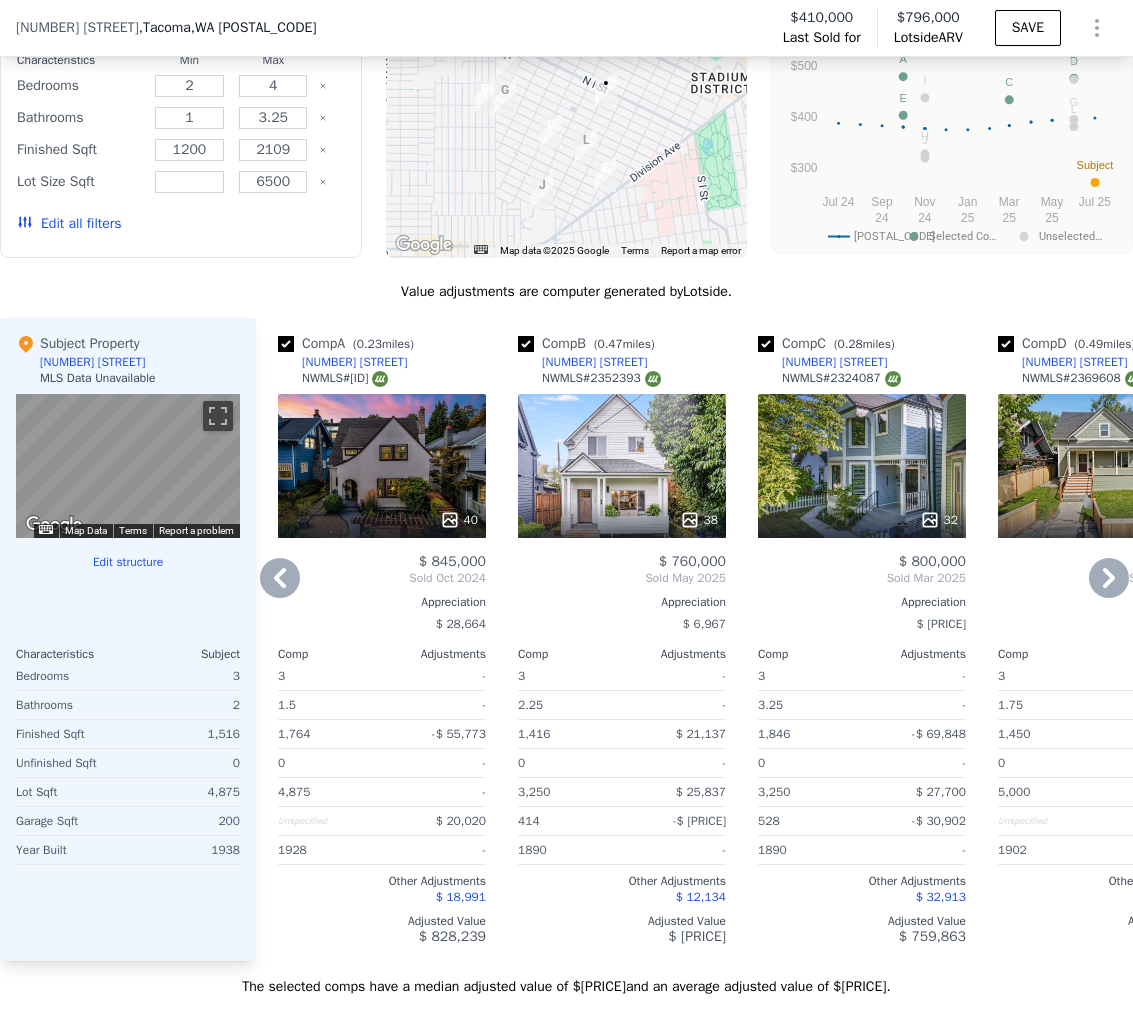 scroll, scrollTop: 1897, scrollLeft: 0, axis: vertical 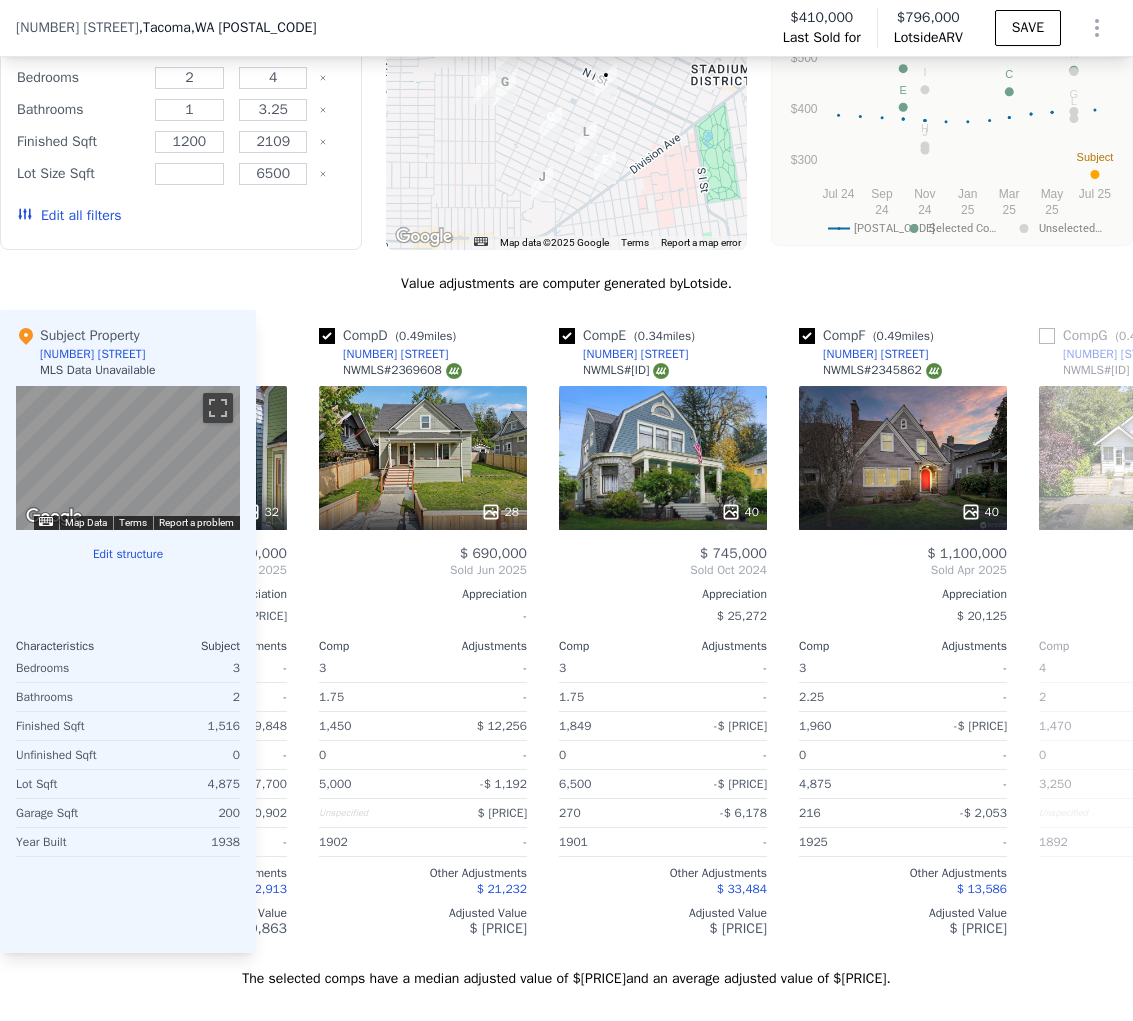 click on "28" at bounding box center (423, 458) 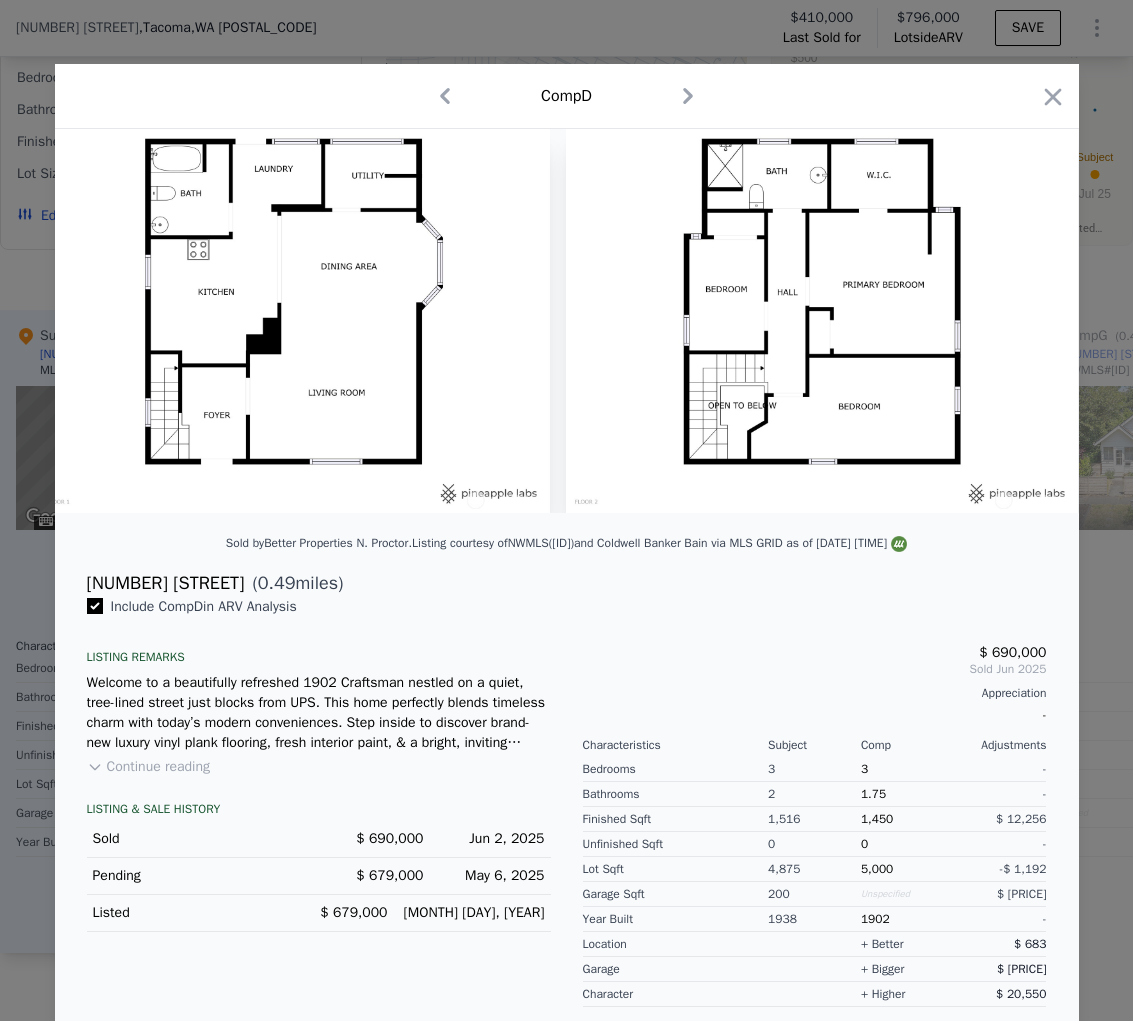 scroll, scrollTop: 0, scrollLeft: 15510, axis: horizontal 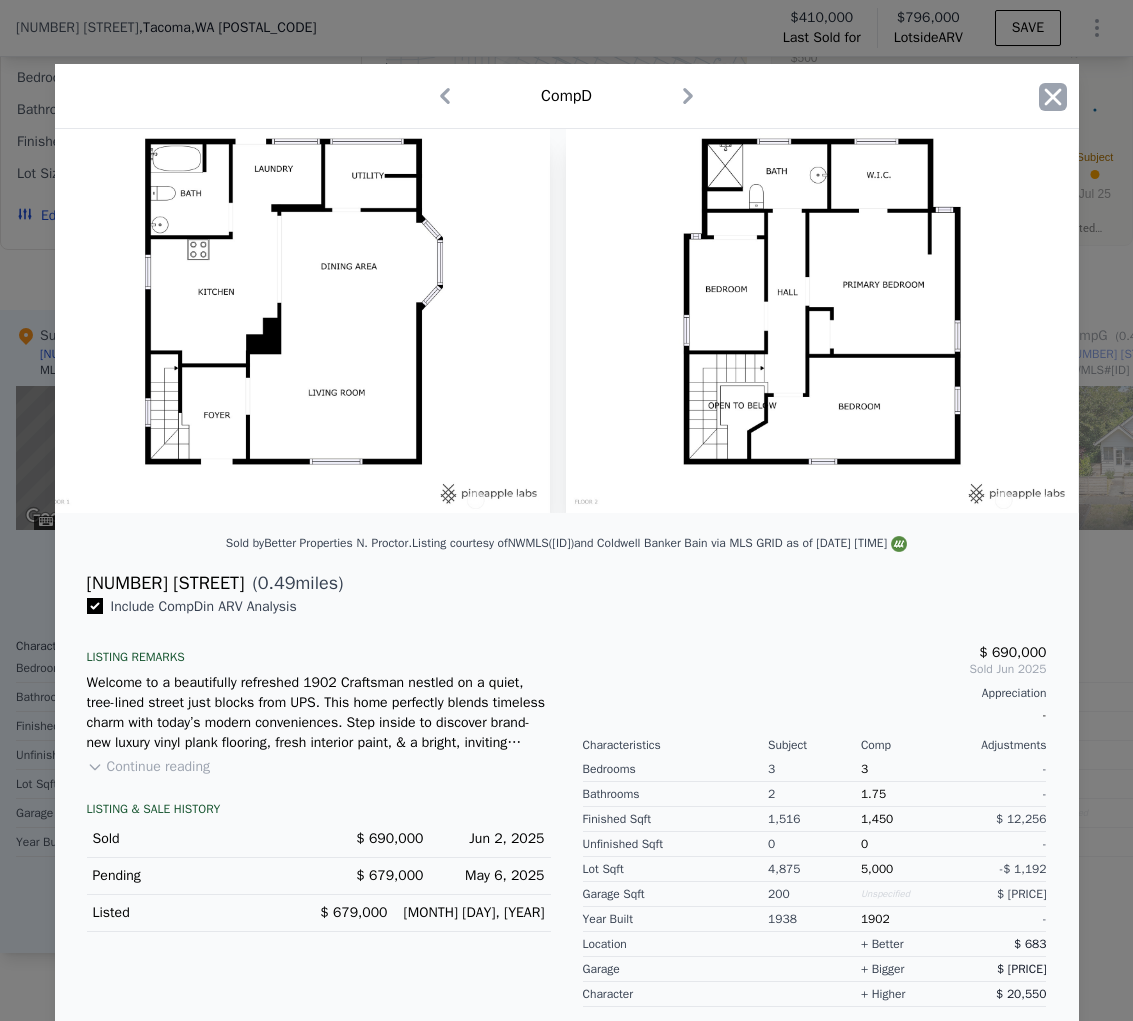click 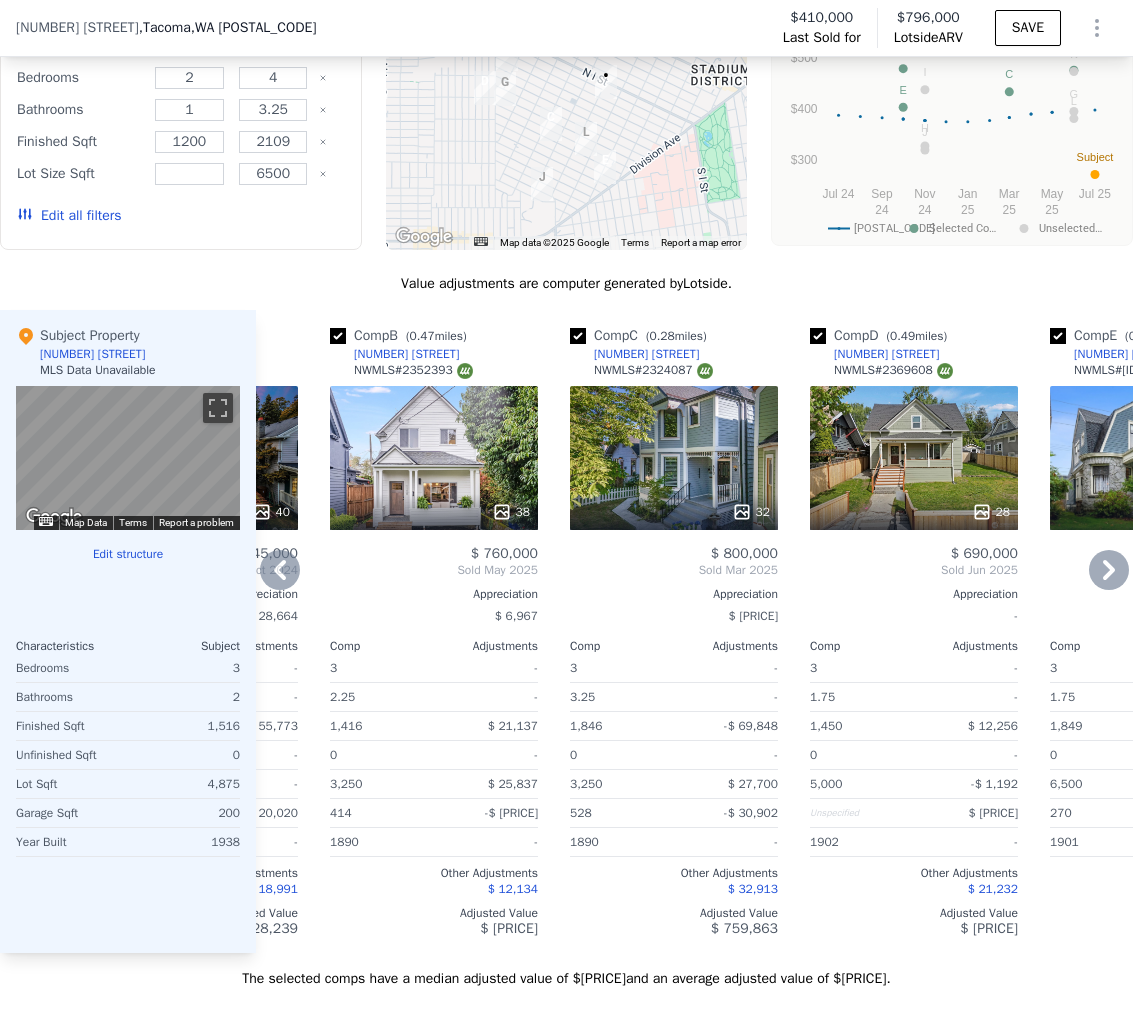 scroll, scrollTop: 0, scrollLeft: 204, axis: horizontal 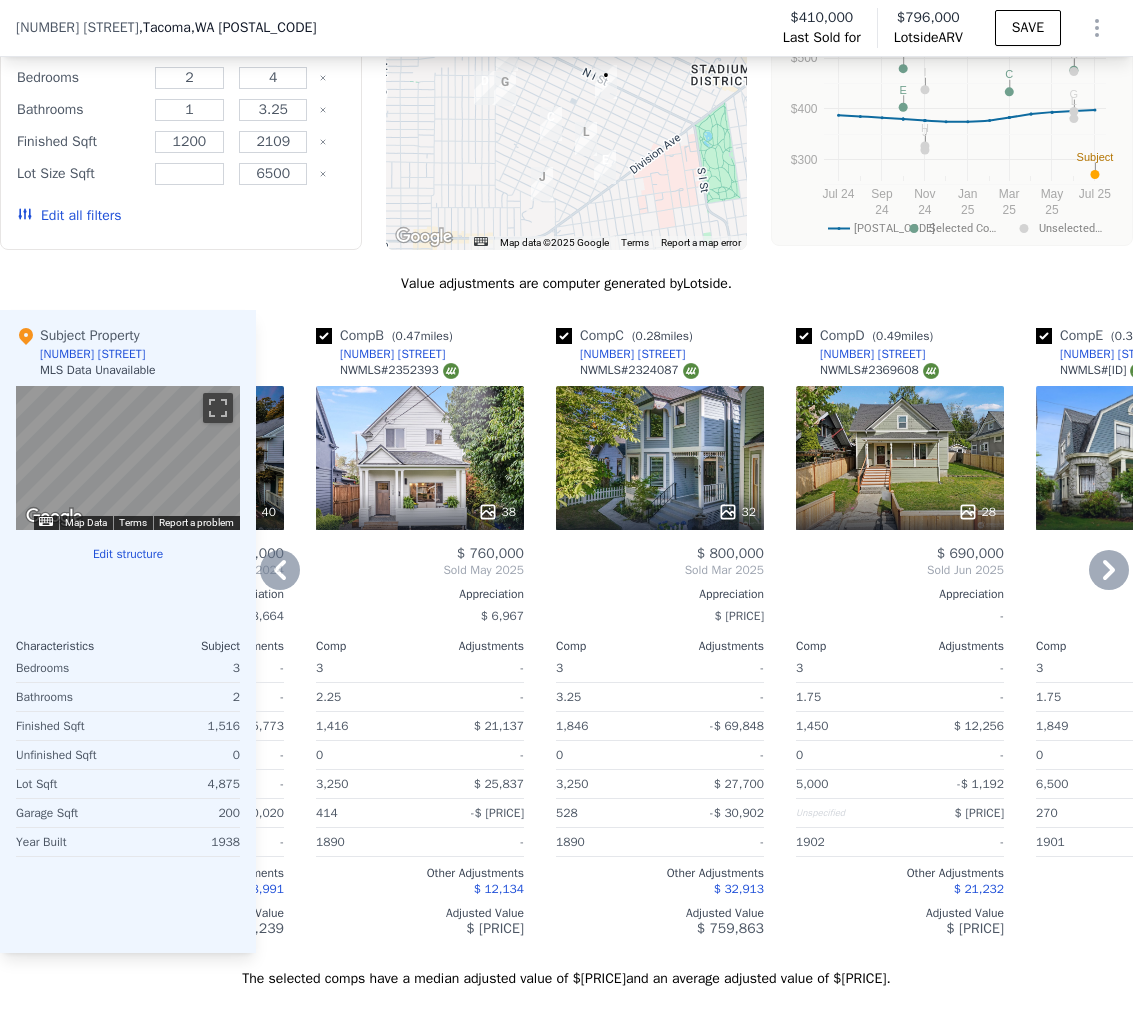 click on "32" at bounding box center (660, 458) 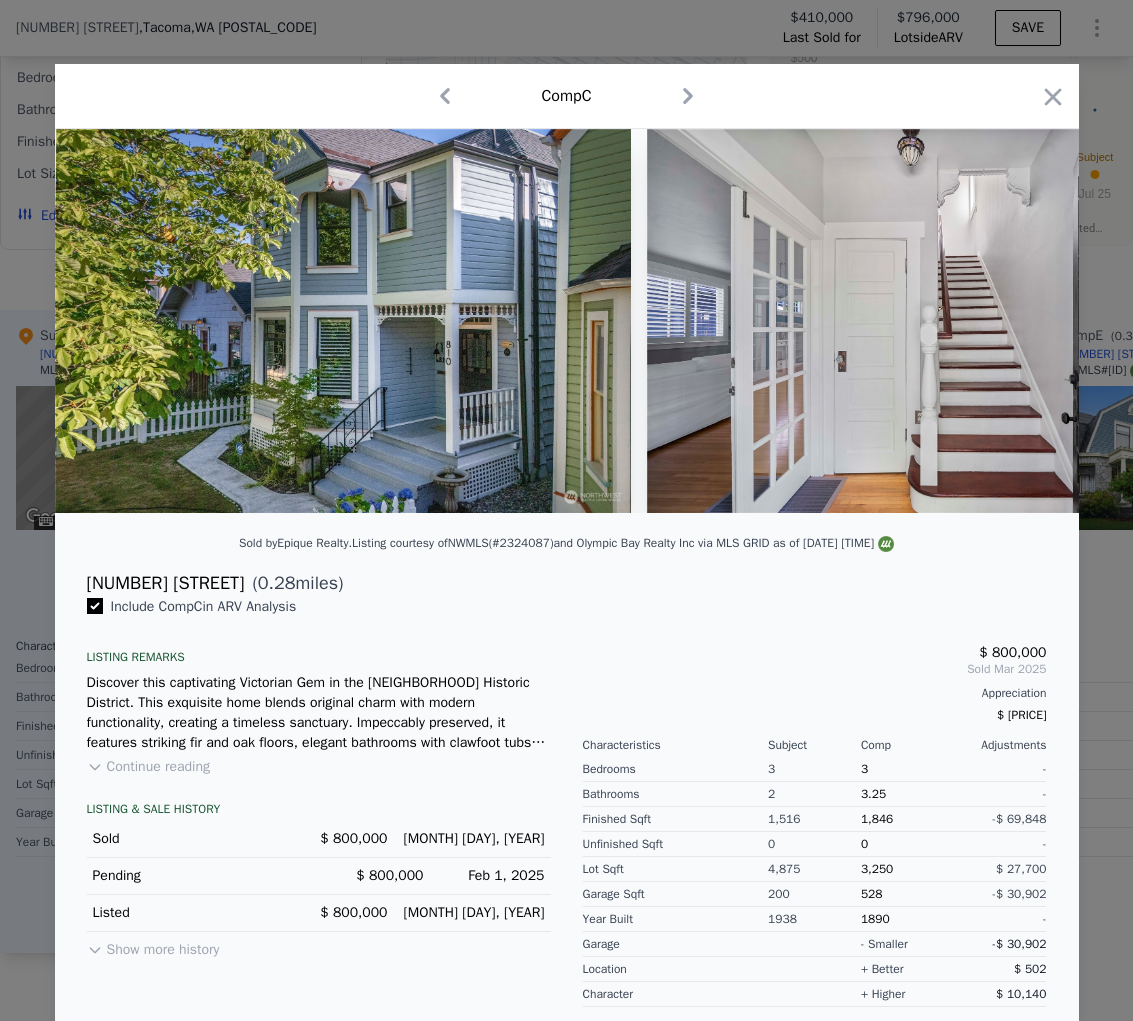 scroll, scrollTop: 3, scrollLeft: 0, axis: vertical 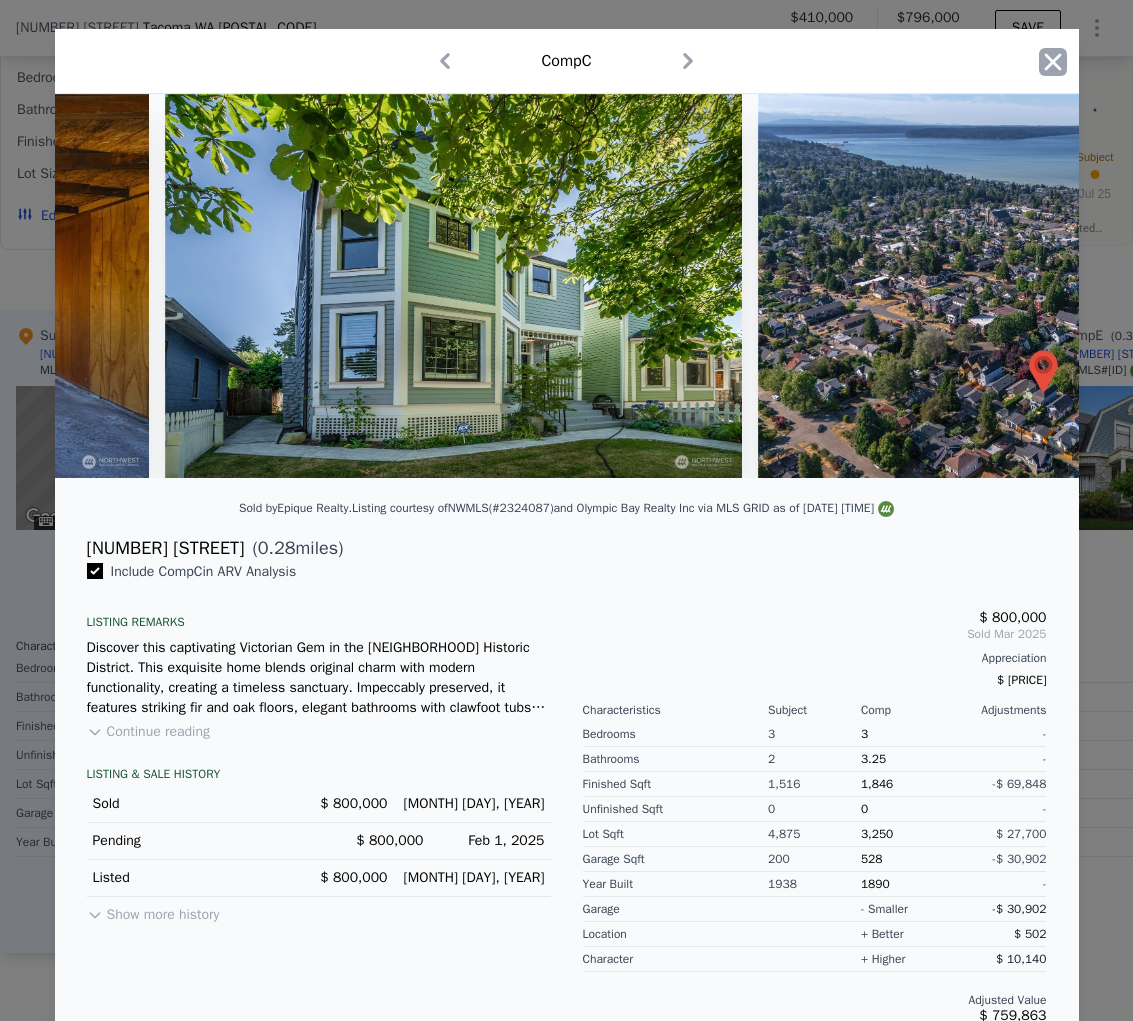 click 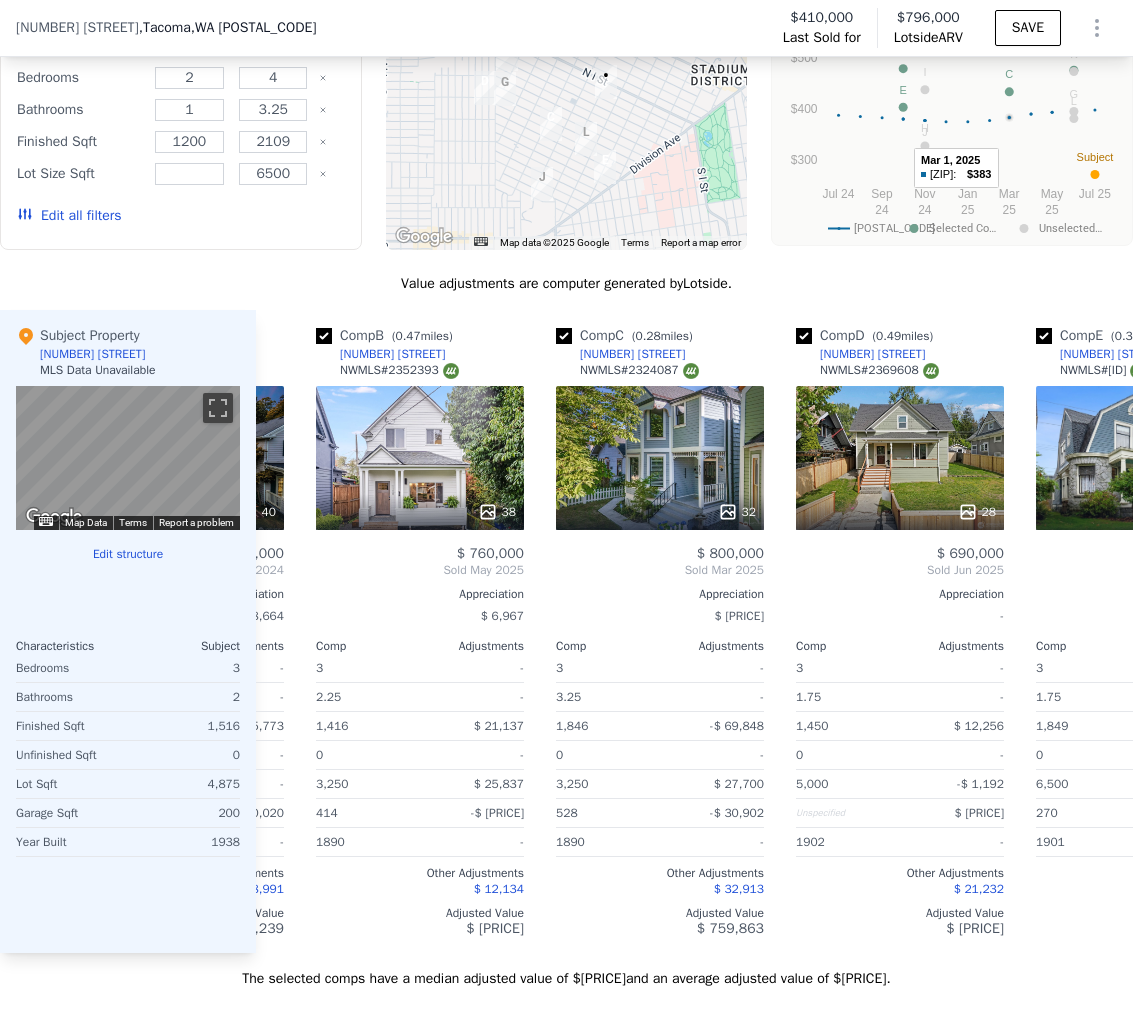 scroll, scrollTop: 1914, scrollLeft: 0, axis: vertical 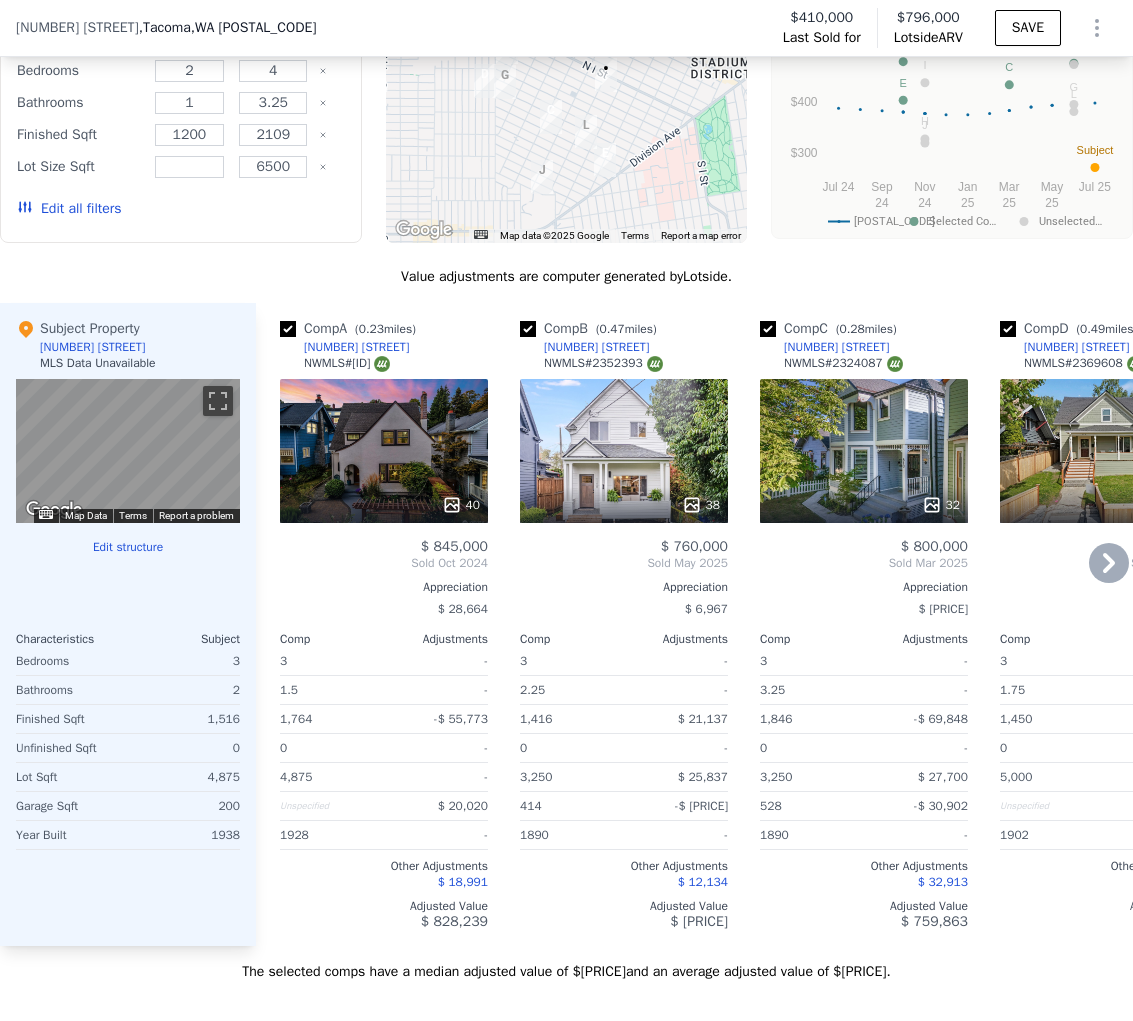 click on "40" at bounding box center [384, 451] 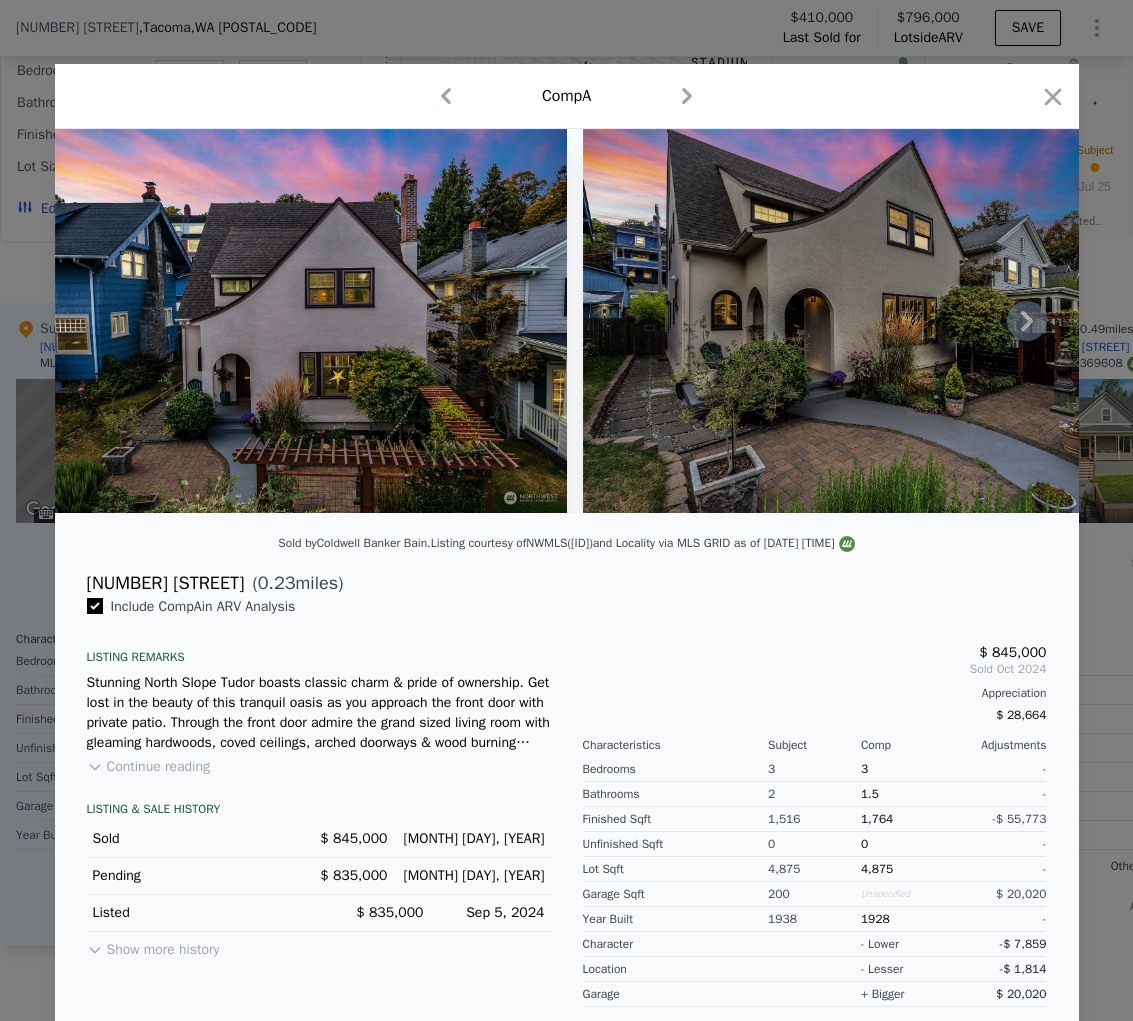 scroll, scrollTop: 1913, scrollLeft: 0, axis: vertical 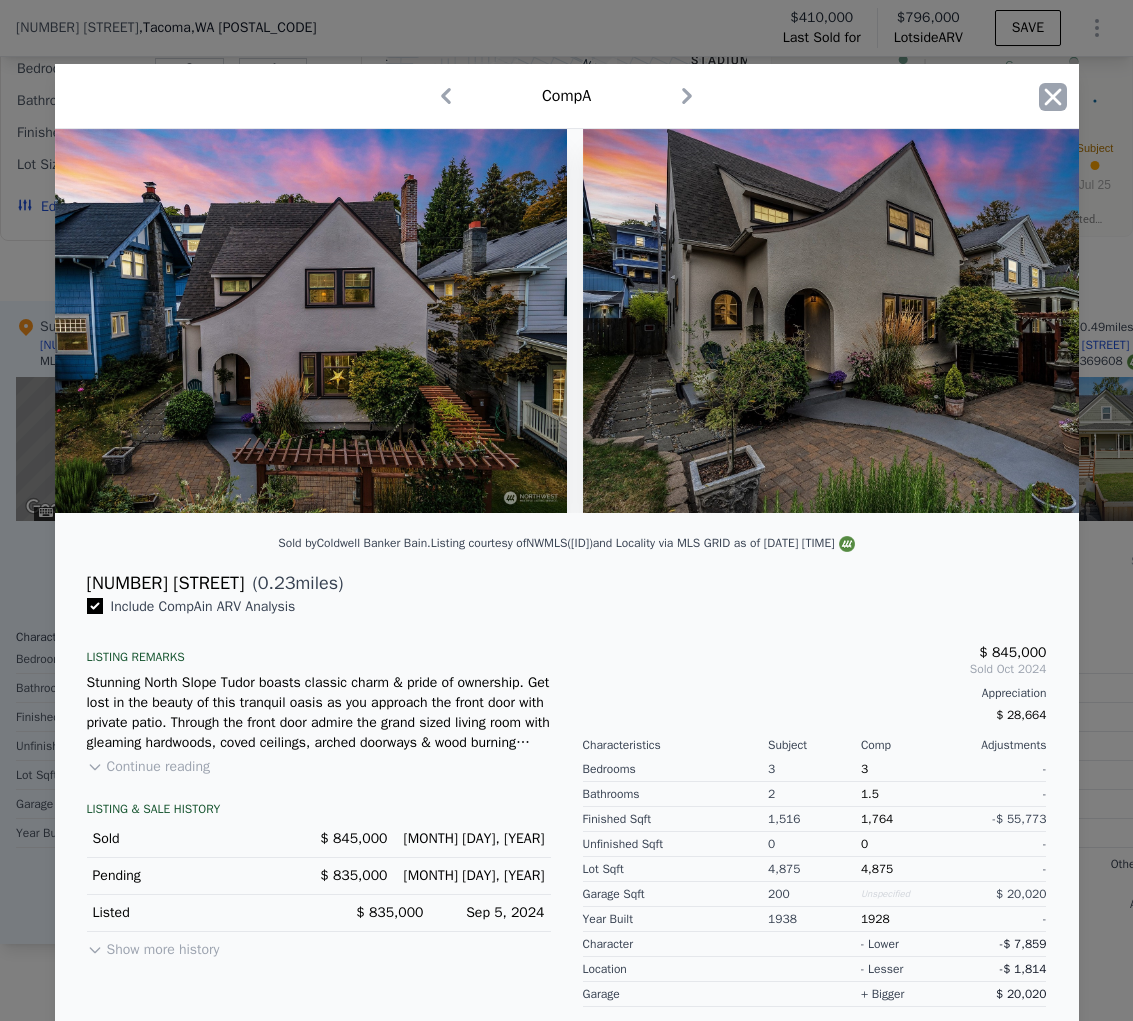 click 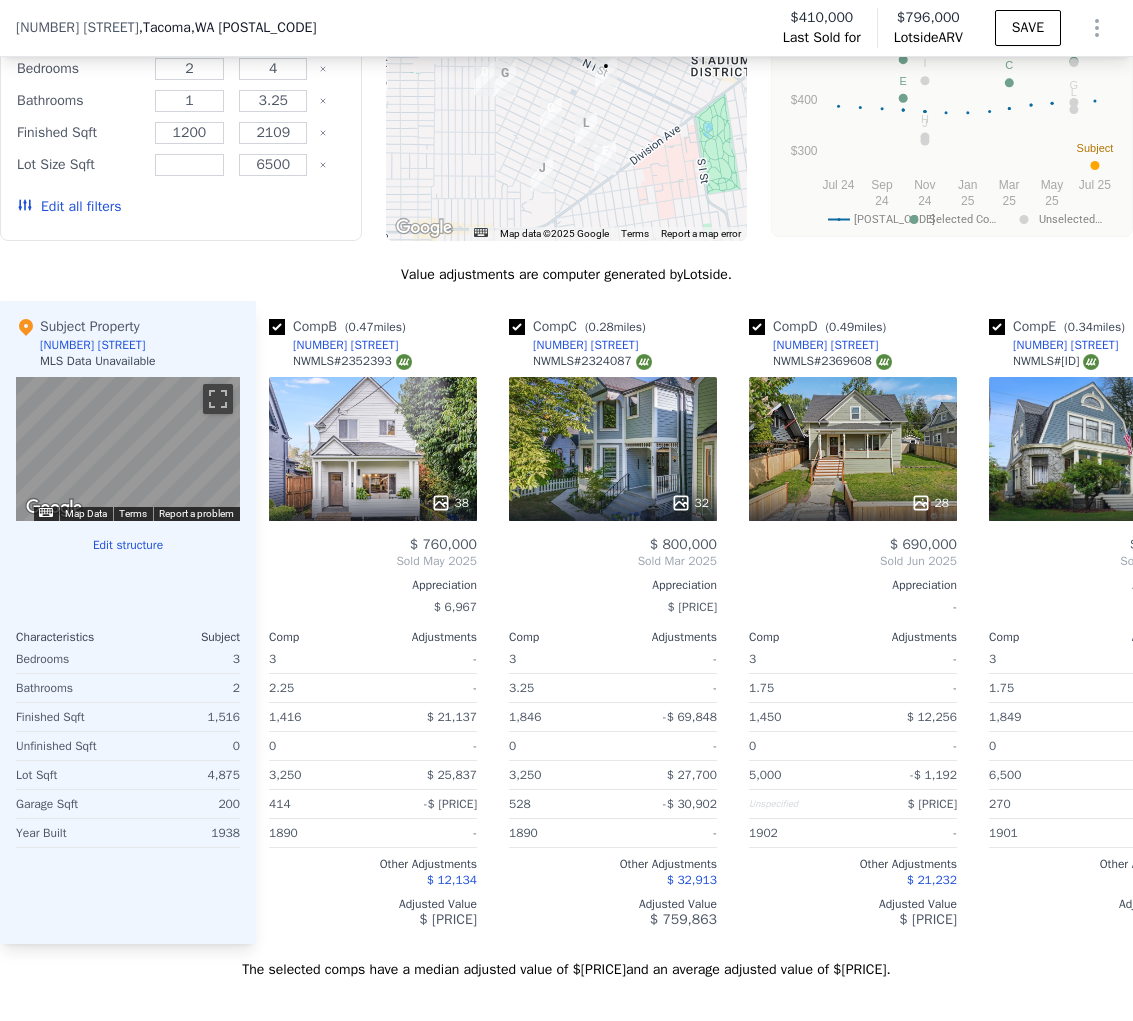 scroll, scrollTop: 0, scrollLeft: 257, axis: horizontal 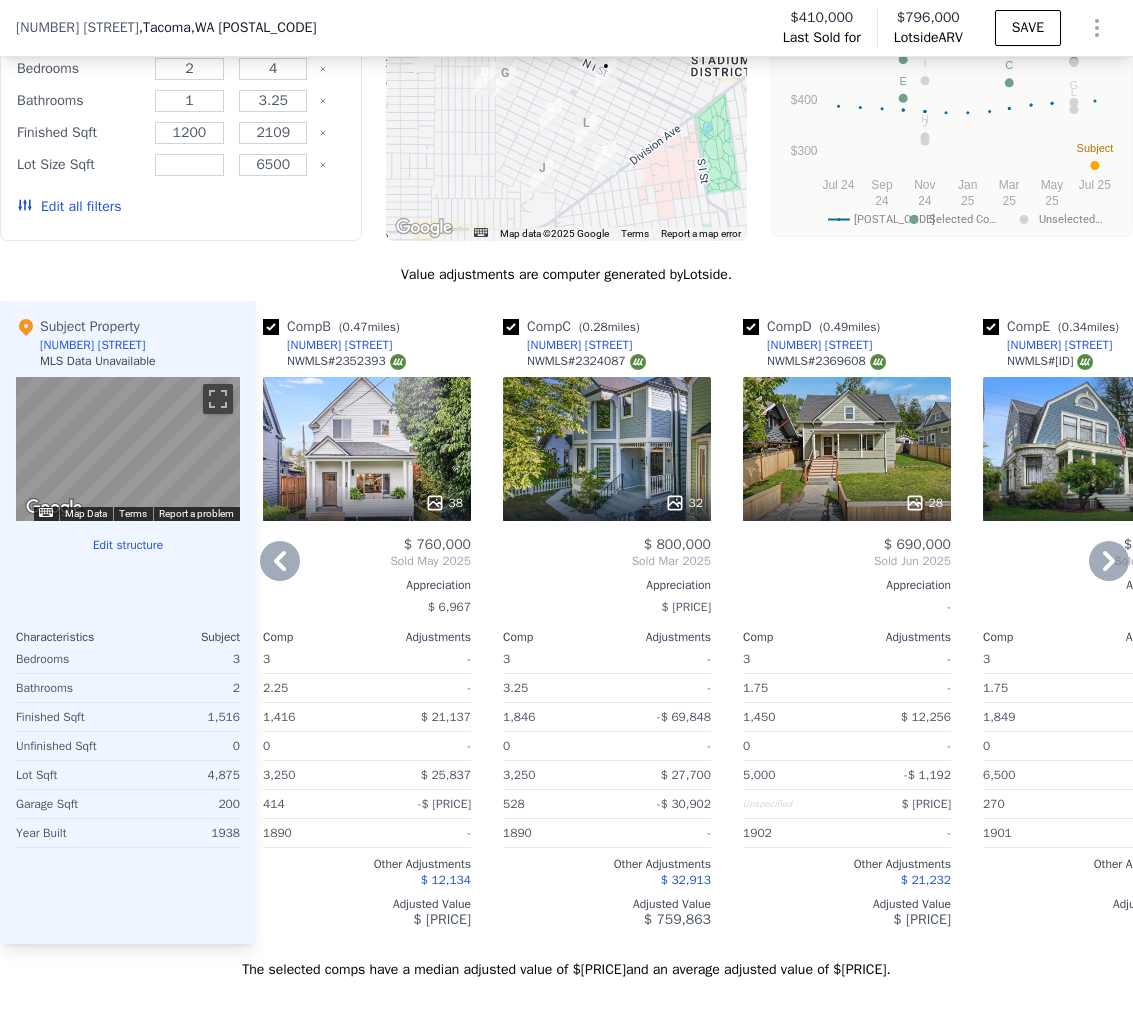 click on "28" at bounding box center (847, 449) 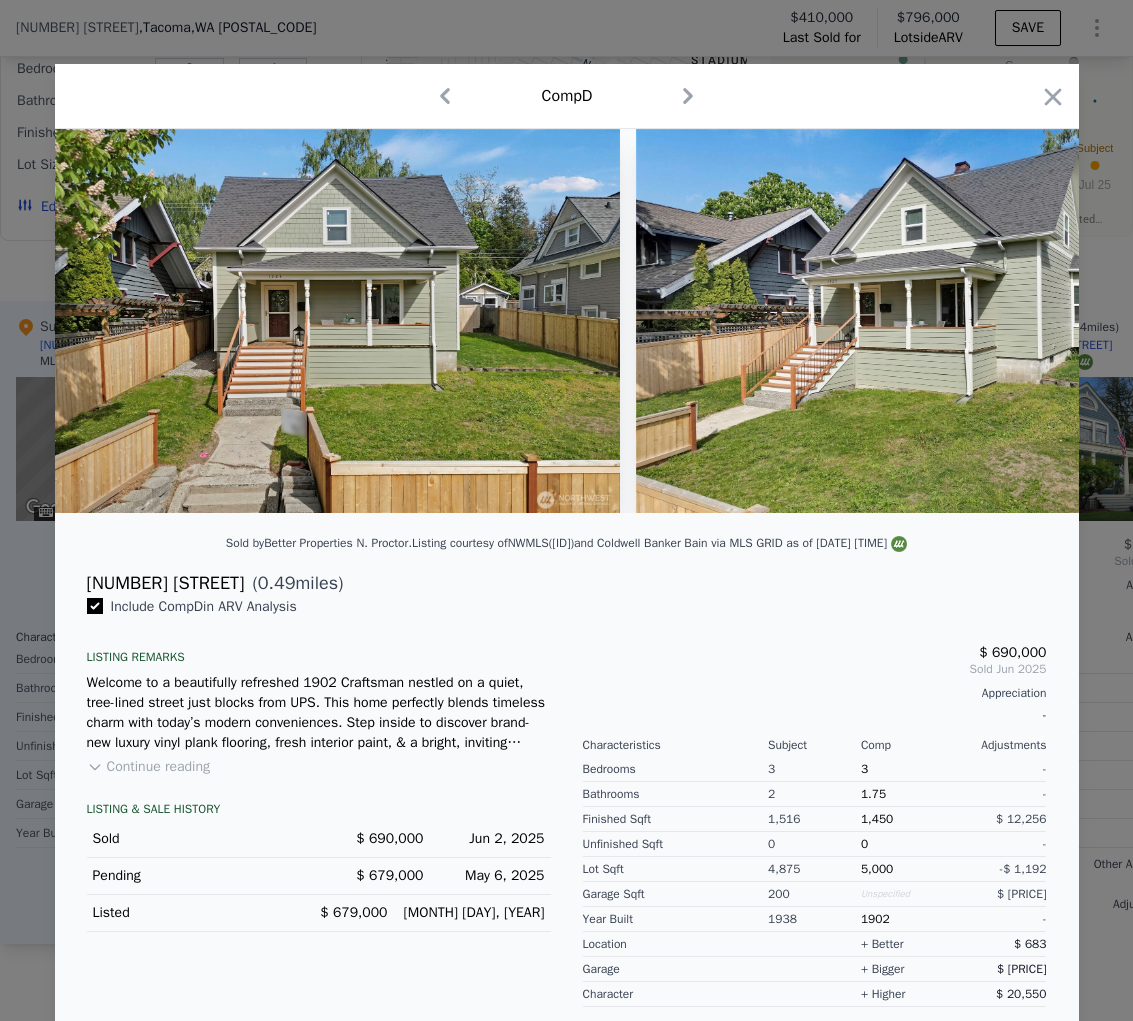 scroll, scrollTop: 0, scrollLeft: 15, axis: horizontal 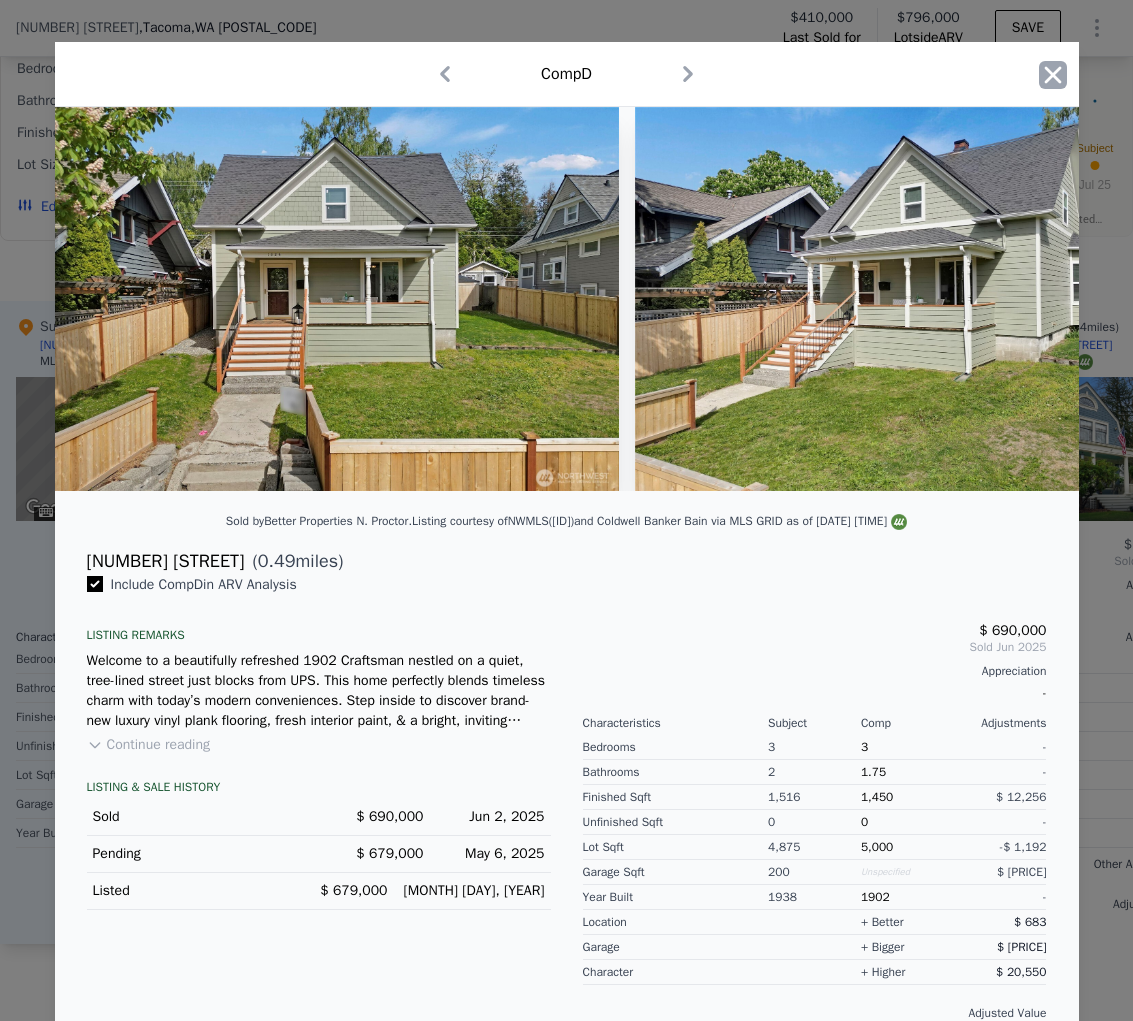click 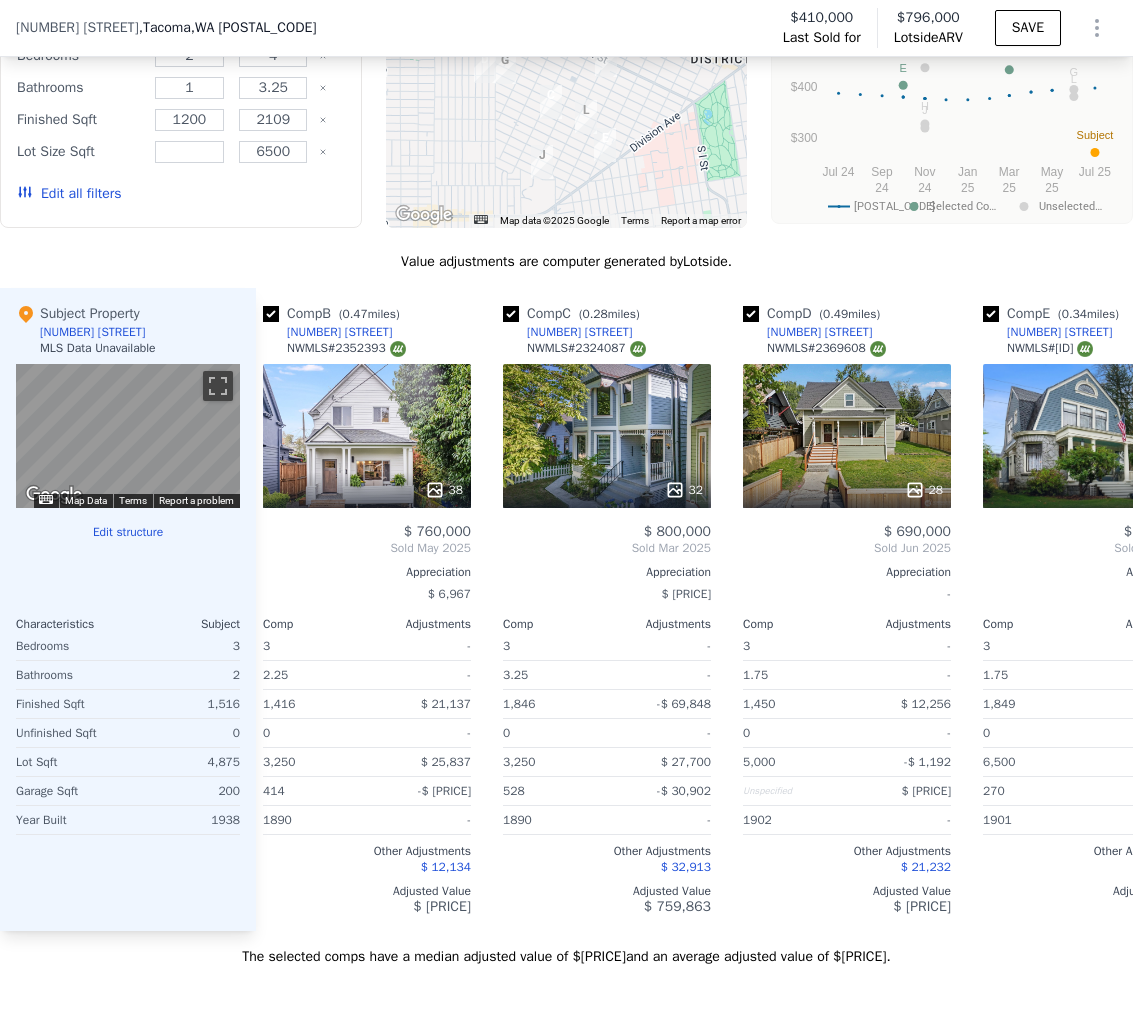 scroll, scrollTop: 1927, scrollLeft: 0, axis: vertical 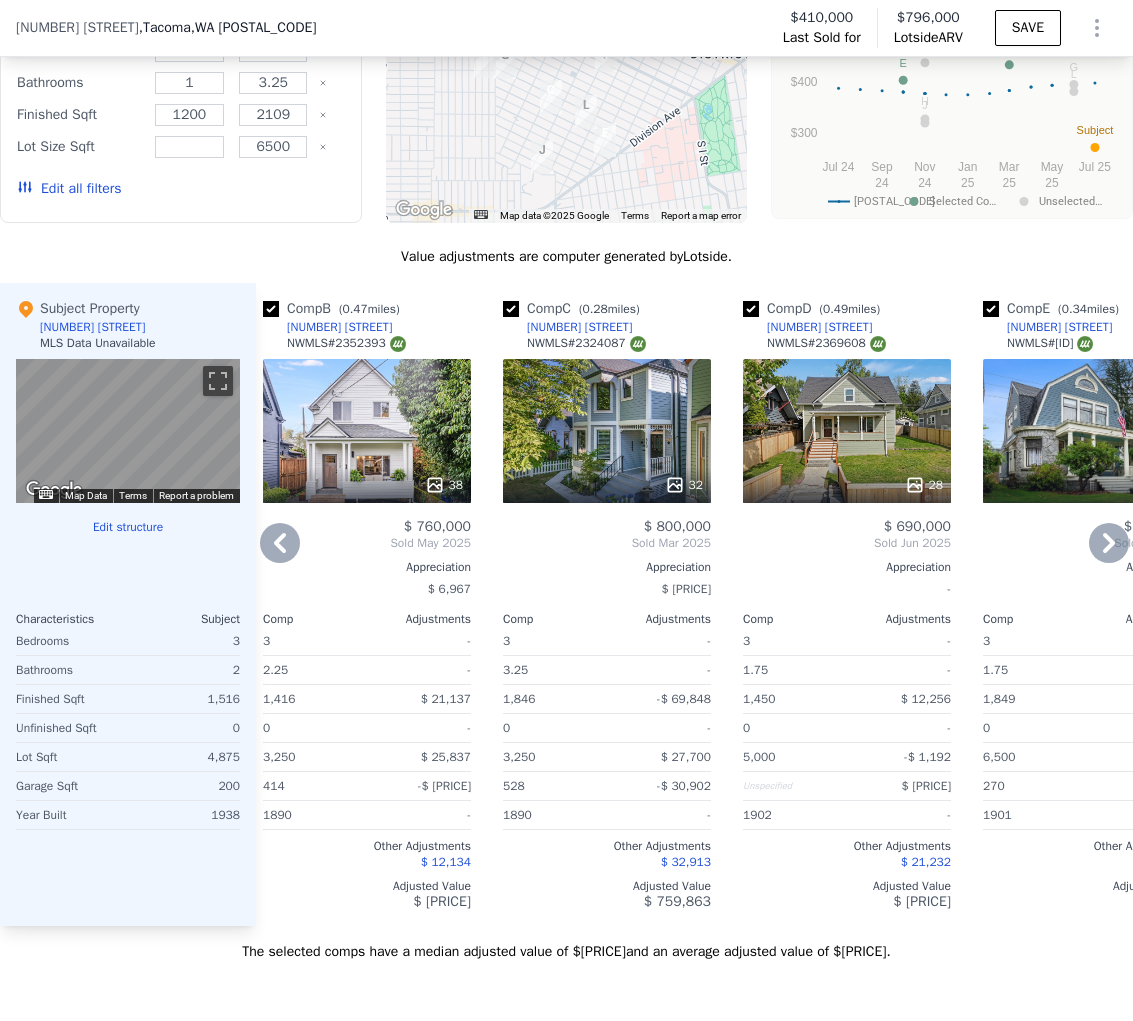 click at bounding box center (751, 309) 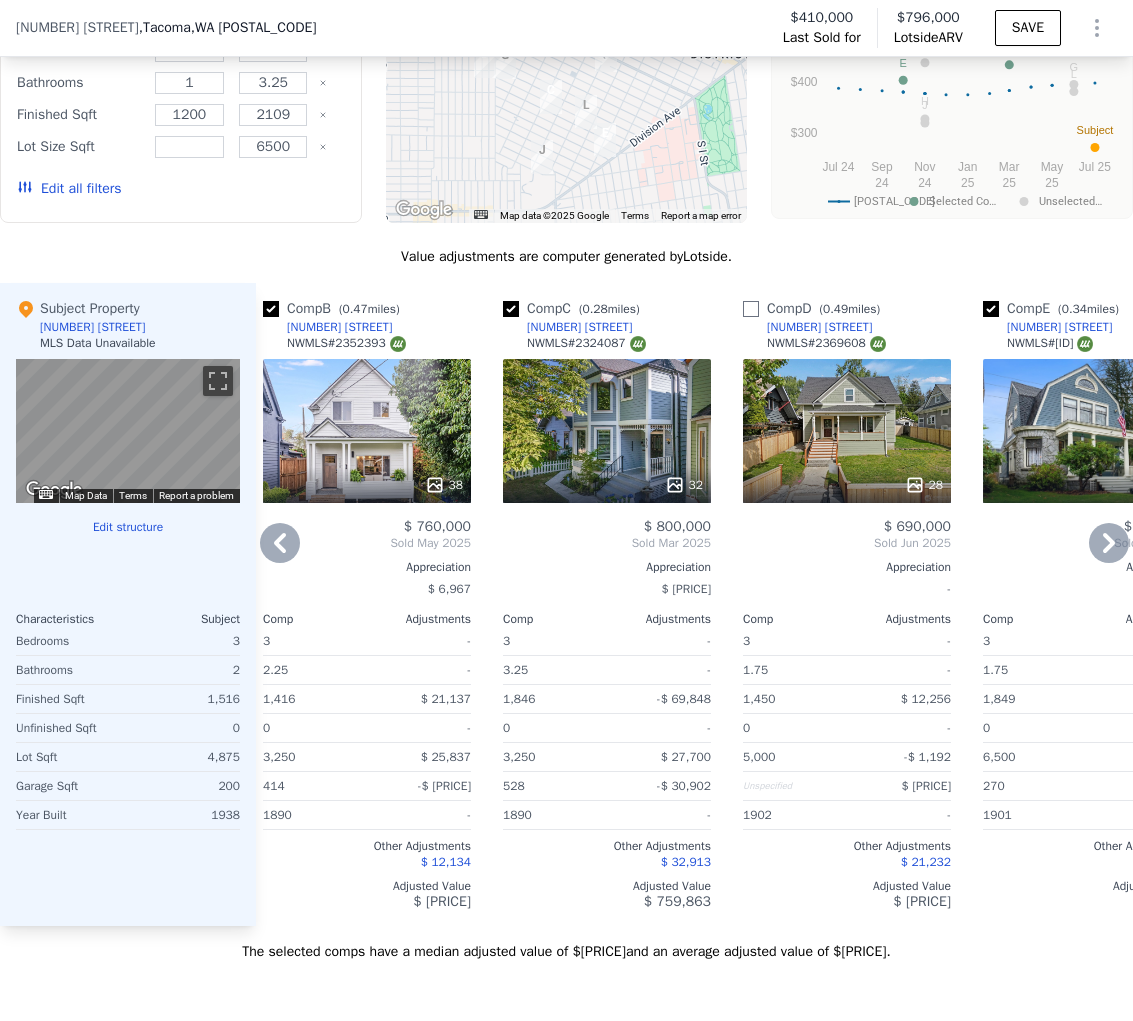 checkbox on "false" 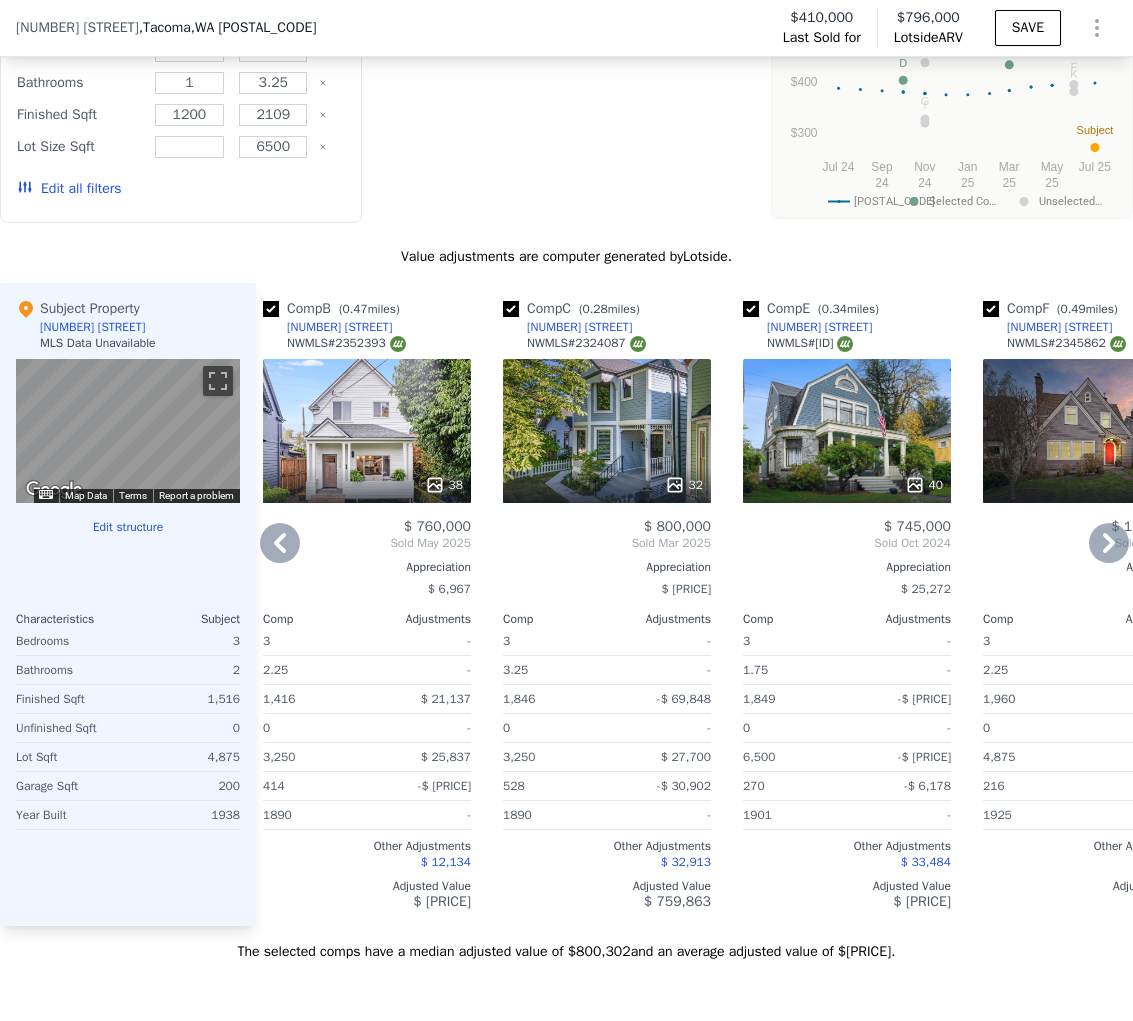 scroll, scrollTop: 1929, scrollLeft: 0, axis: vertical 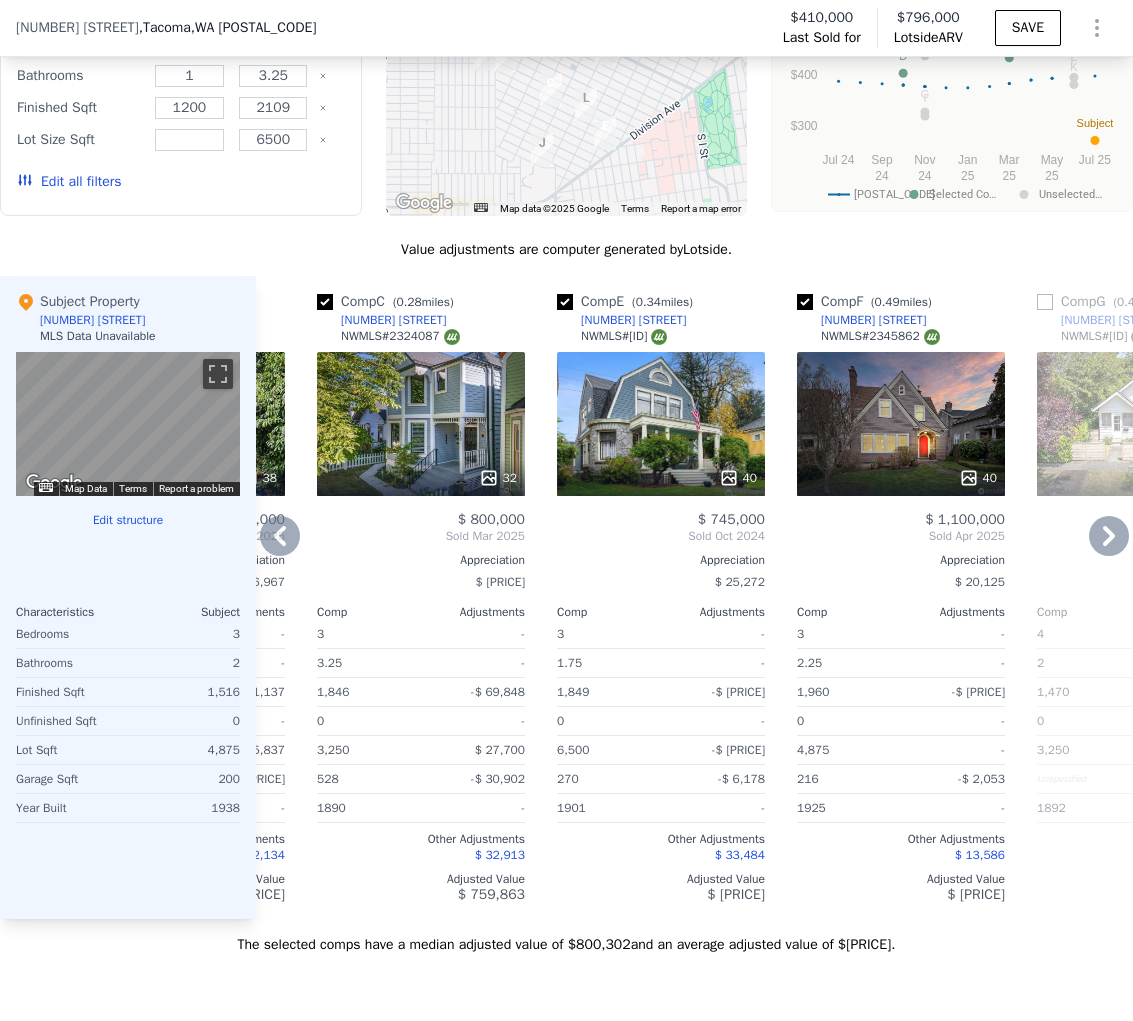 click on "40" at bounding box center [661, 424] 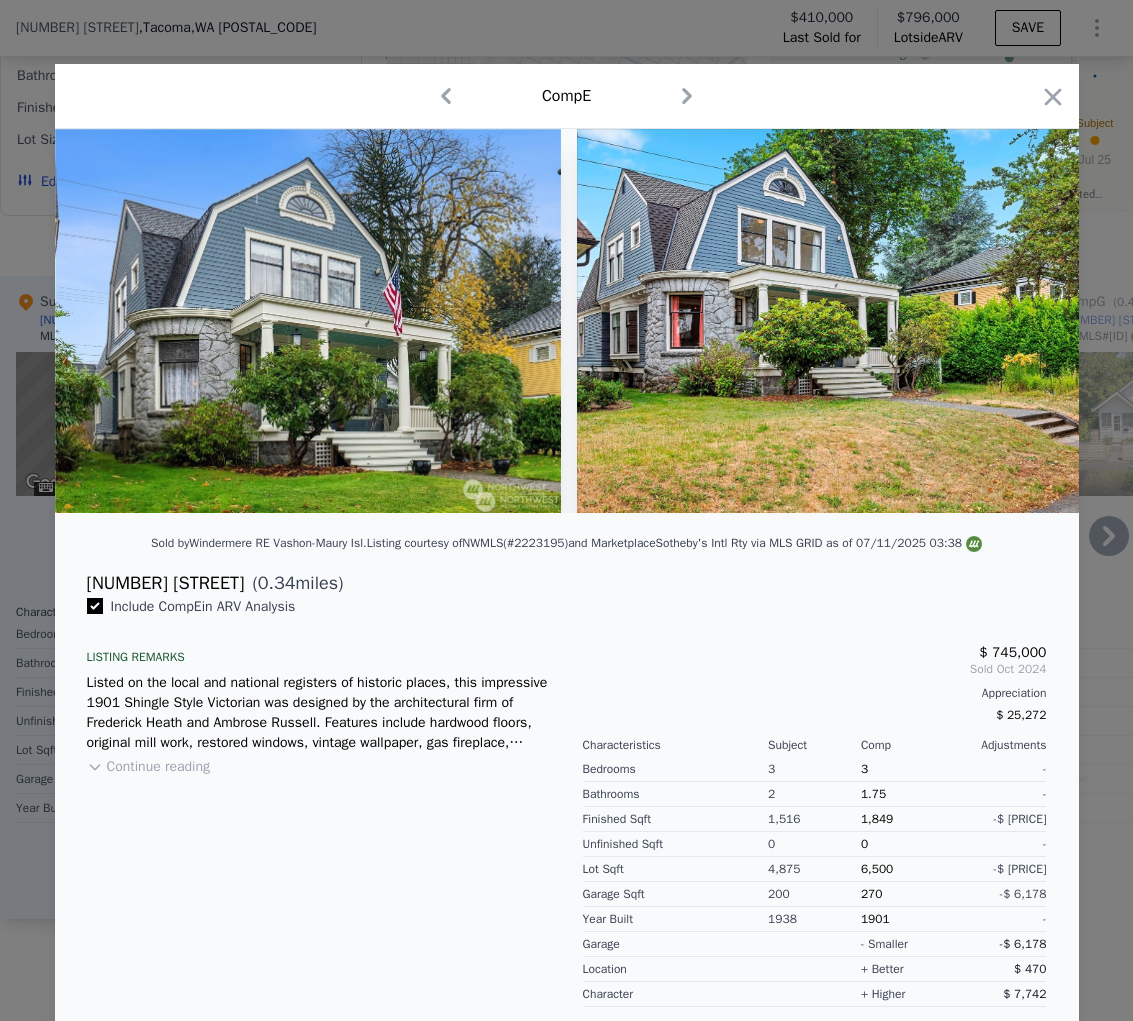 scroll, scrollTop: 4, scrollLeft: 0, axis: vertical 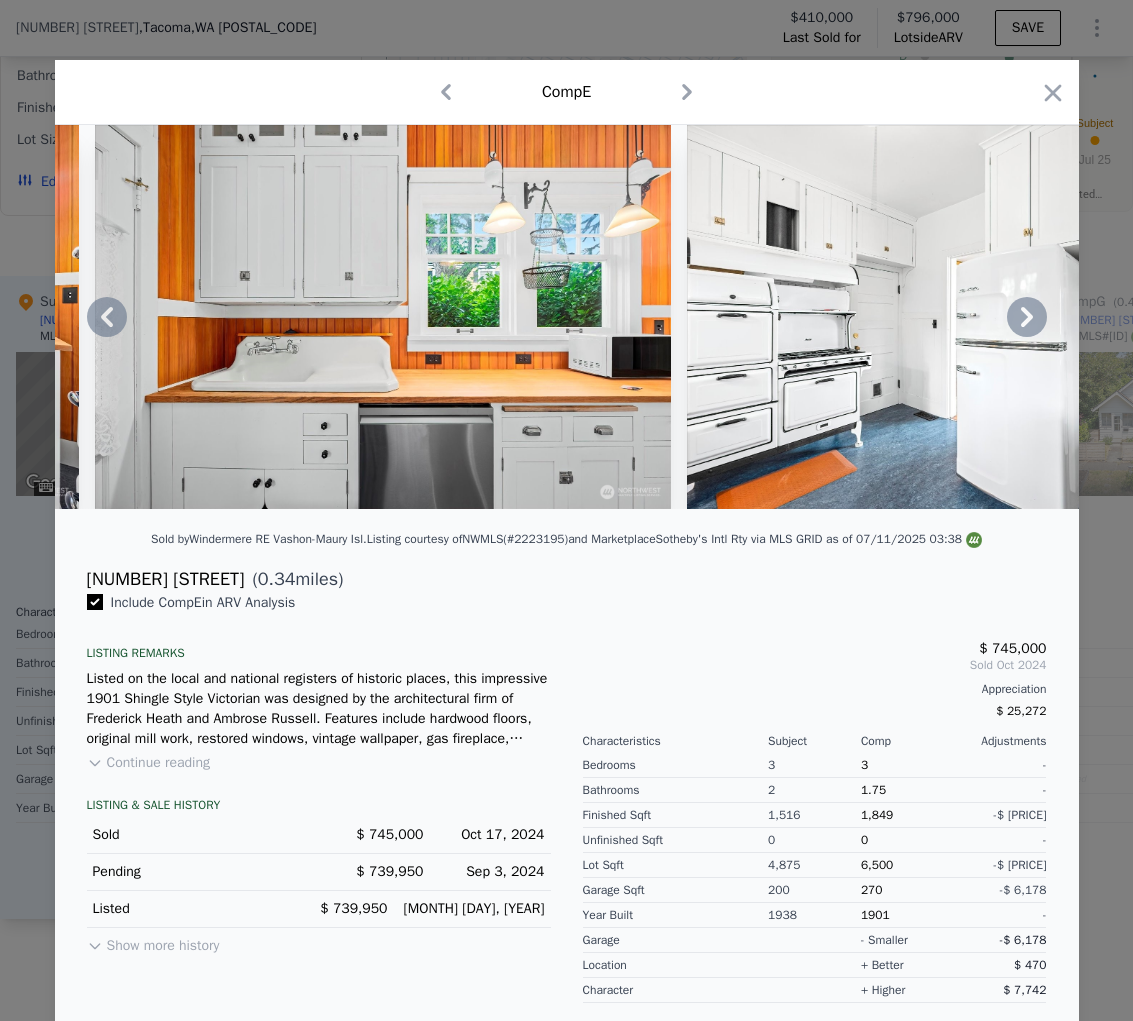 drag, startPoint x: 1049, startPoint y: 90, endPoint x: 983, endPoint y: 203, distance: 130.86252 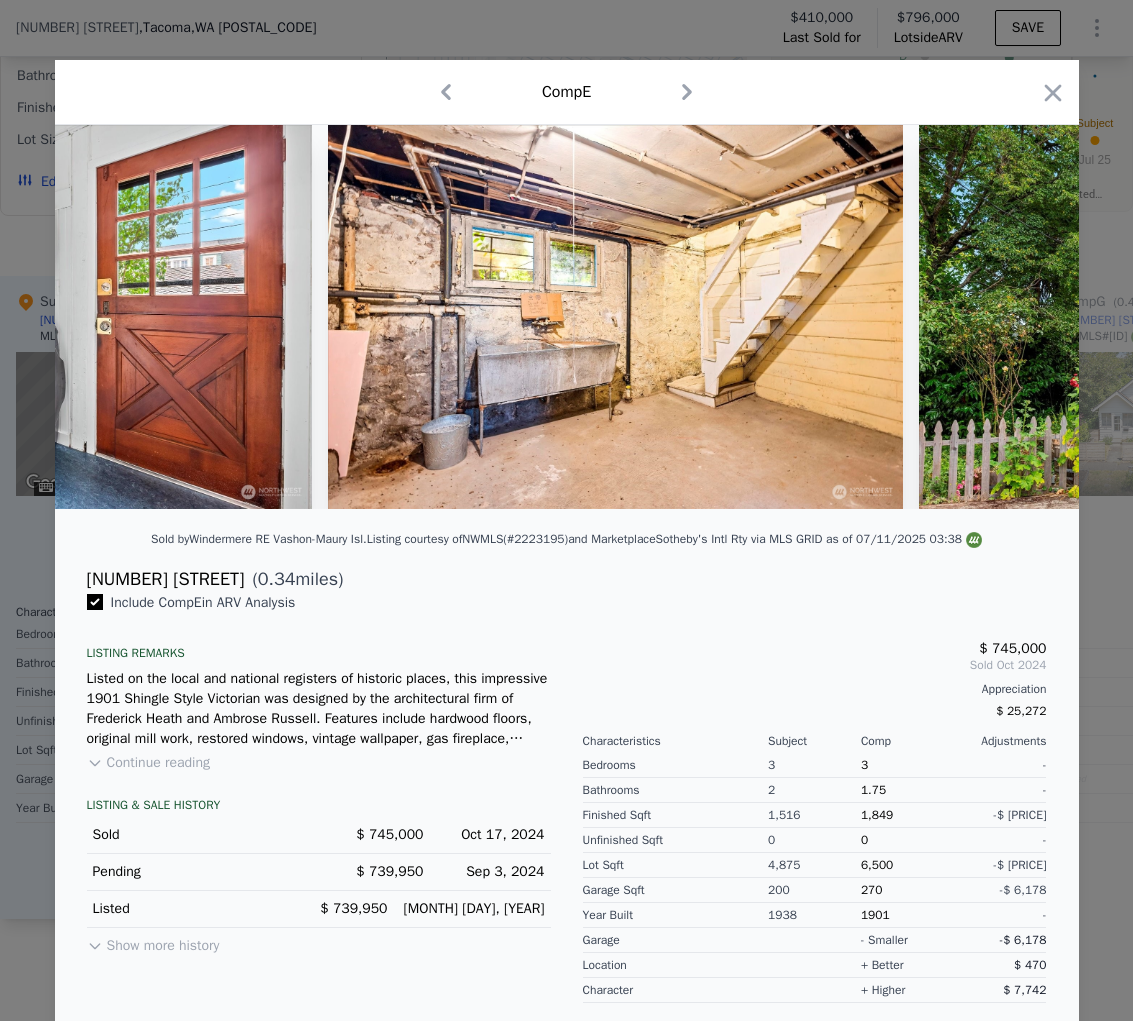 scroll, scrollTop: 0, scrollLeft: 17821, axis: horizontal 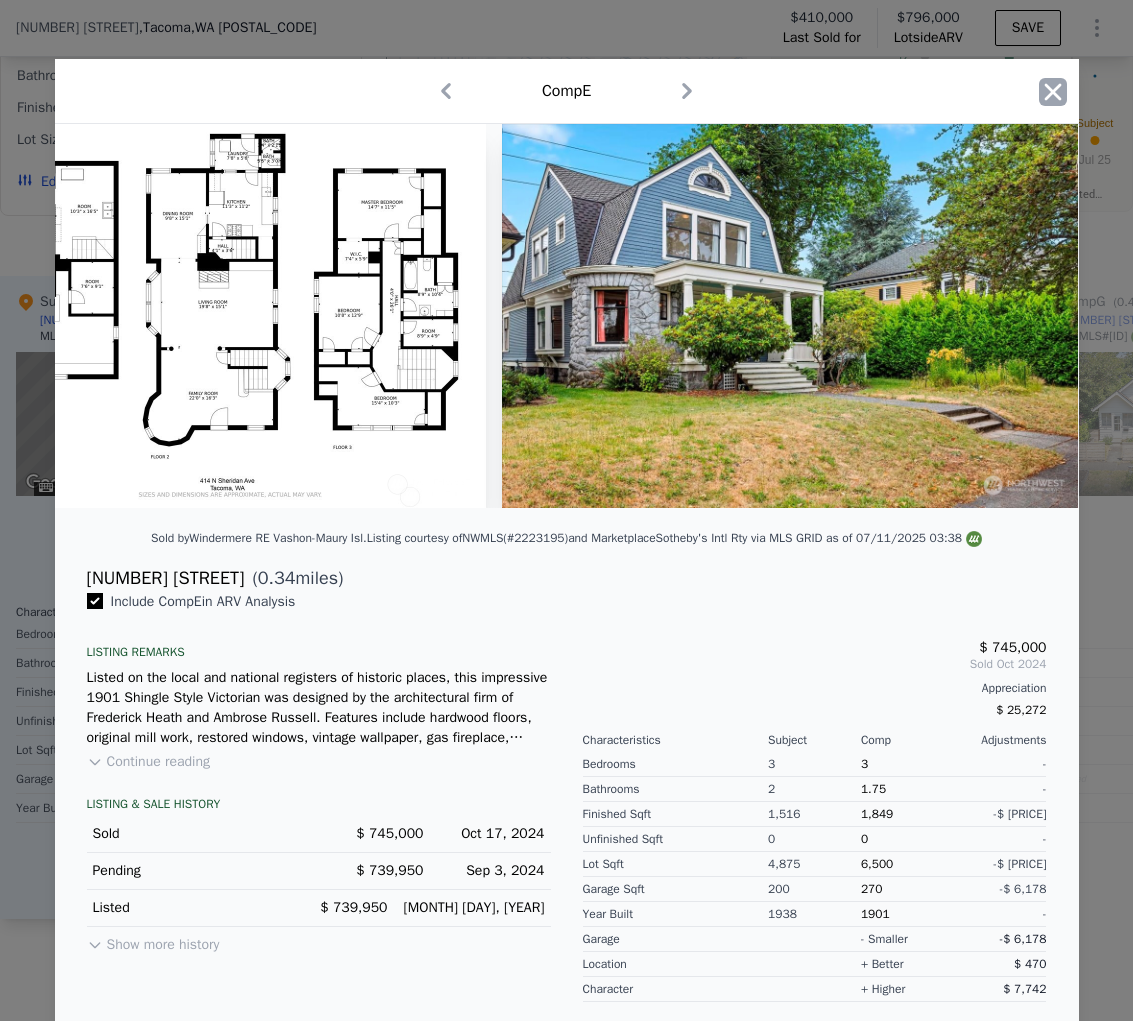 click 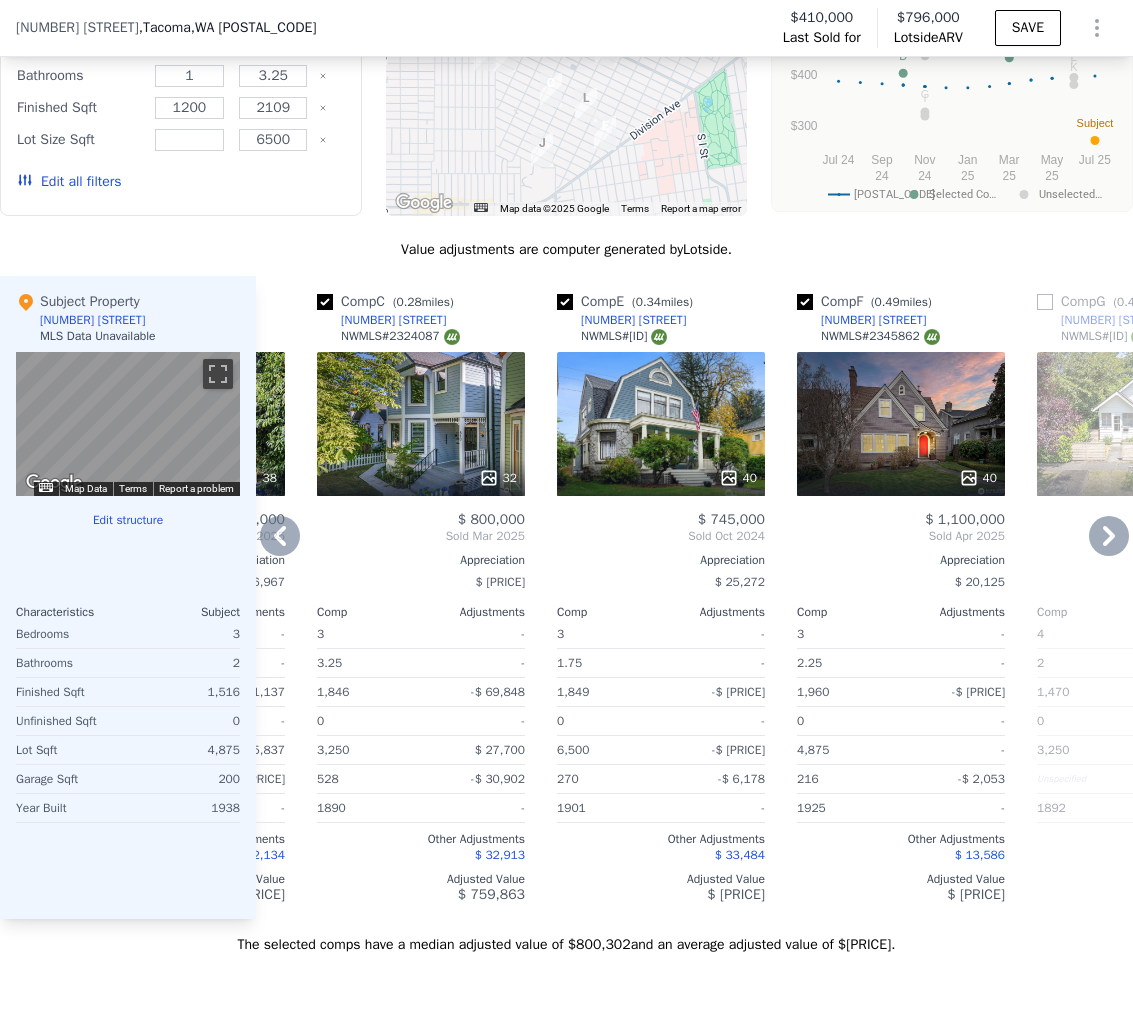 click on "40" at bounding box center (661, 424) 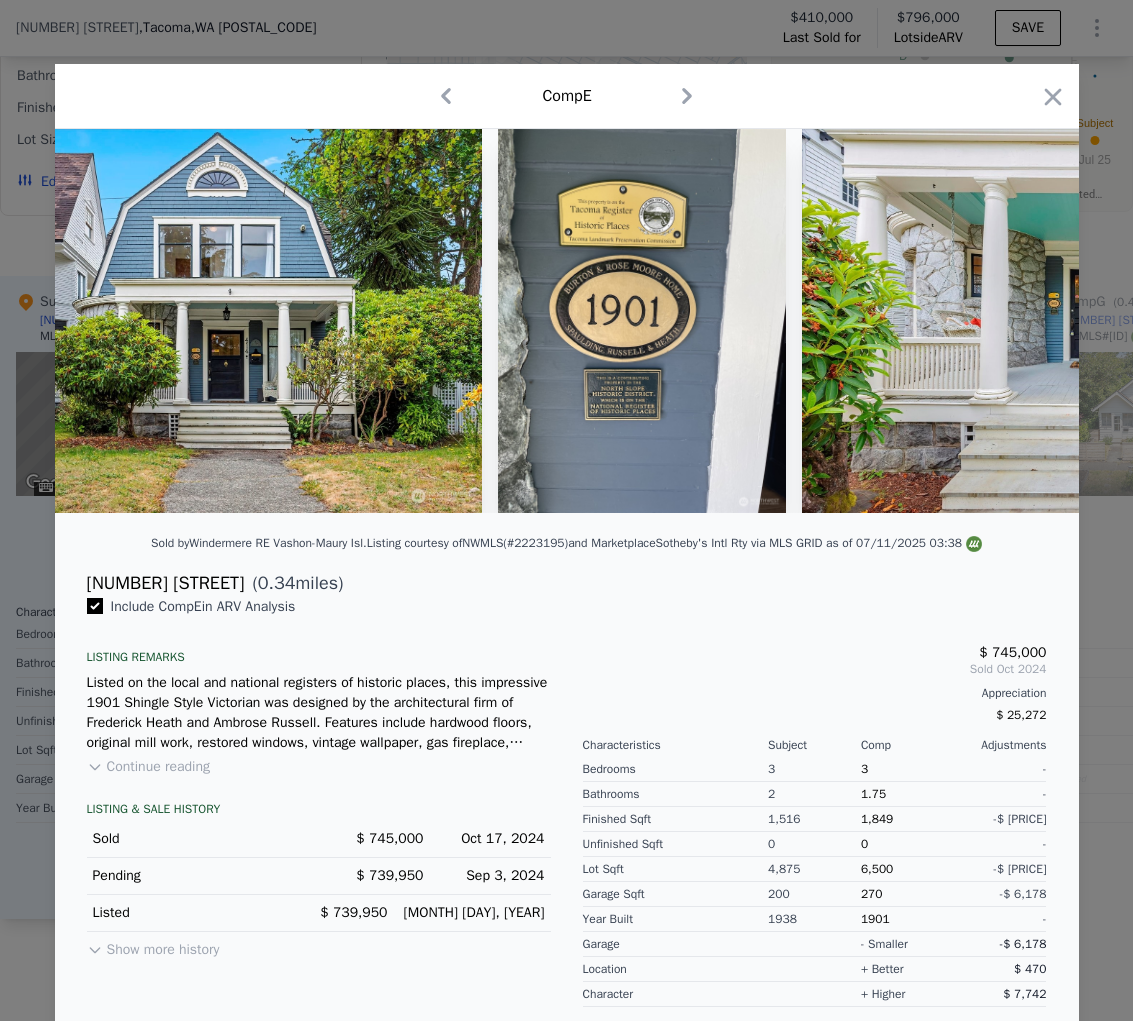 scroll, scrollTop: 0, scrollLeft: 1269, axis: horizontal 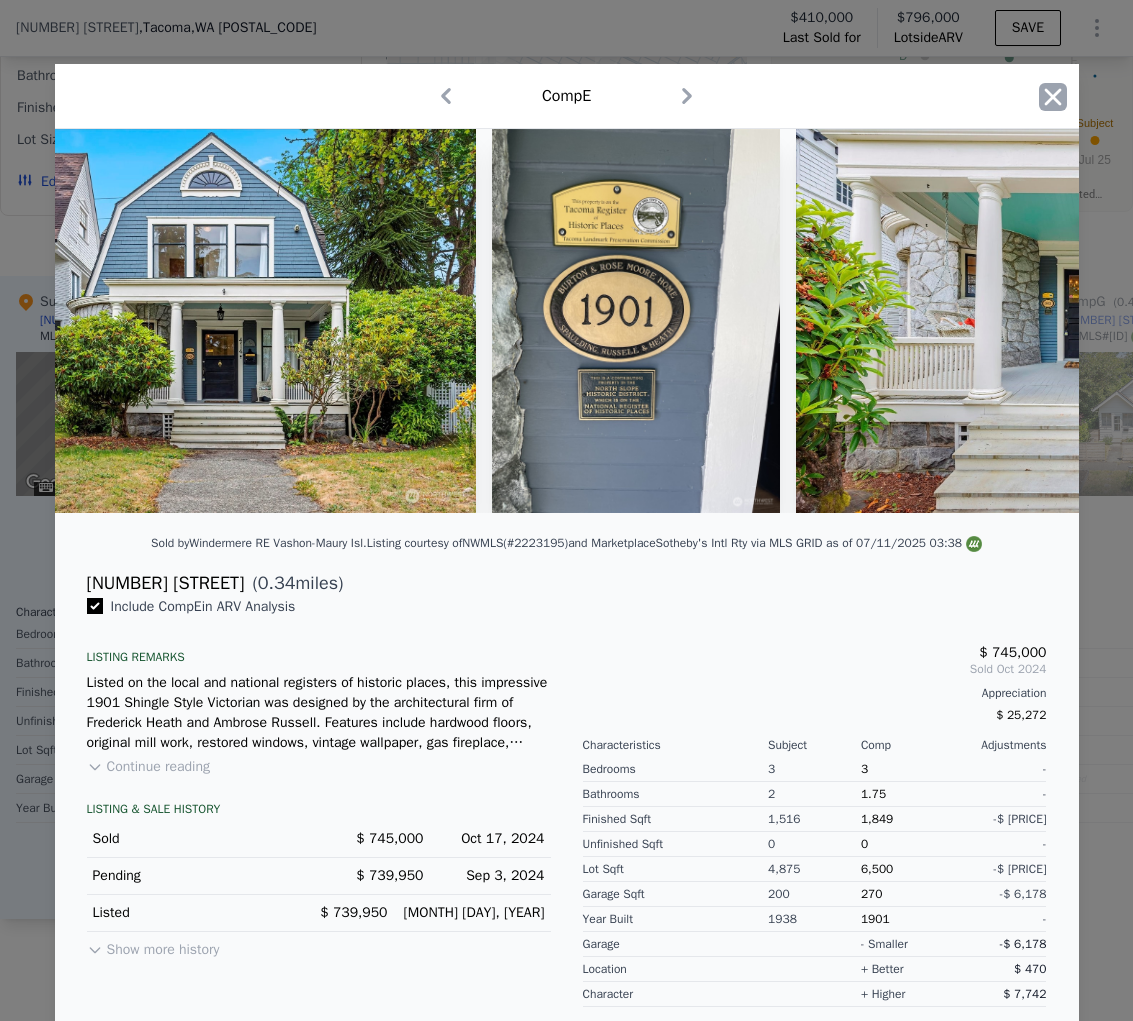 click 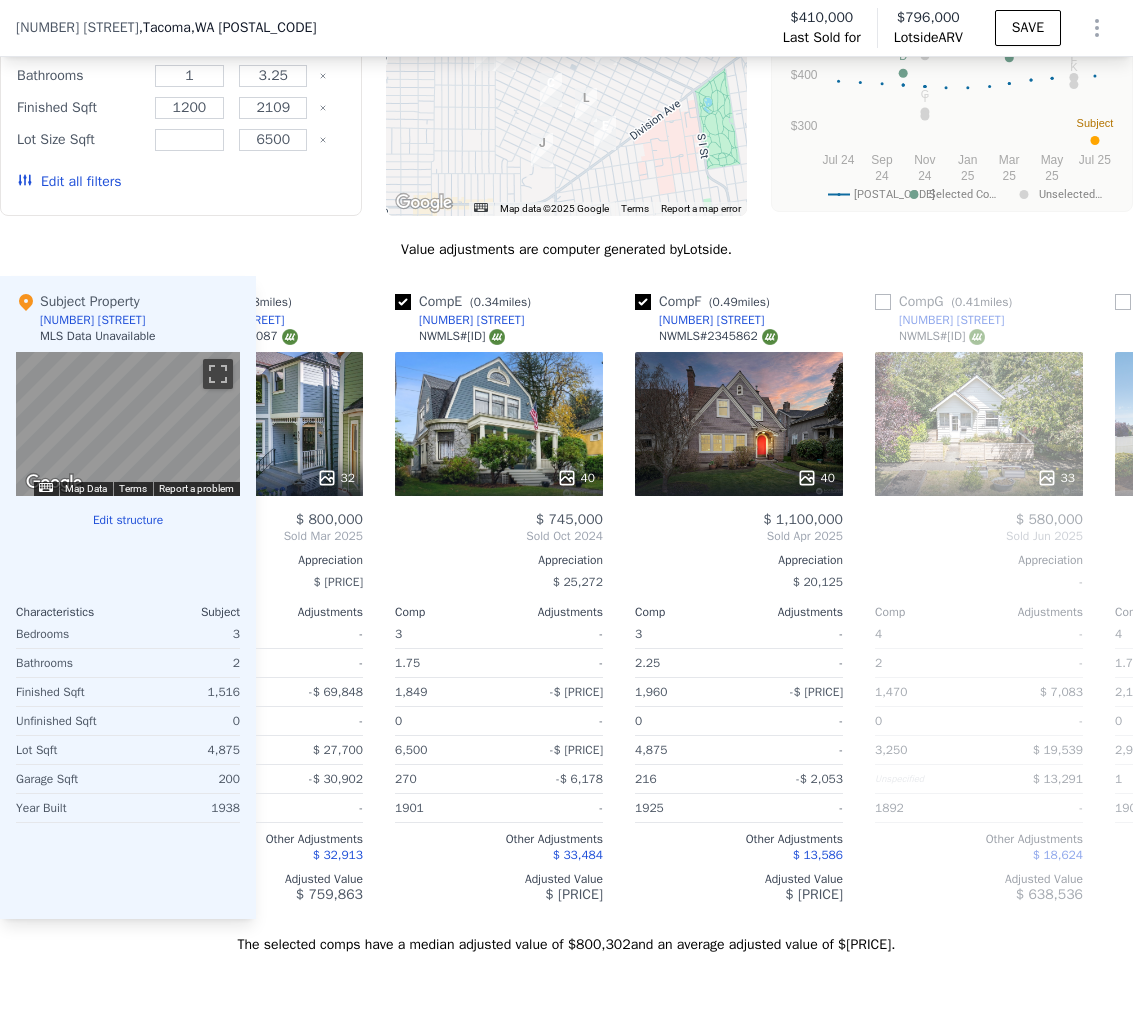 scroll, scrollTop: 0, scrollLeft: 612, axis: horizontal 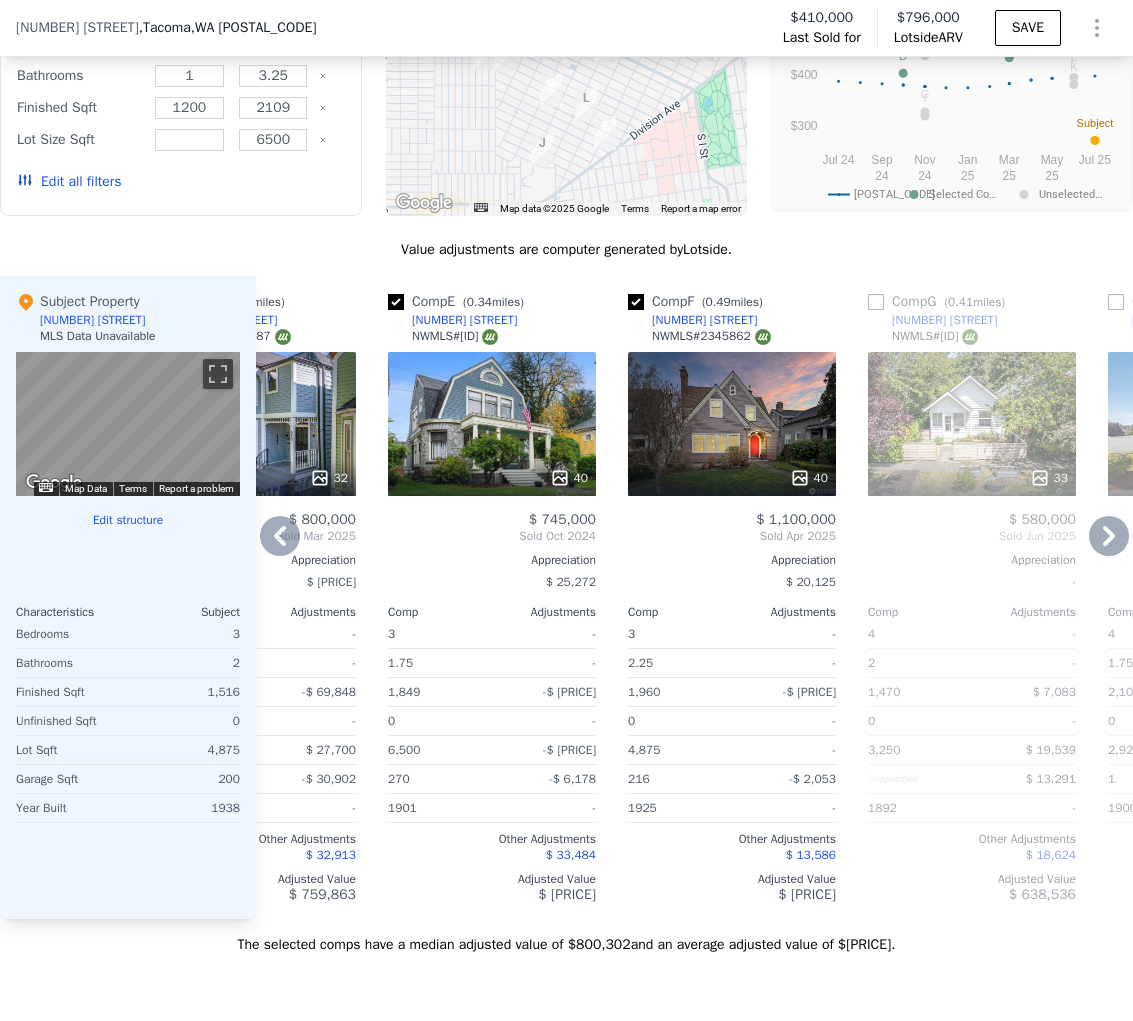 click on "40" at bounding box center (732, 424) 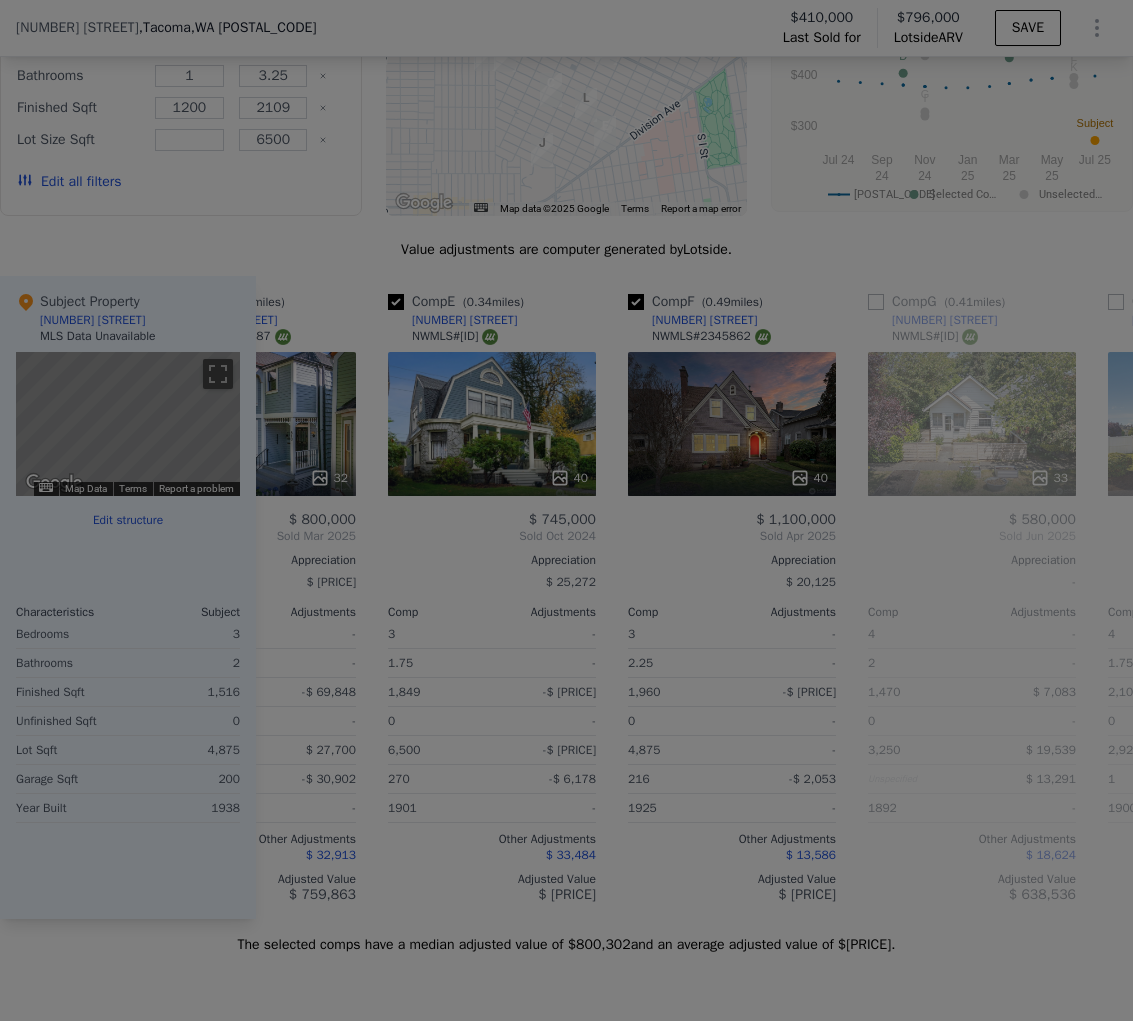 scroll, scrollTop: 0, scrollLeft: 614, axis: horizontal 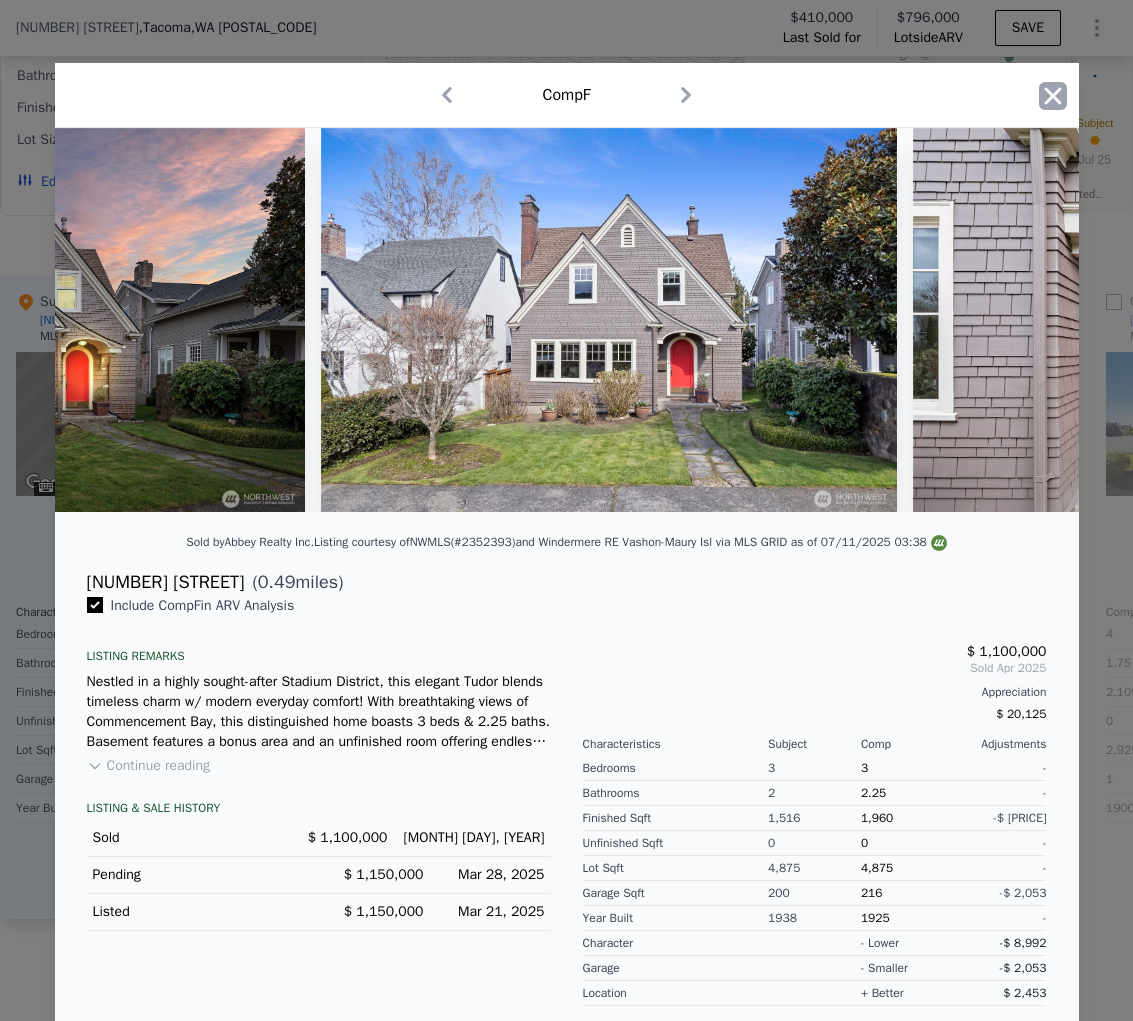 click 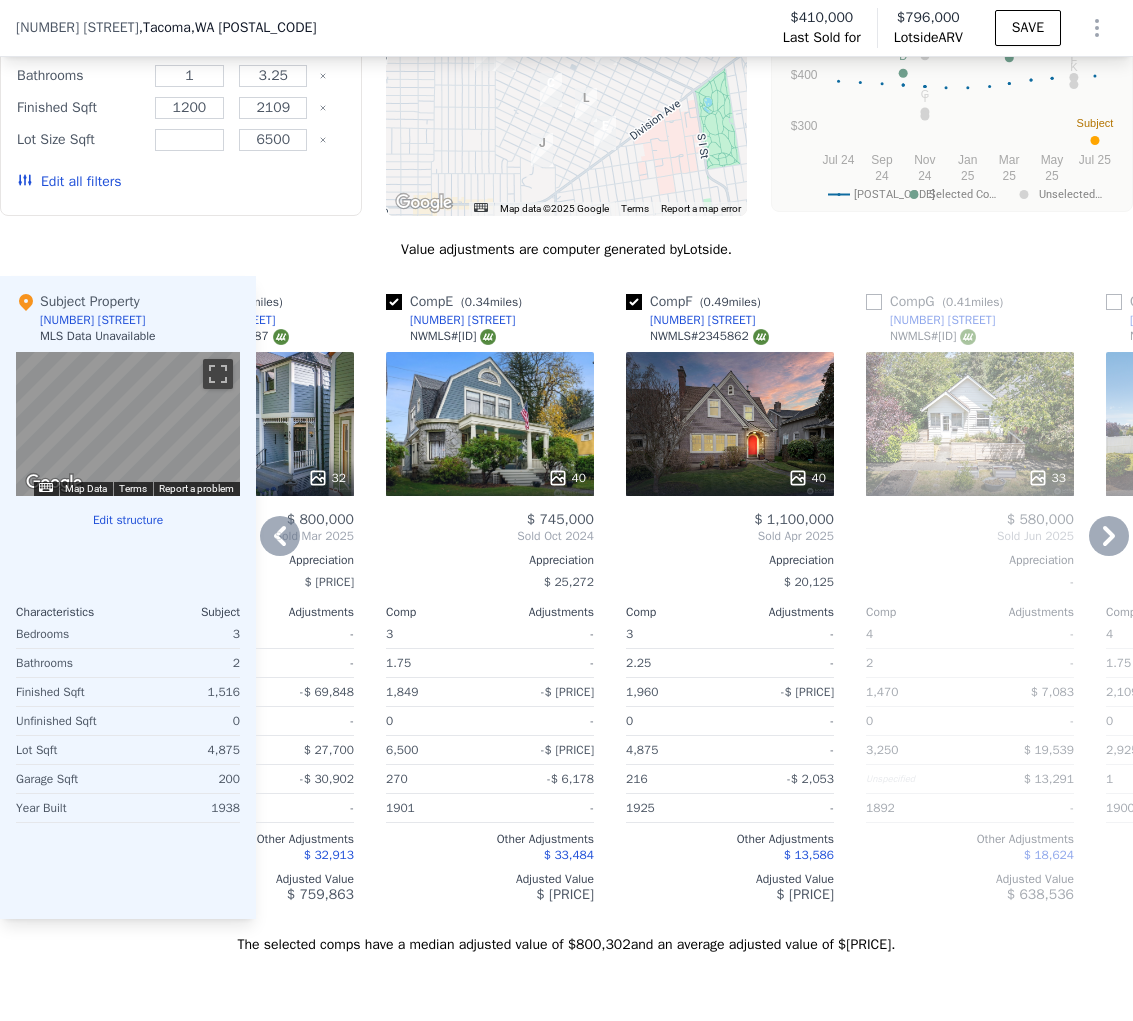 scroll, scrollTop: 1939, scrollLeft: 0, axis: vertical 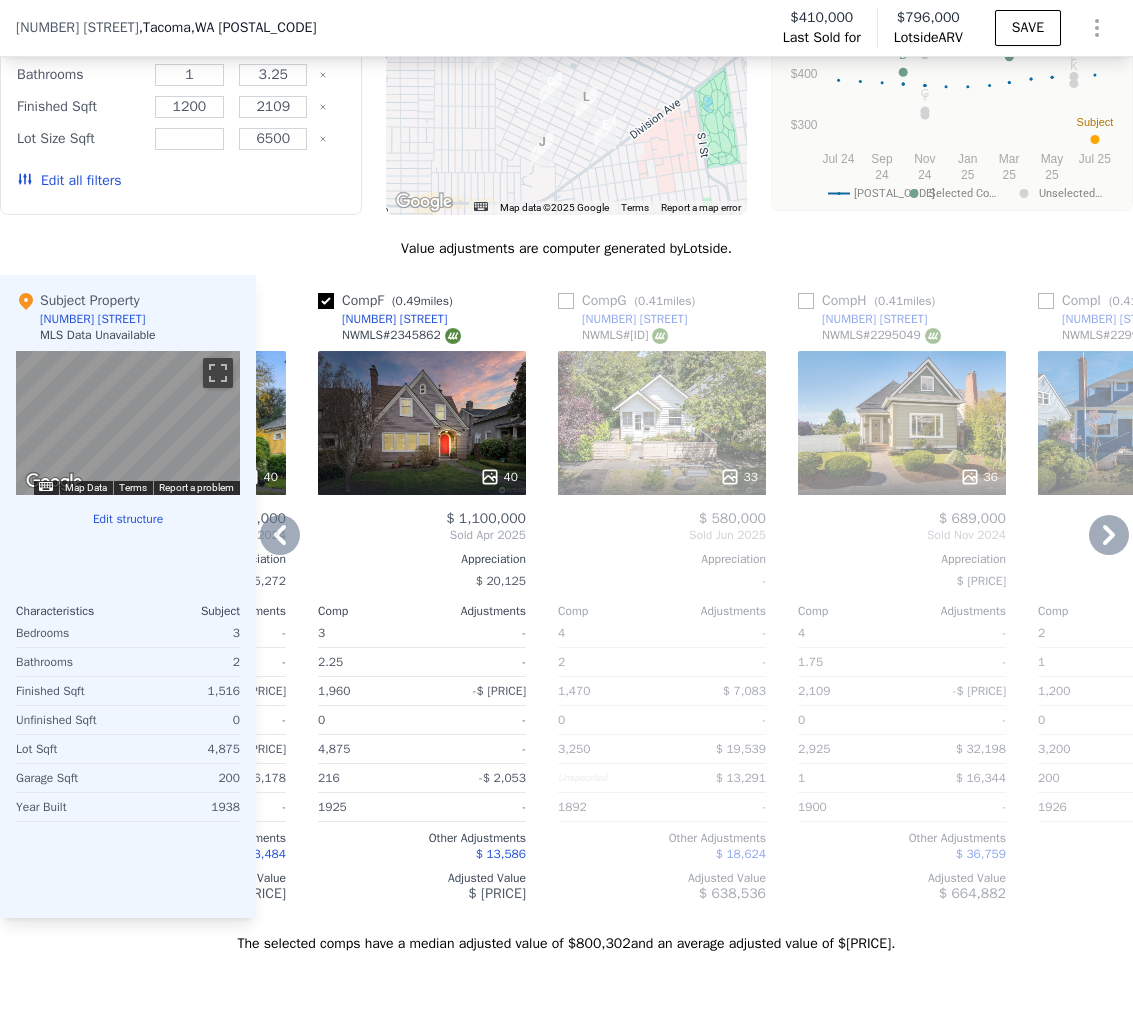 click at bounding box center [326, 301] 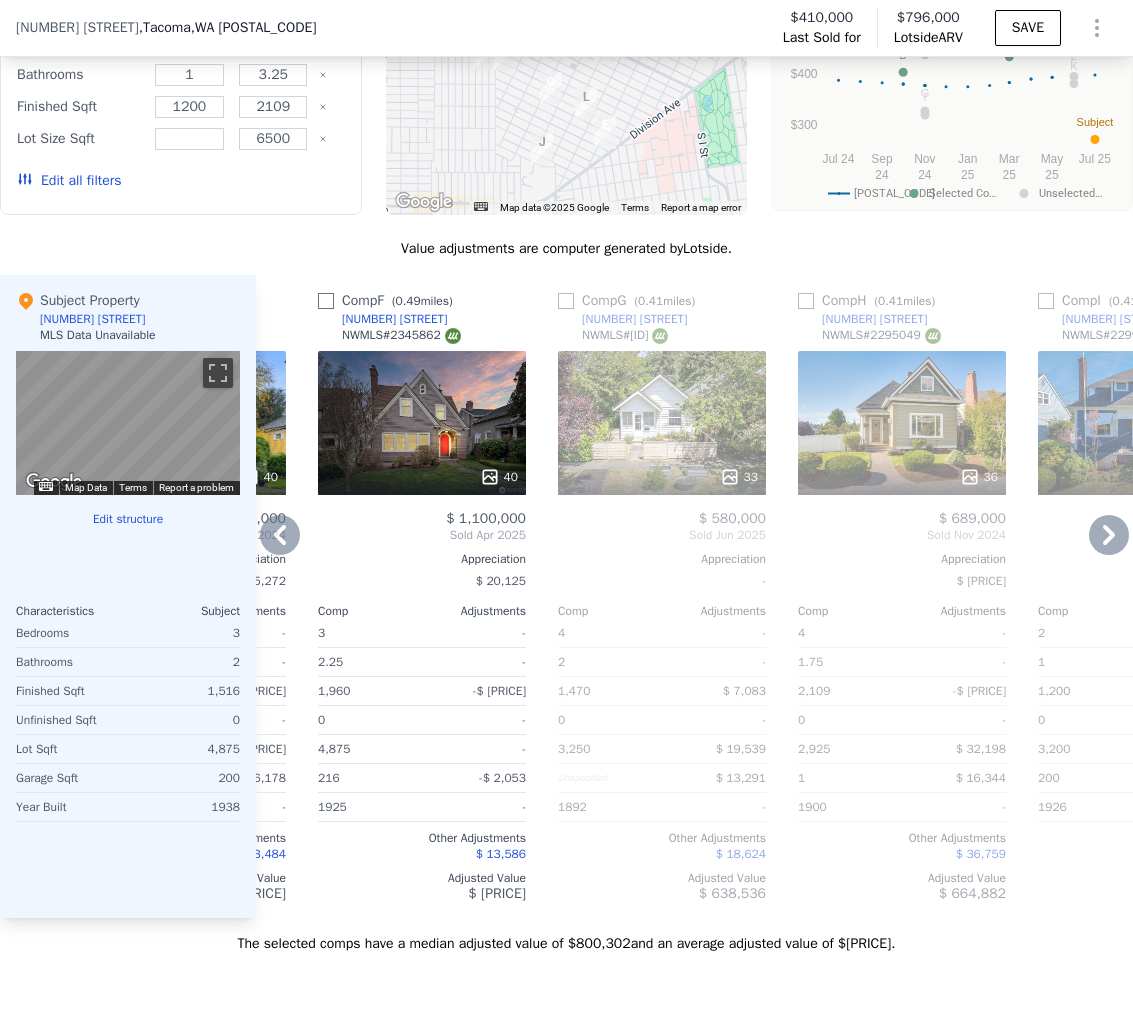 checkbox on "false" 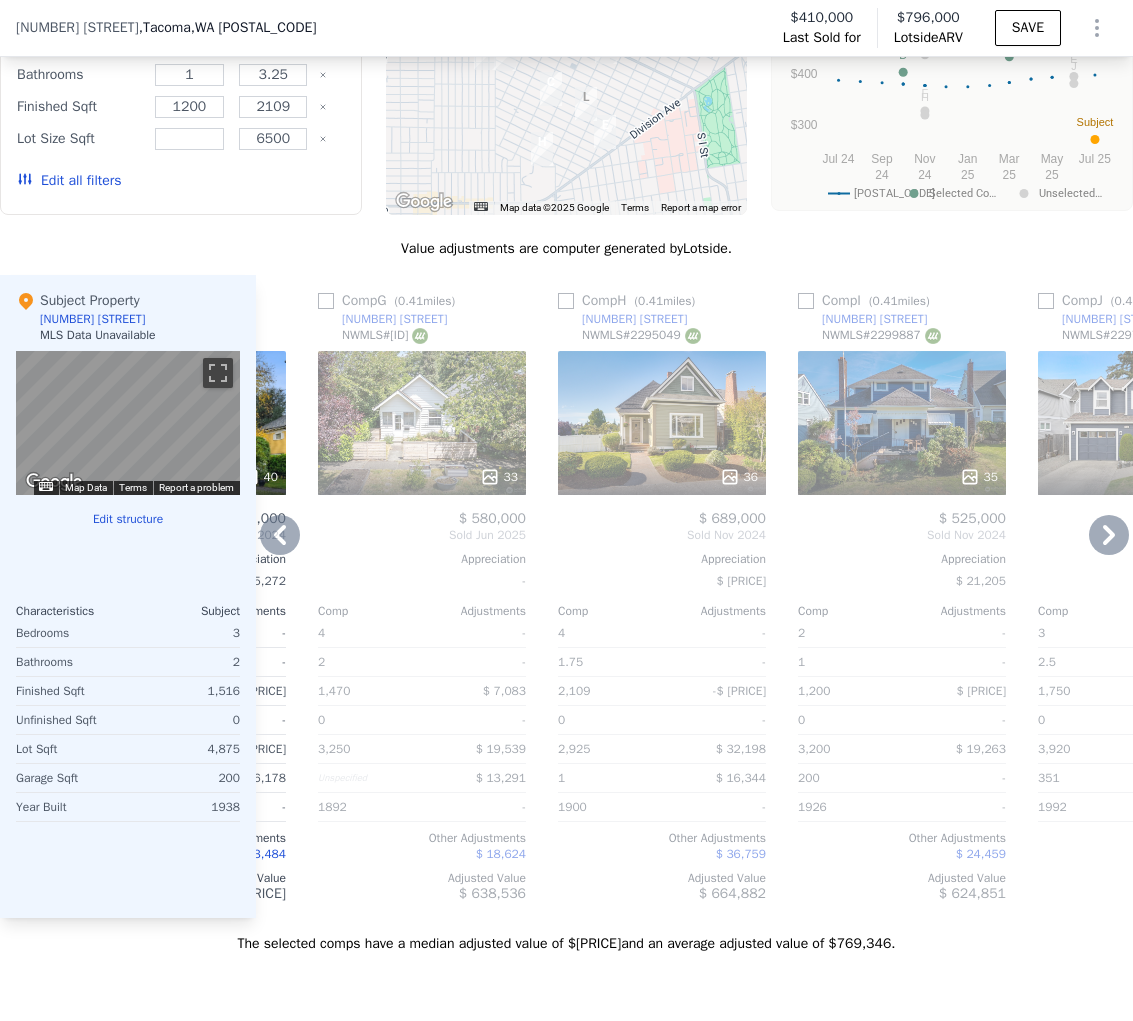 click on "36" at bounding box center [662, 423] 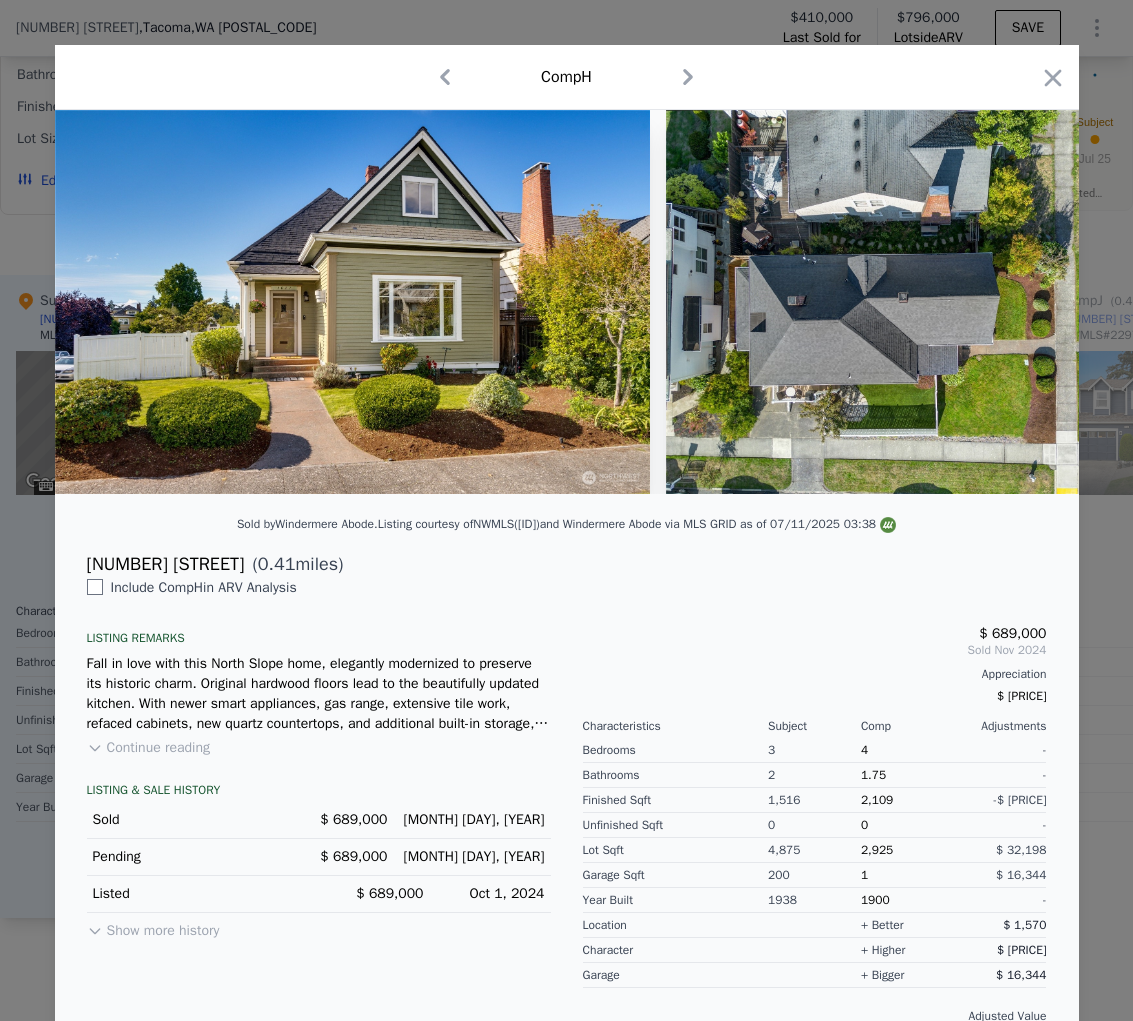 scroll, scrollTop: 24, scrollLeft: 0, axis: vertical 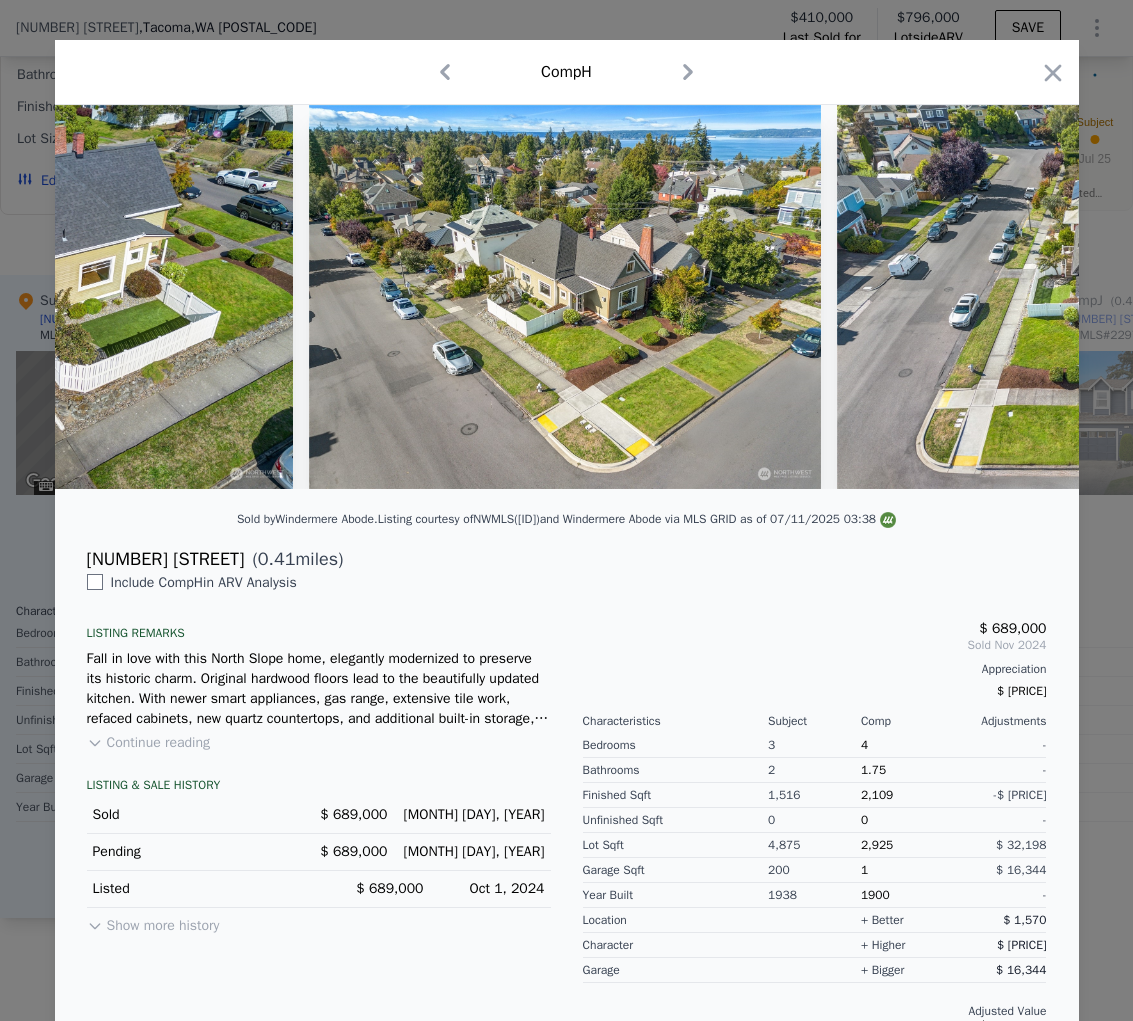 click on "Continue reading" at bounding box center [148, 743] 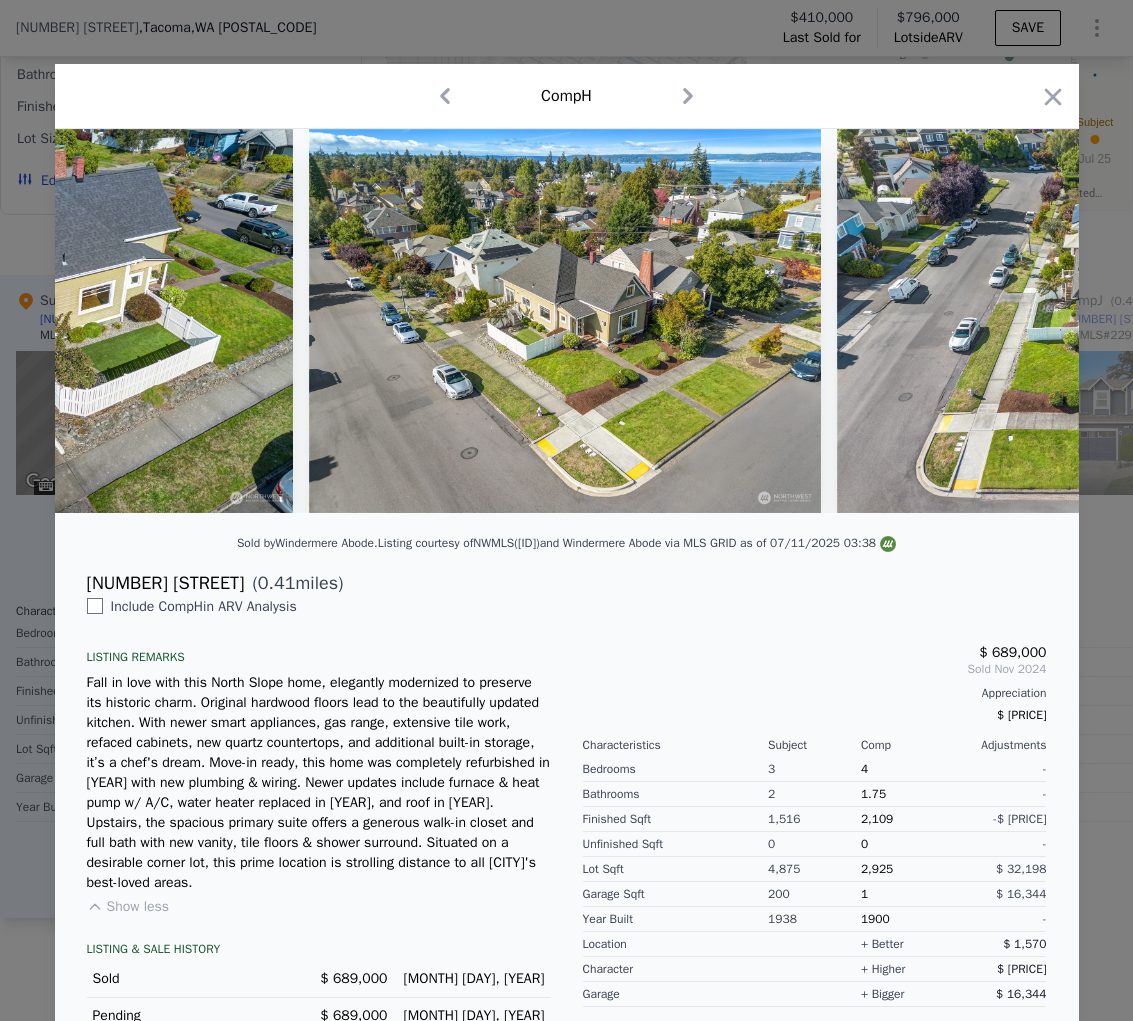 scroll, scrollTop: 0, scrollLeft: 0, axis: both 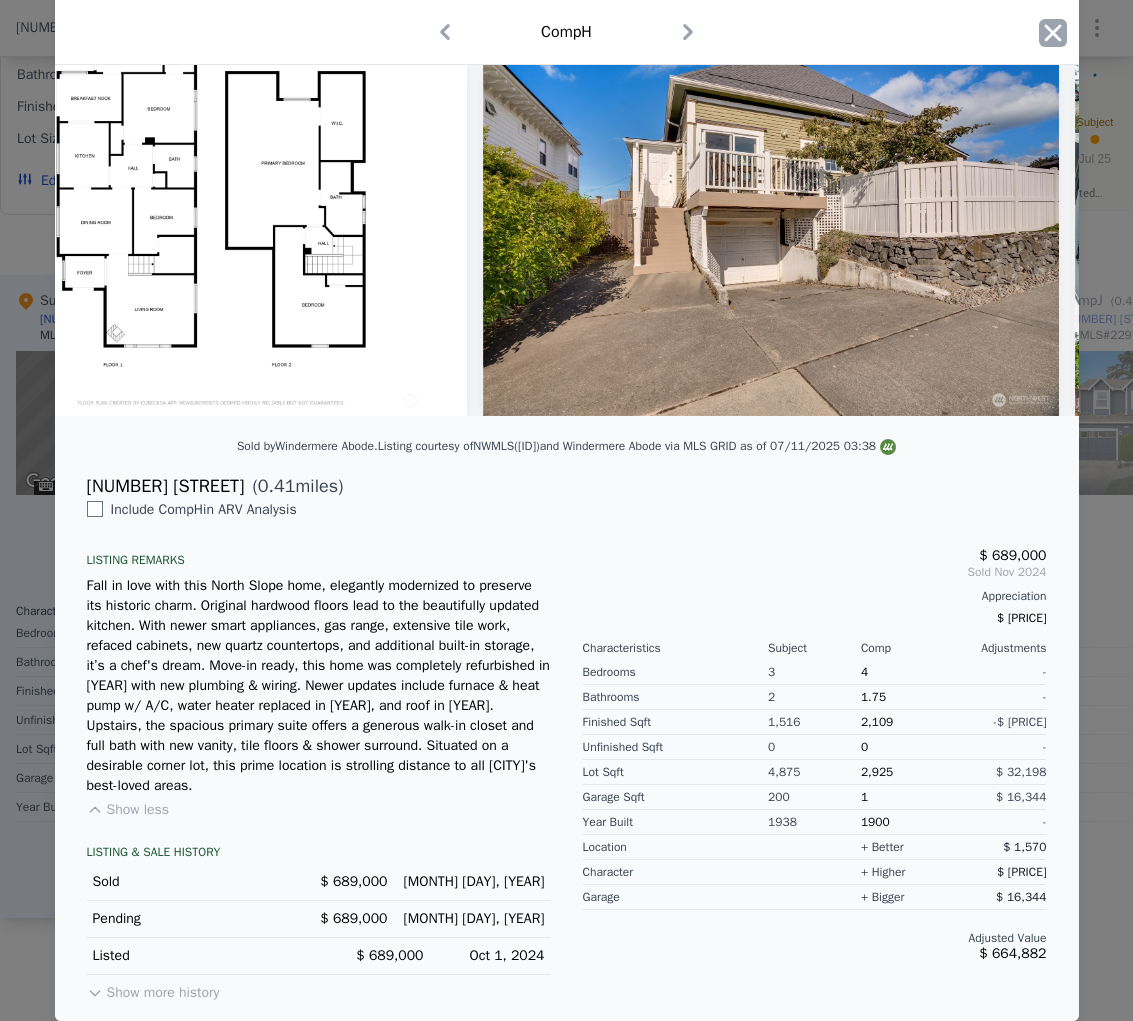 click 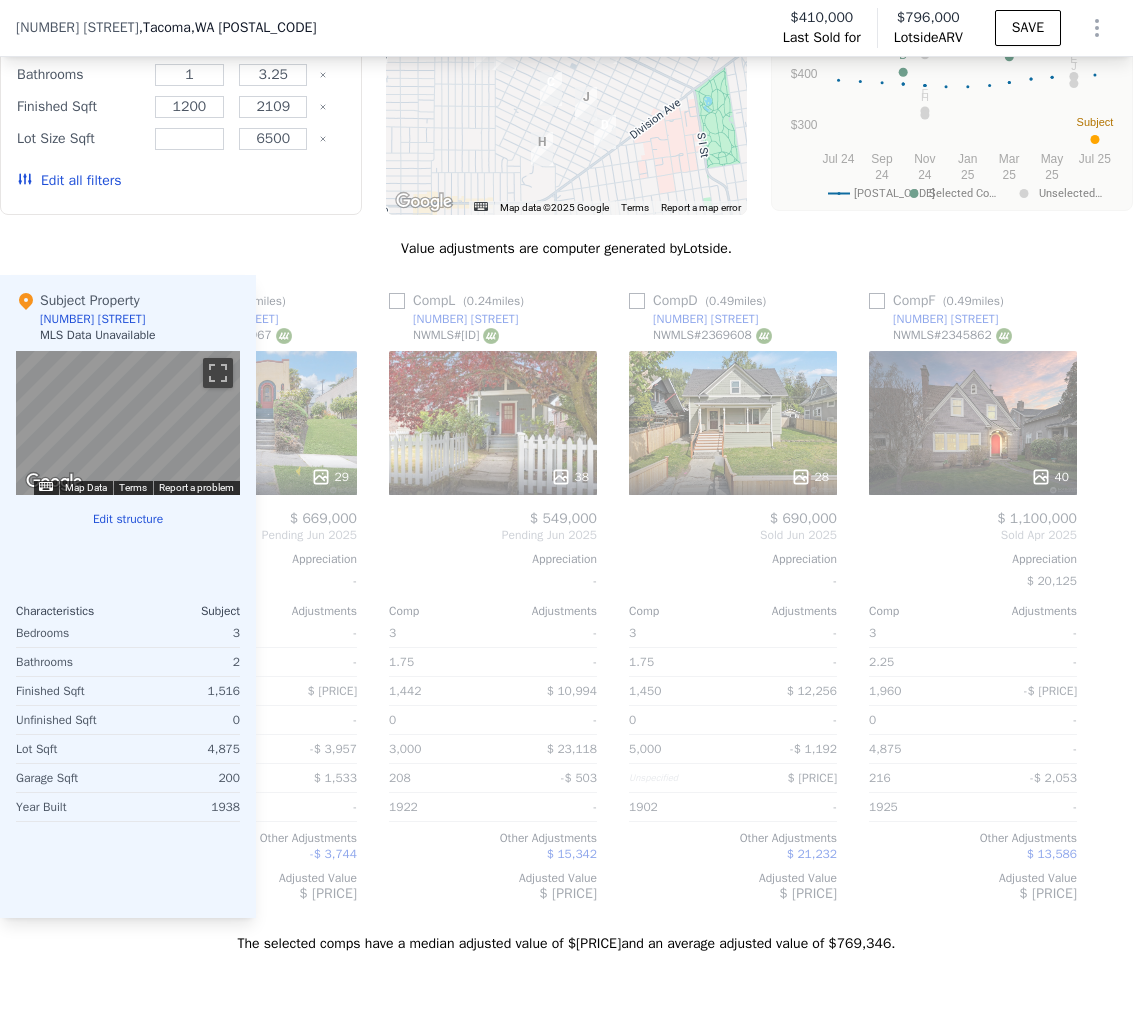 scroll, scrollTop: 0, scrollLeft: 2052, axis: horizontal 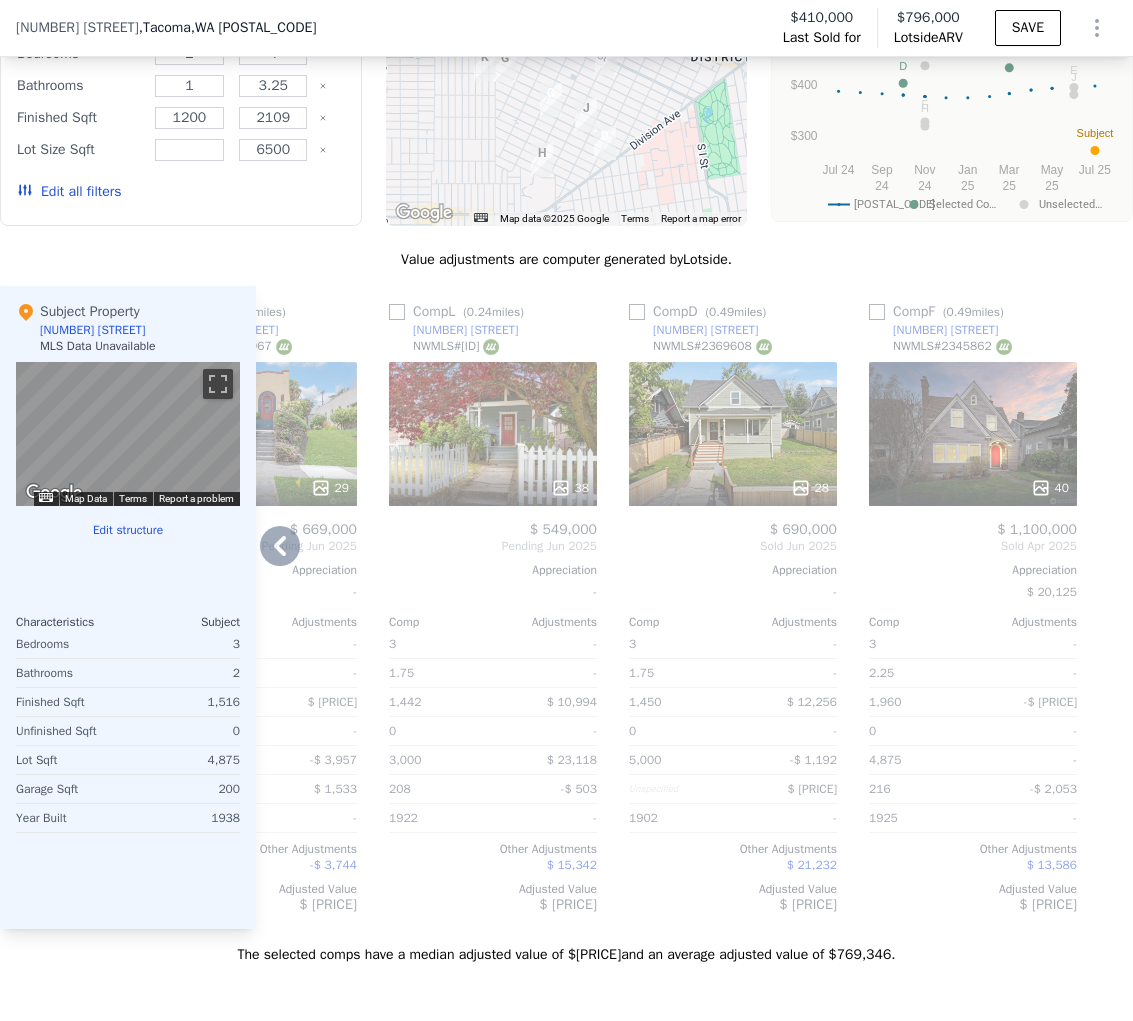 click on "38" at bounding box center (493, 434) 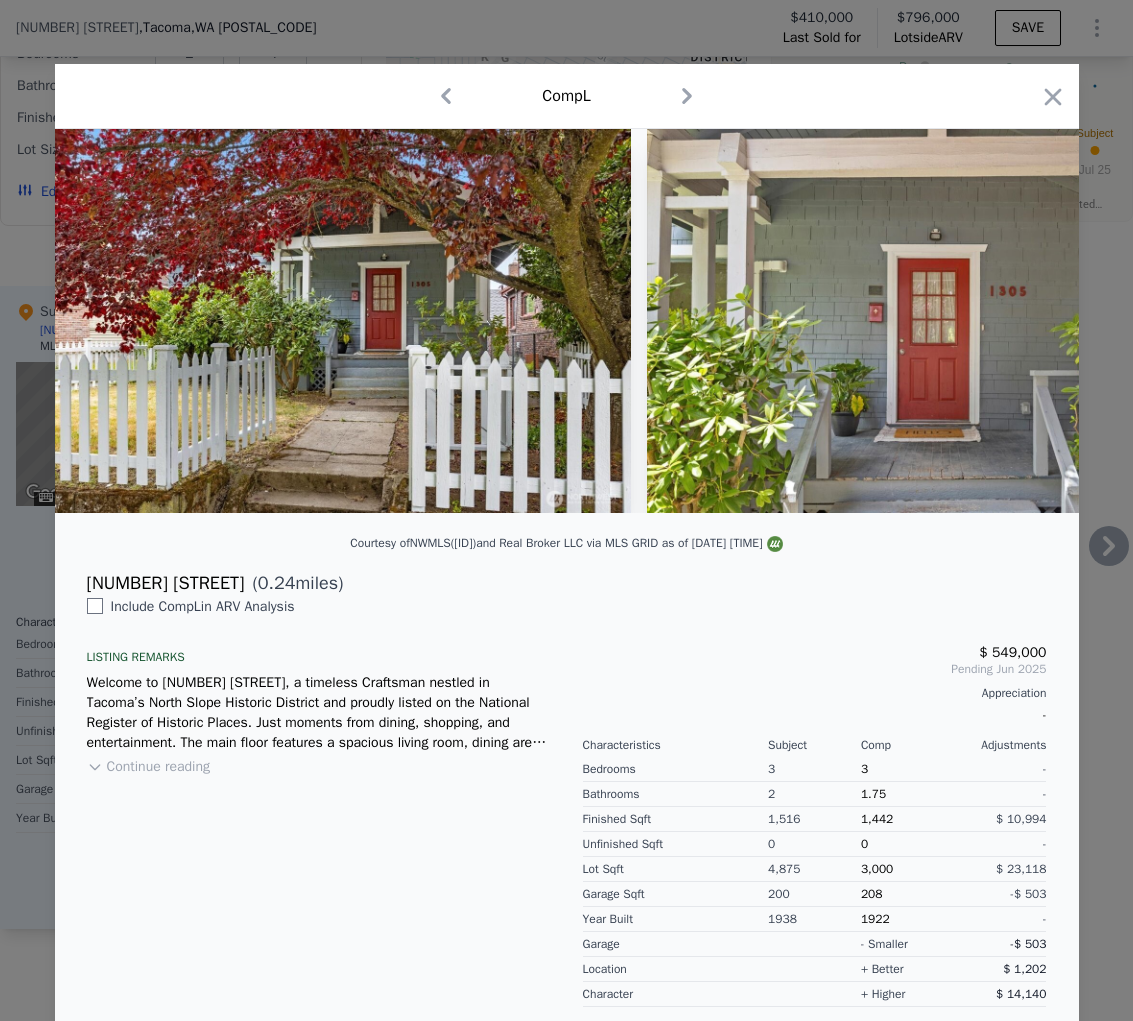 scroll, scrollTop: 1926, scrollLeft: 0, axis: vertical 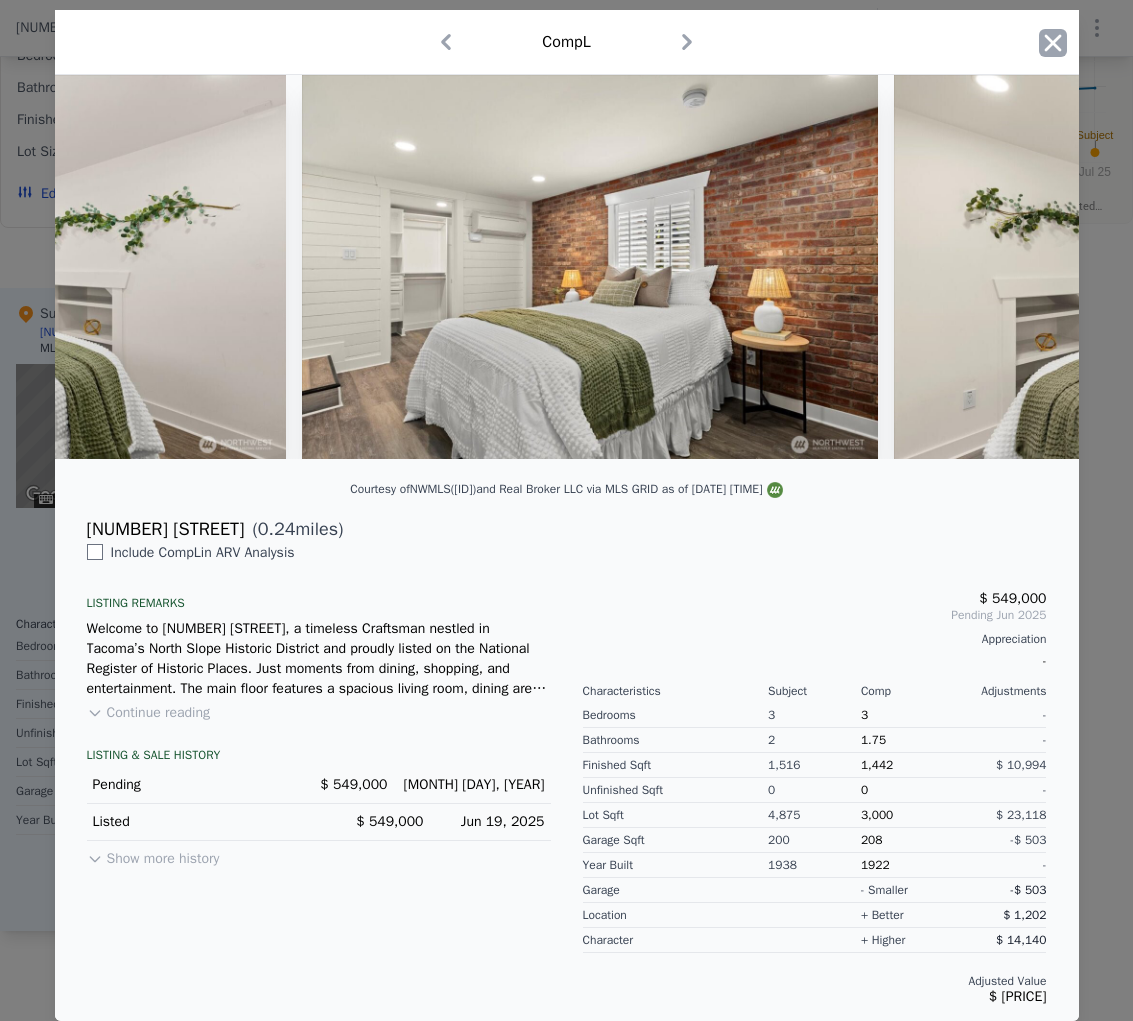 click 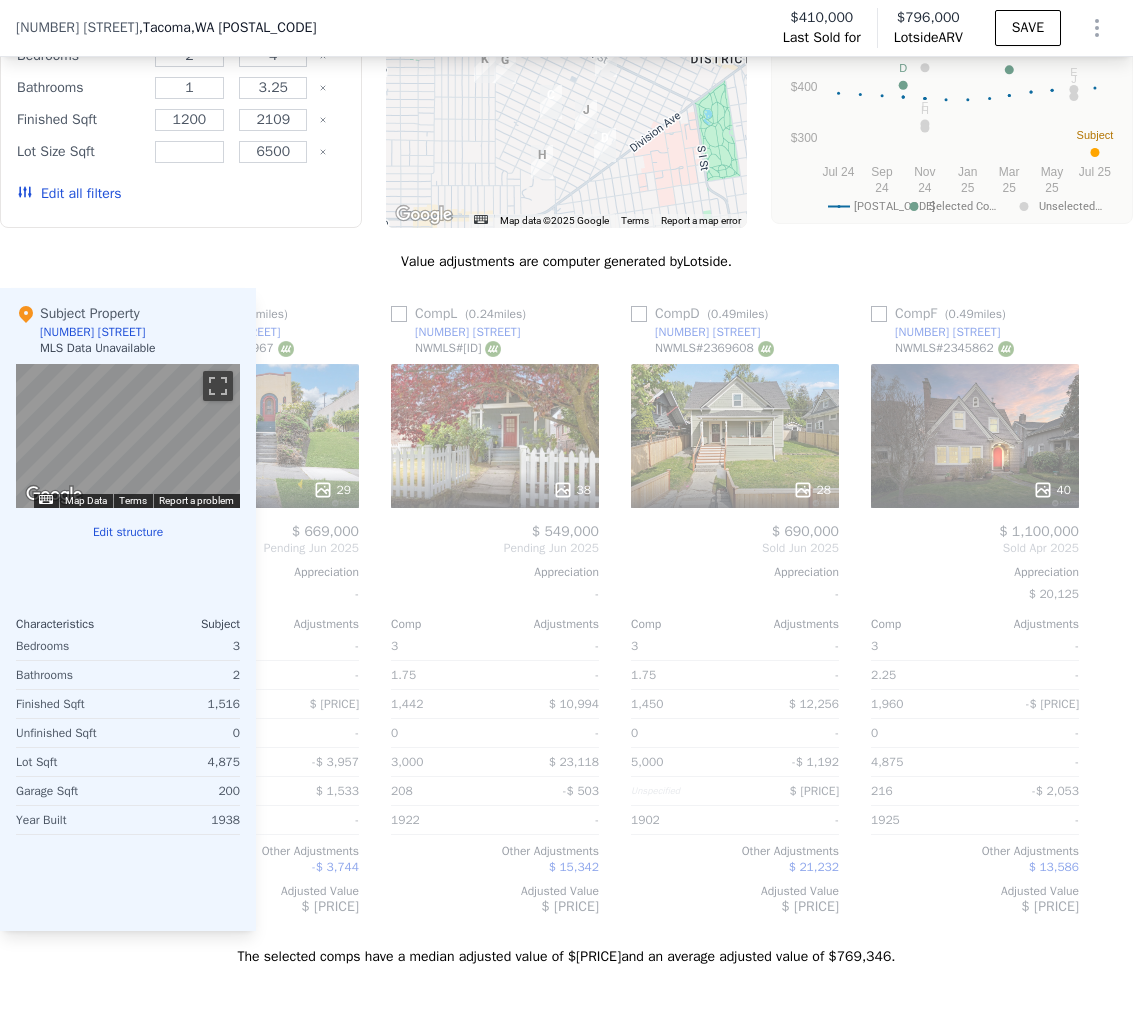 scroll, scrollTop: 0, scrollLeft: 0, axis: both 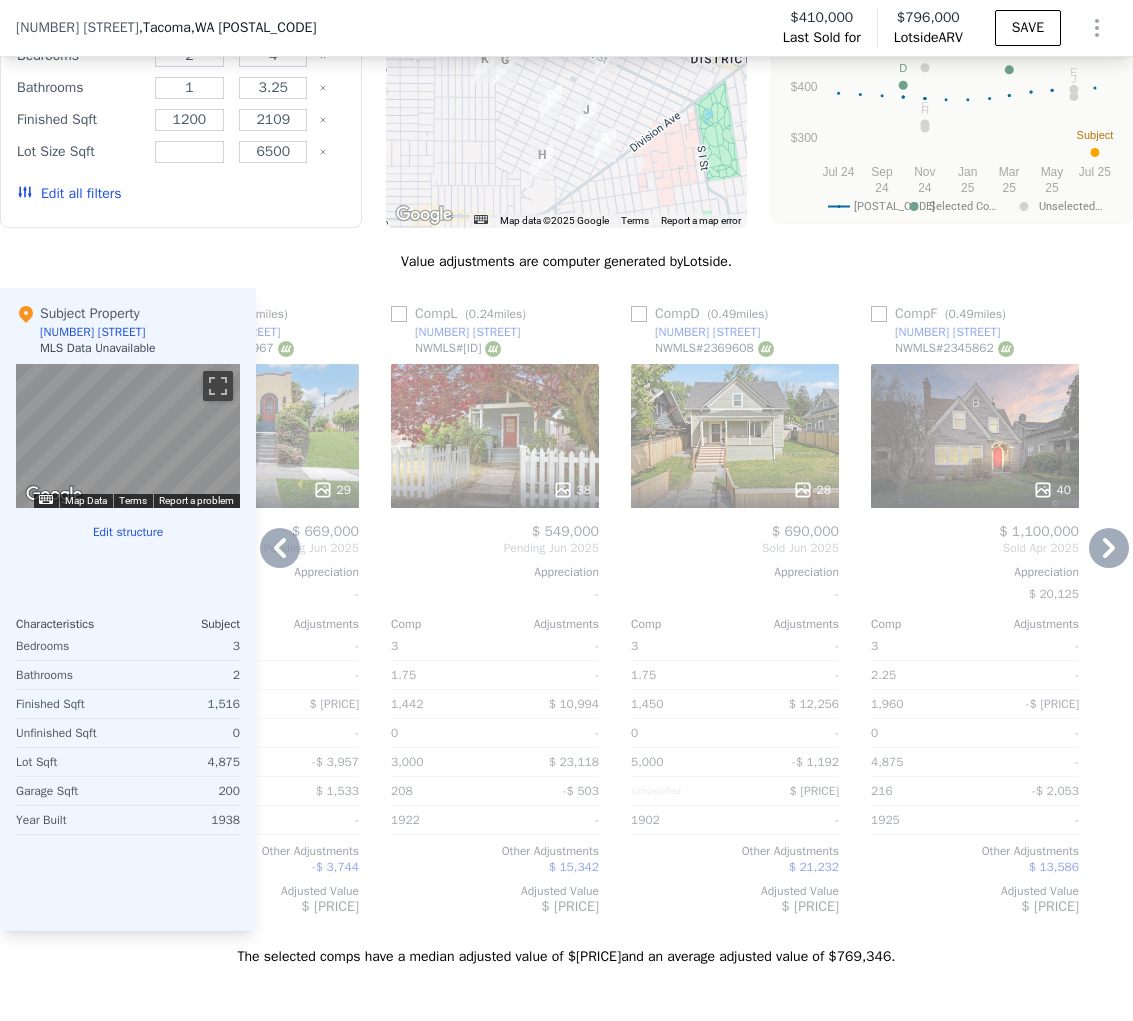 click on "38" at bounding box center [495, 436] 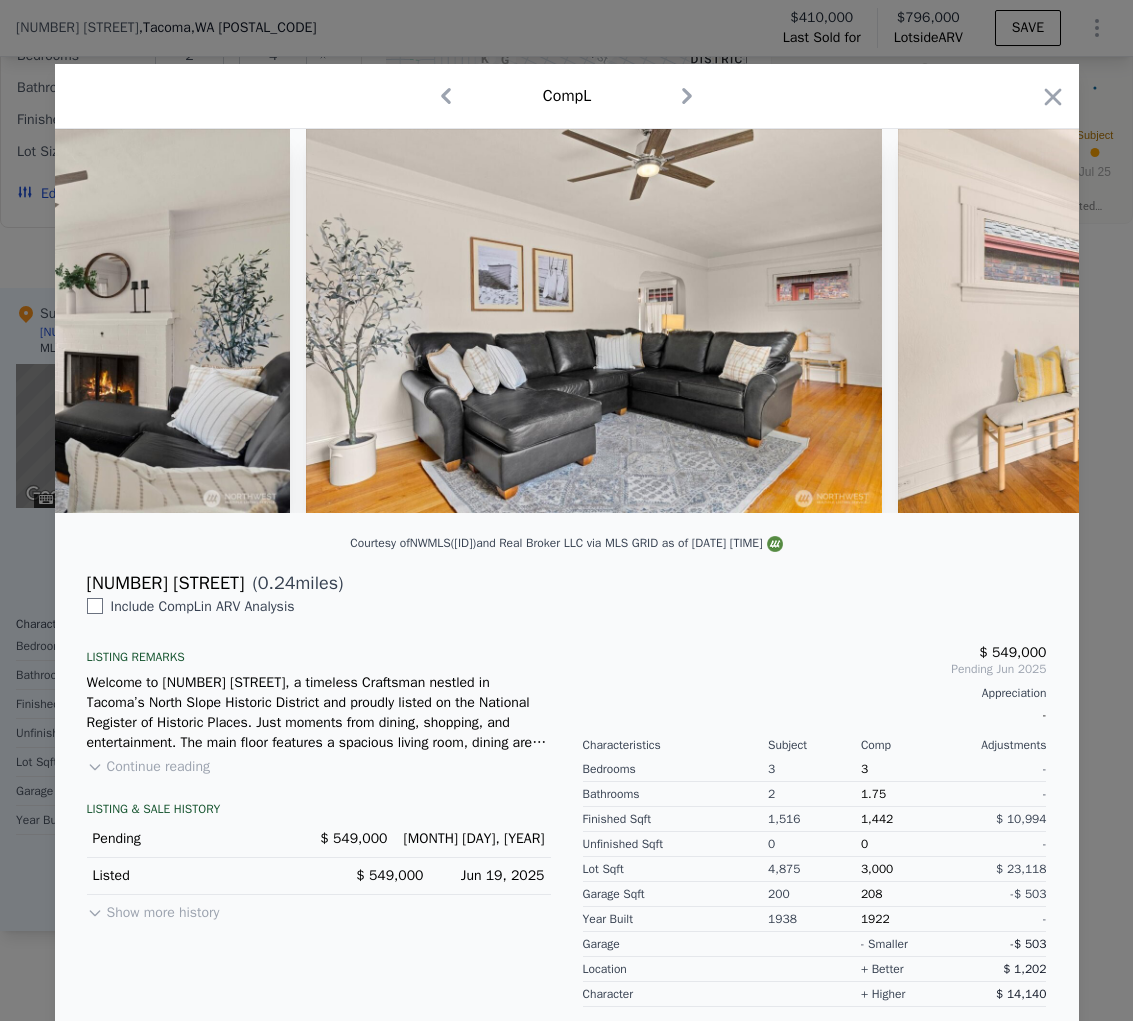 scroll, scrollTop: 0, scrollLeft: 3303, axis: horizontal 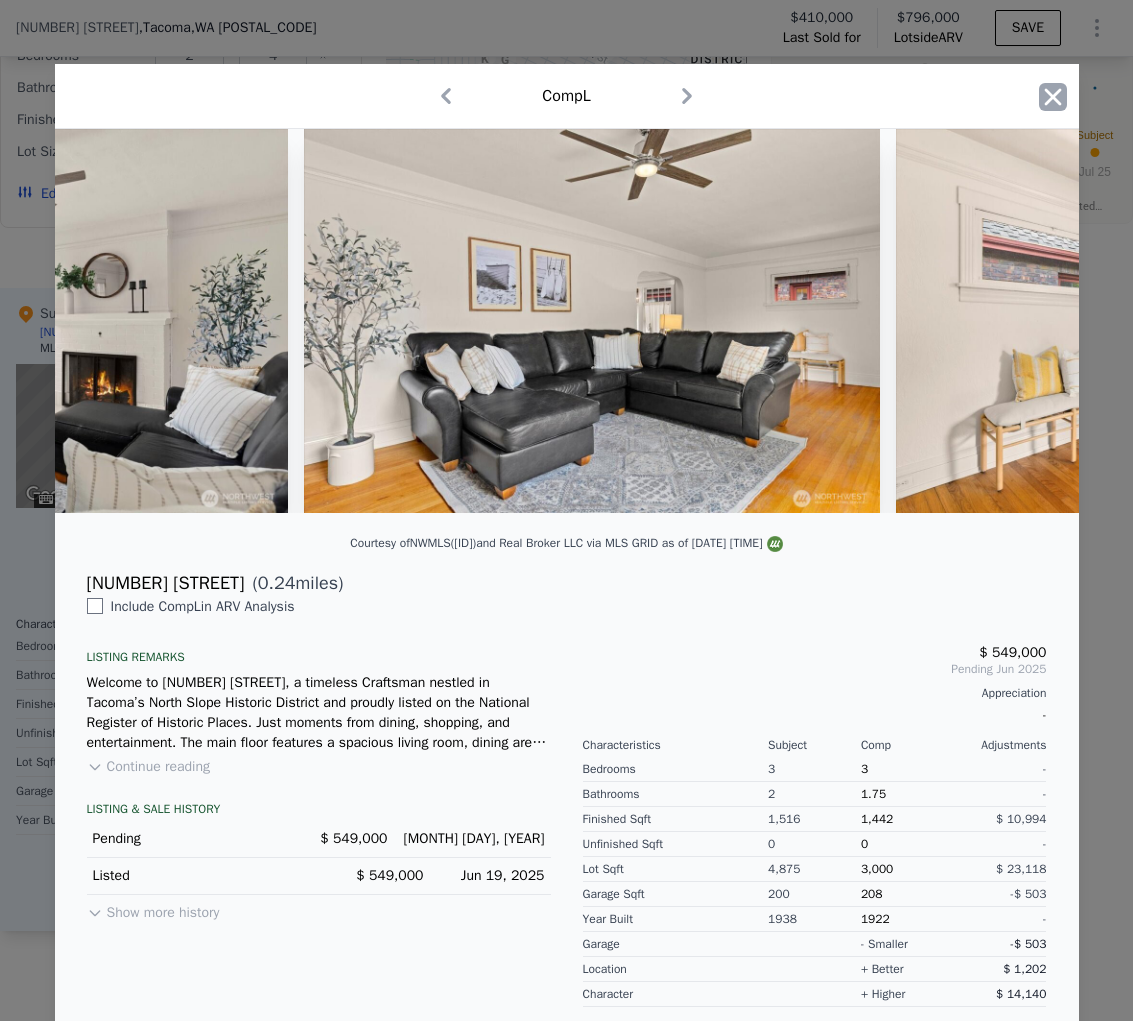 click 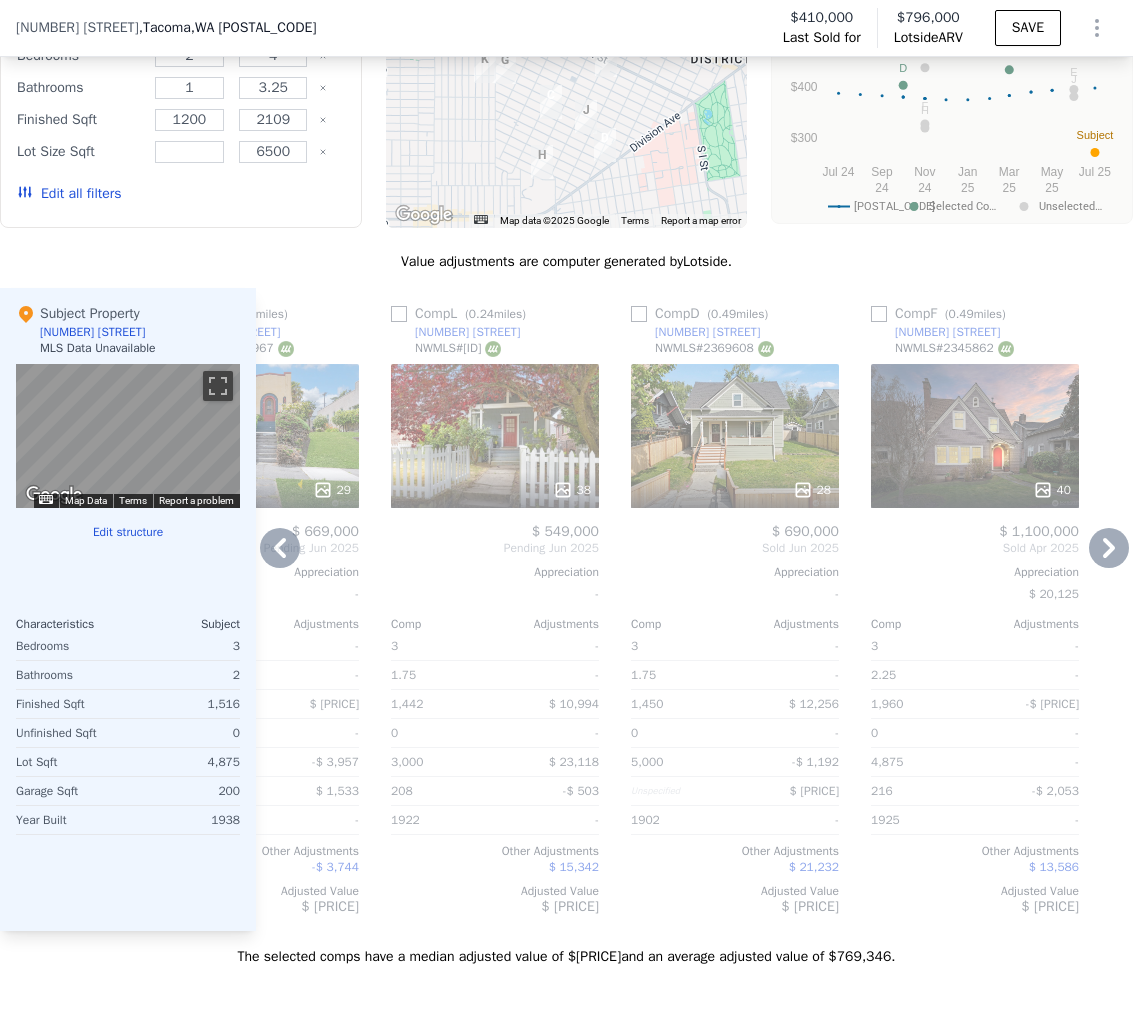 scroll, scrollTop: 0, scrollLeft: 2051, axis: horizontal 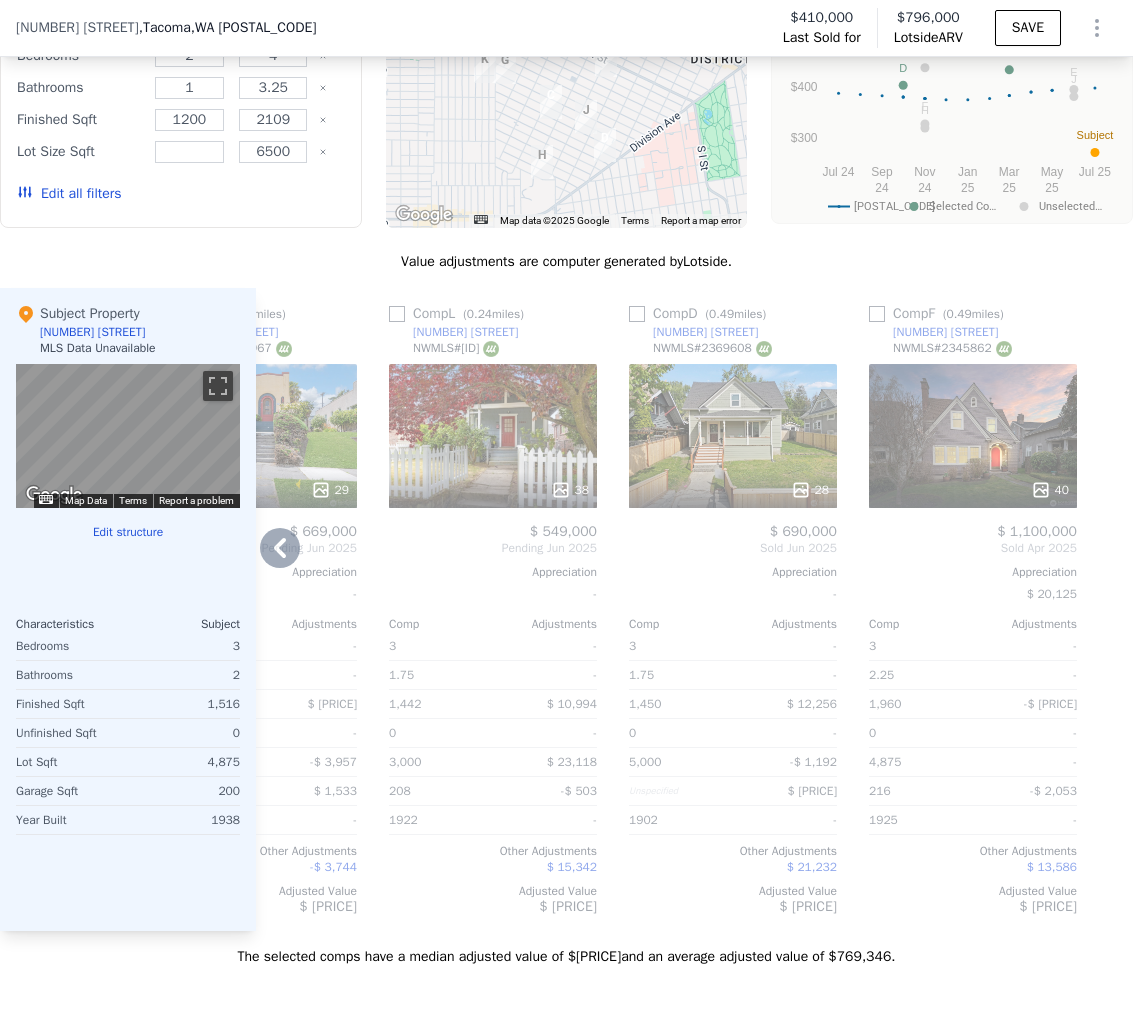click on "28" at bounding box center [733, 436] 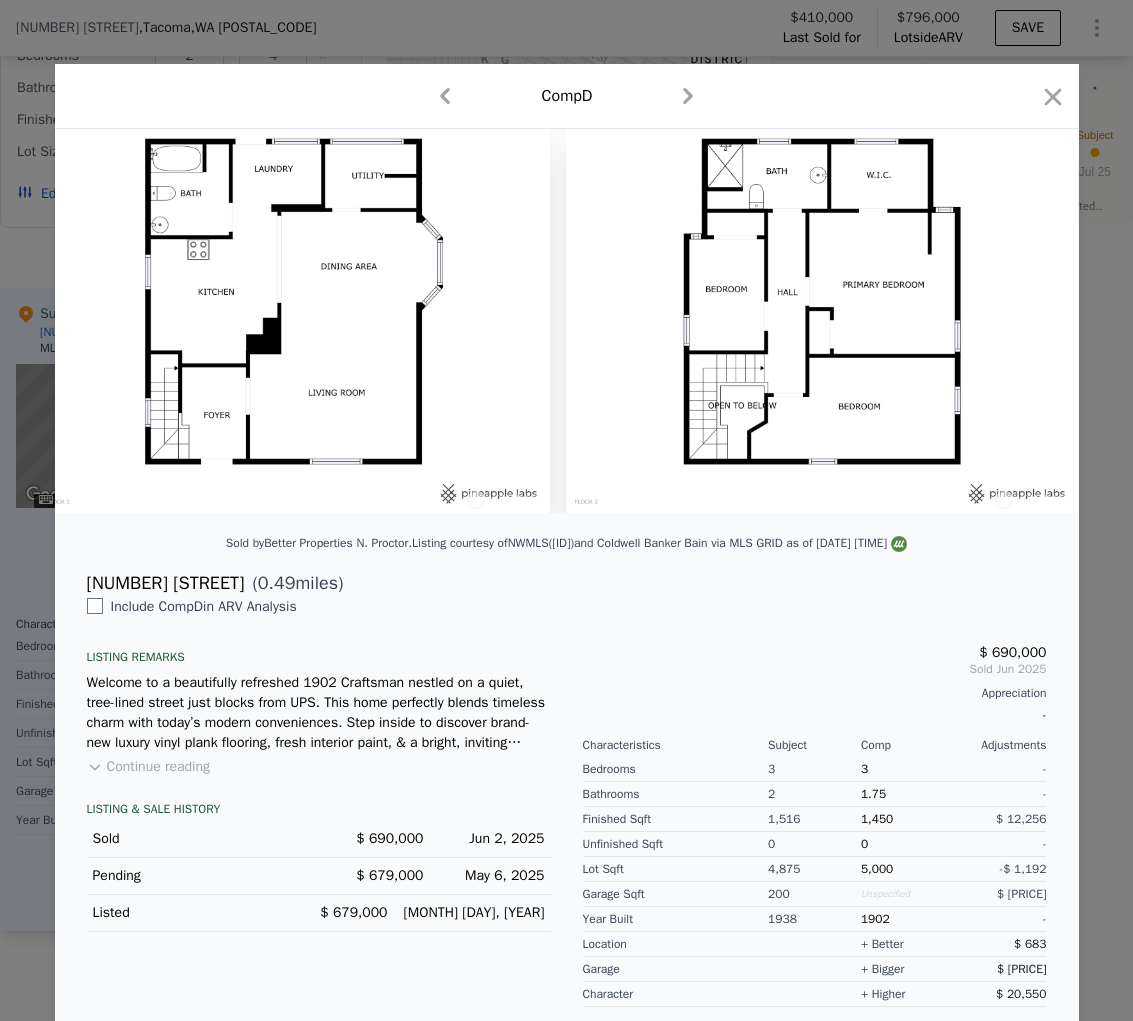 scroll, scrollTop: 0, scrollLeft: 15510, axis: horizontal 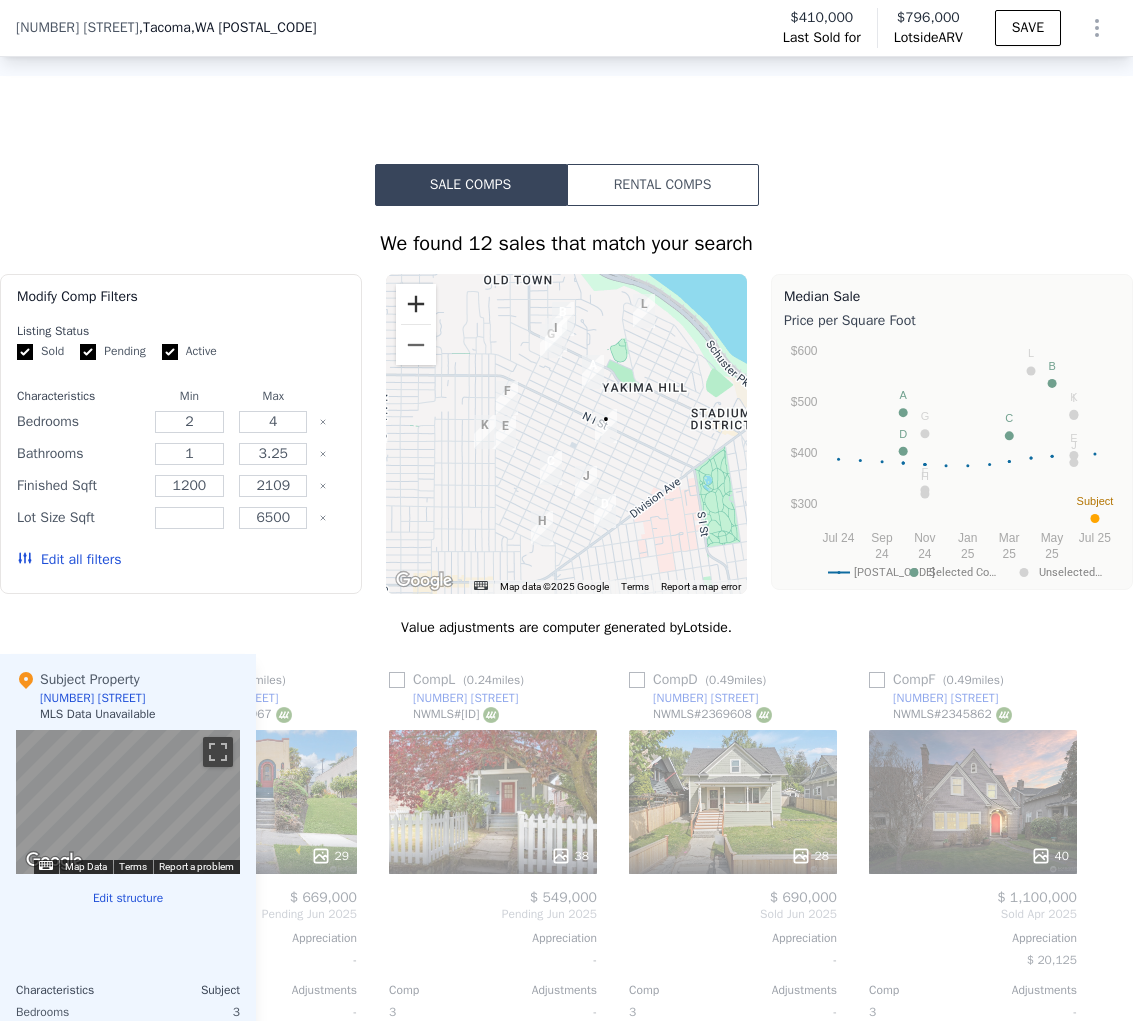click at bounding box center [416, 304] 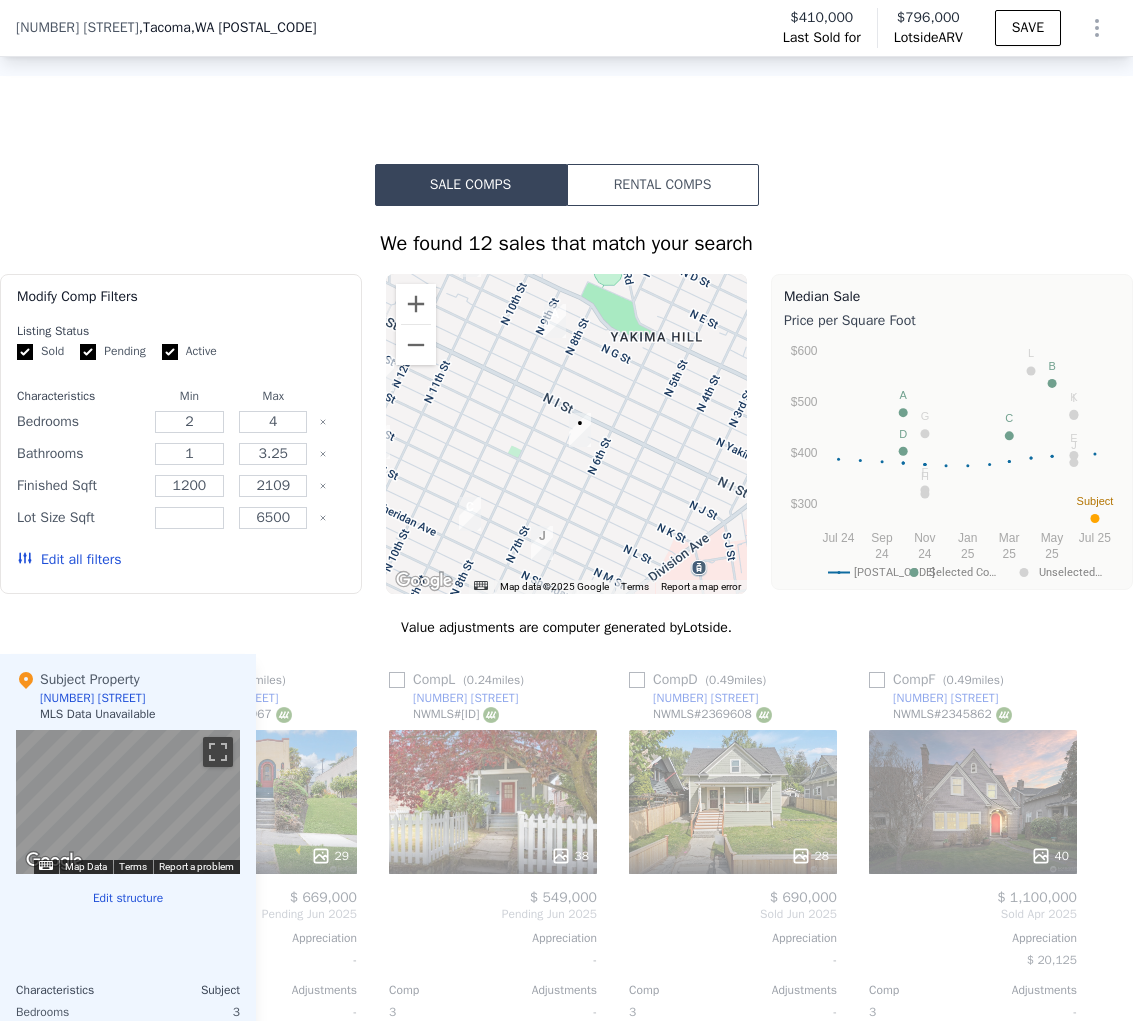 drag, startPoint x: 711, startPoint y: 485, endPoint x: 637, endPoint y: 480, distance: 74.168724 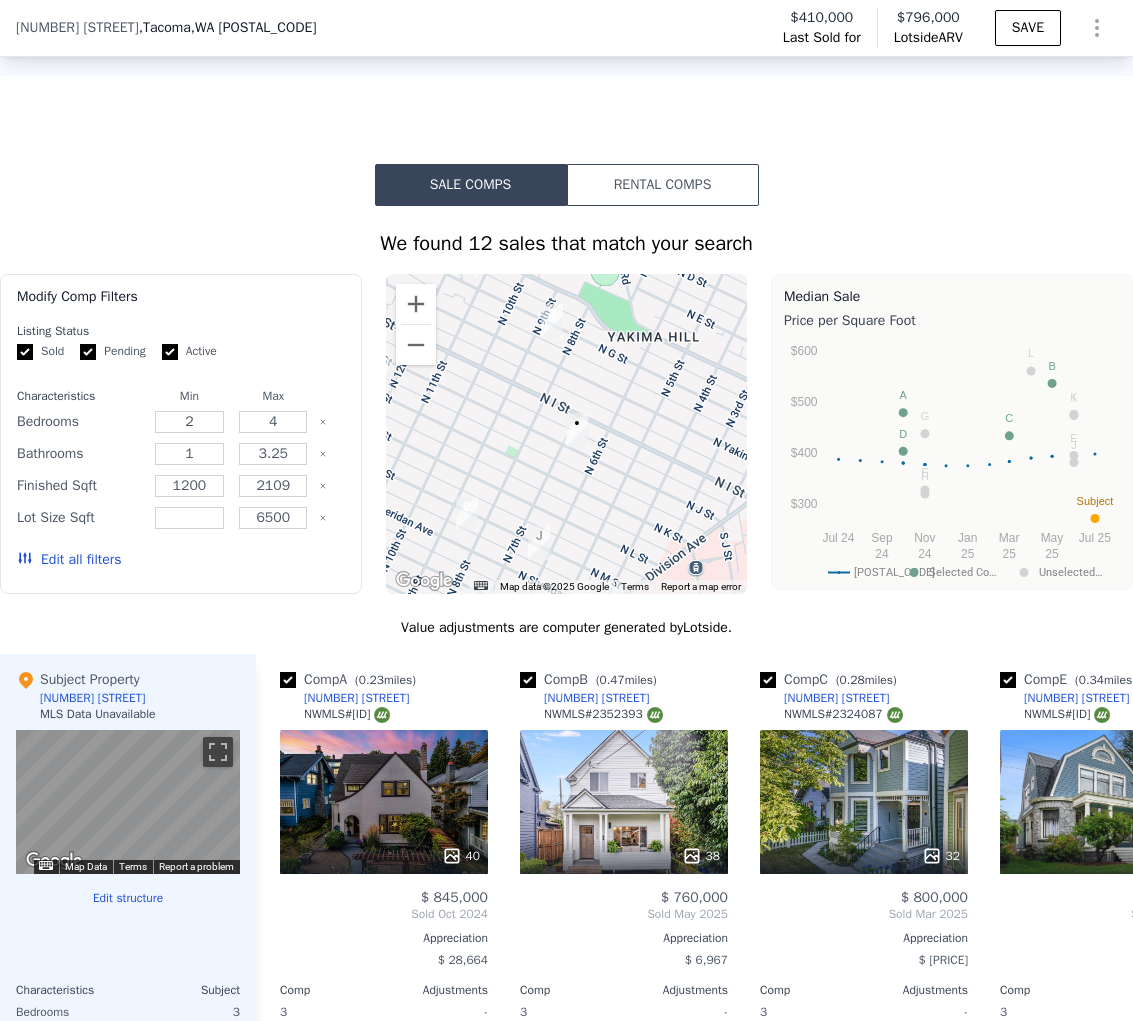 scroll, scrollTop: 0, scrollLeft: 0, axis: both 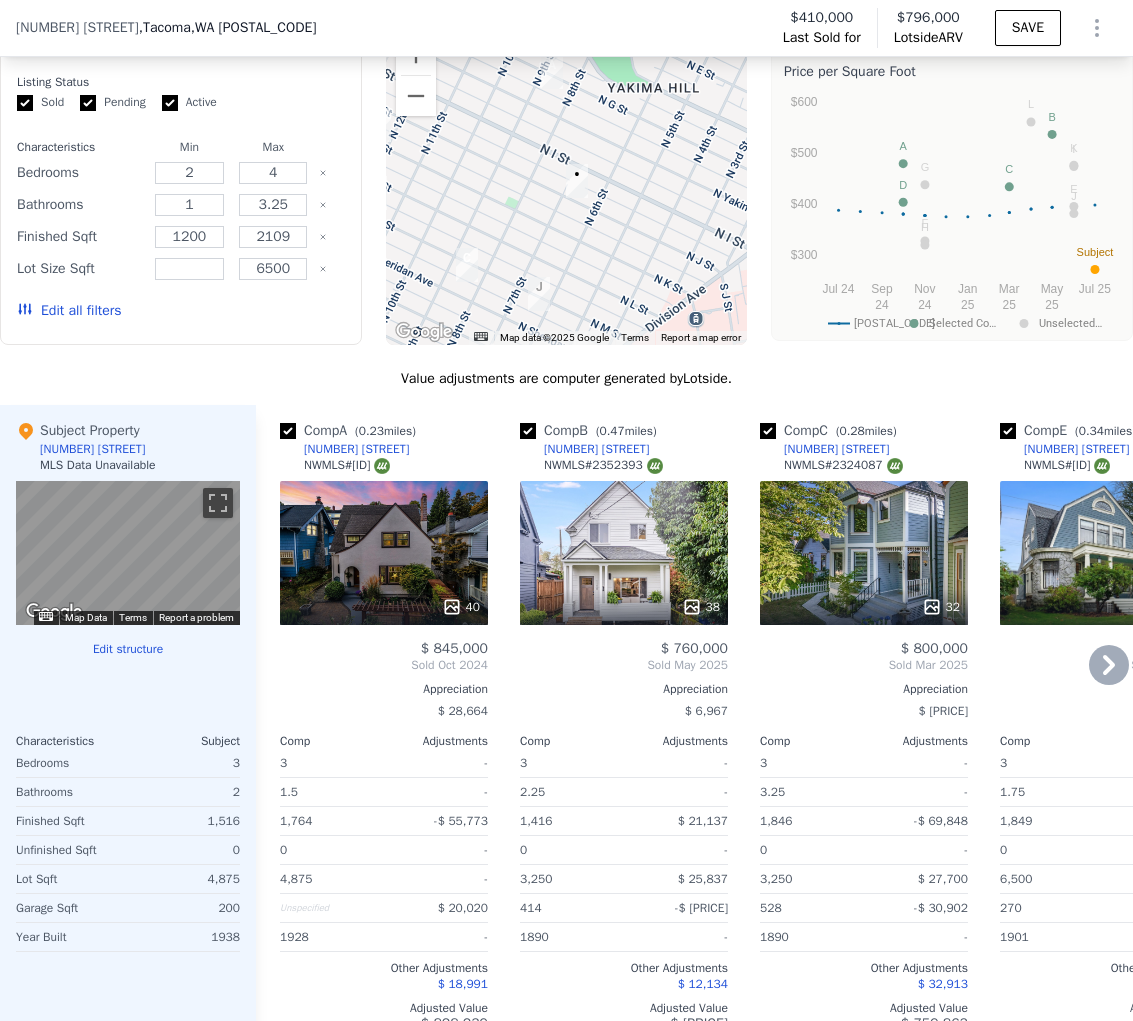 click on "40" at bounding box center (384, 553) 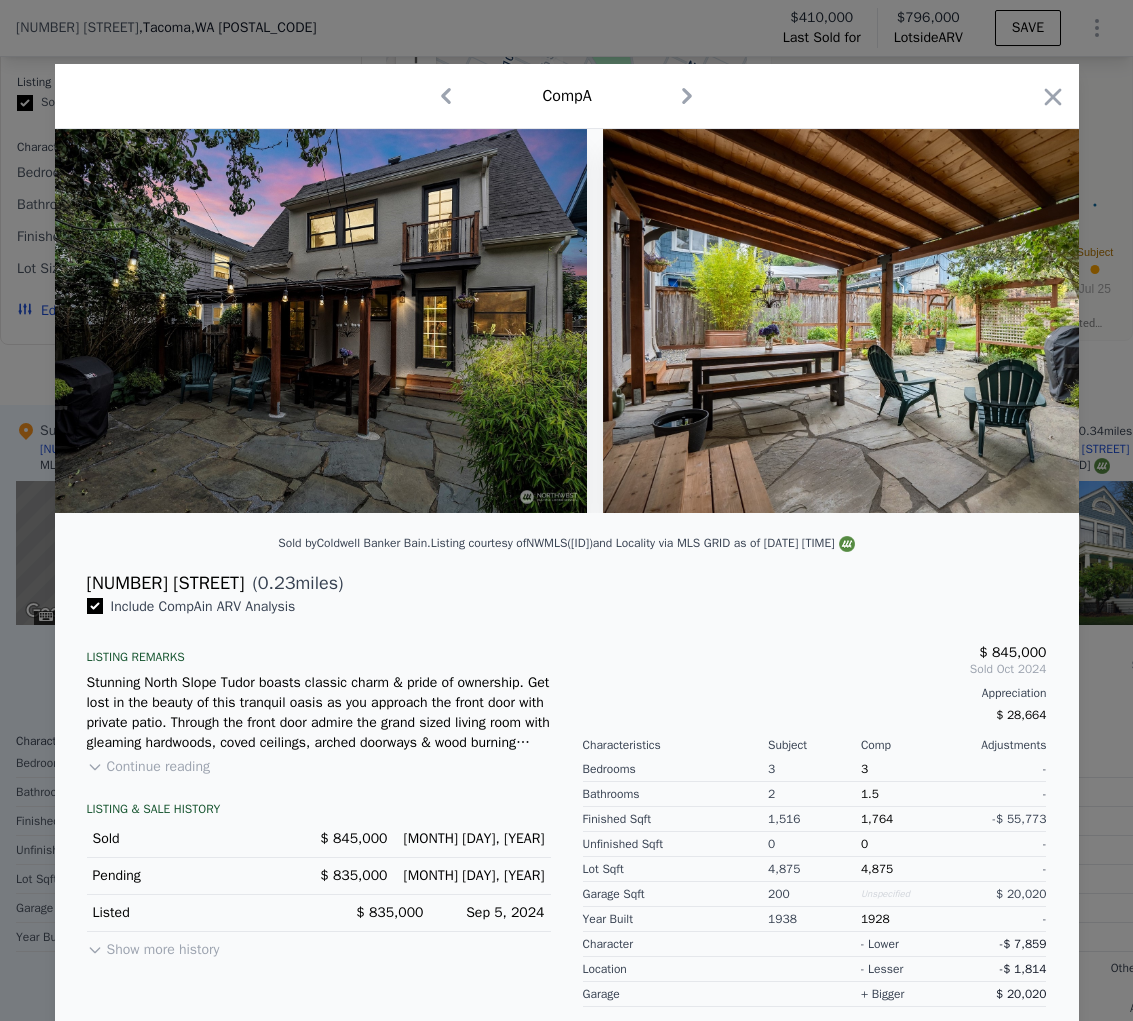 scroll, scrollTop: 0, scrollLeft: 16517, axis: horizontal 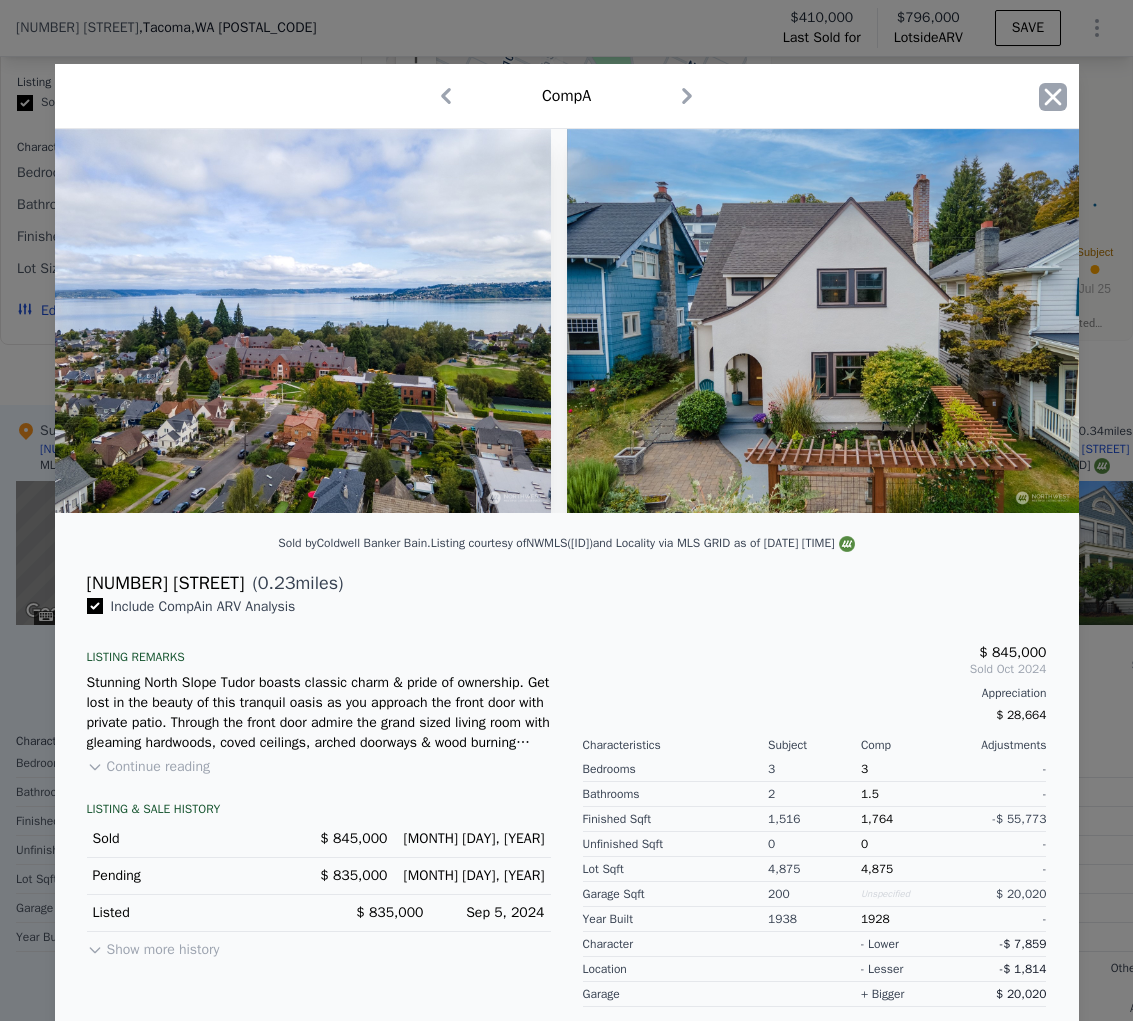 click 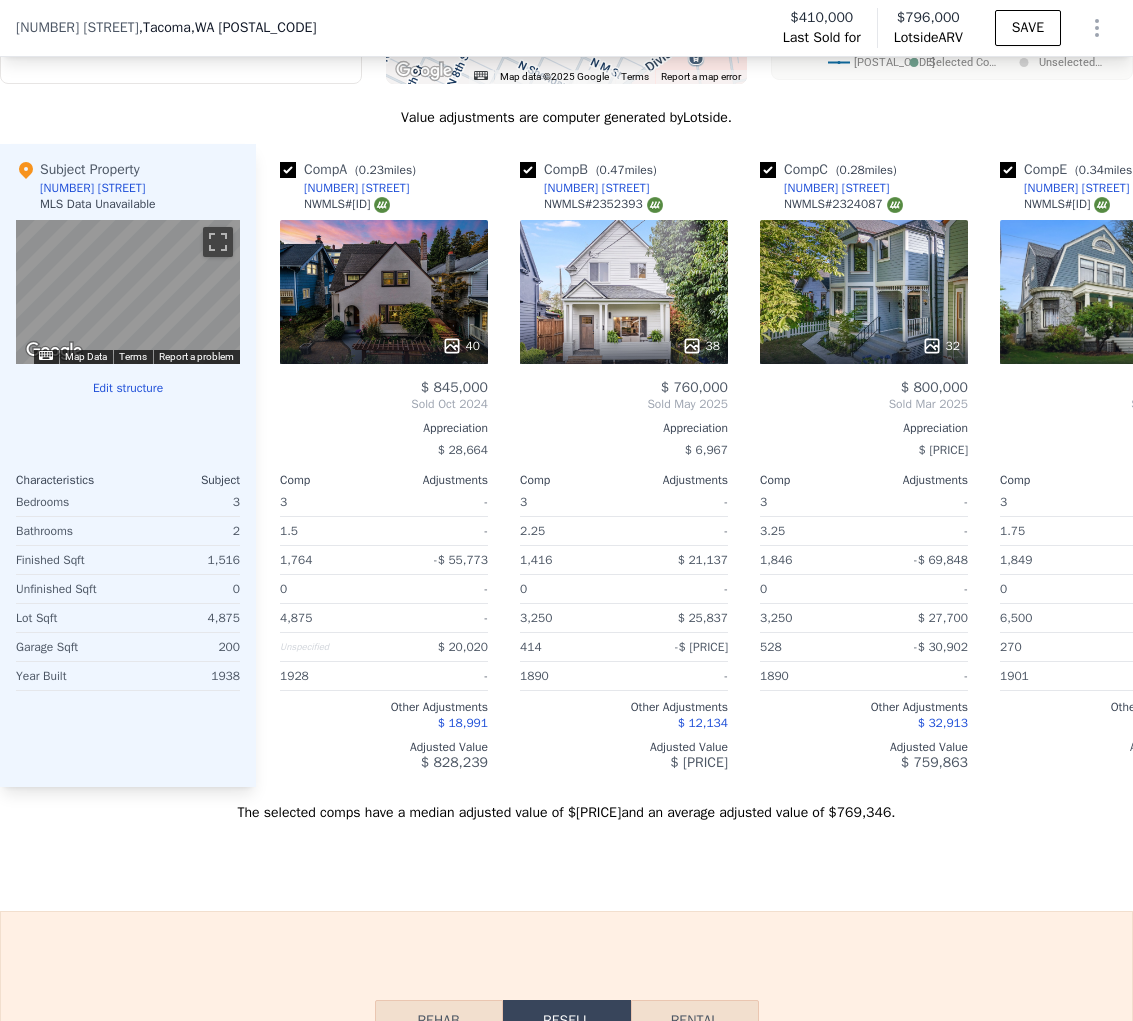 scroll, scrollTop: 2071, scrollLeft: 0, axis: vertical 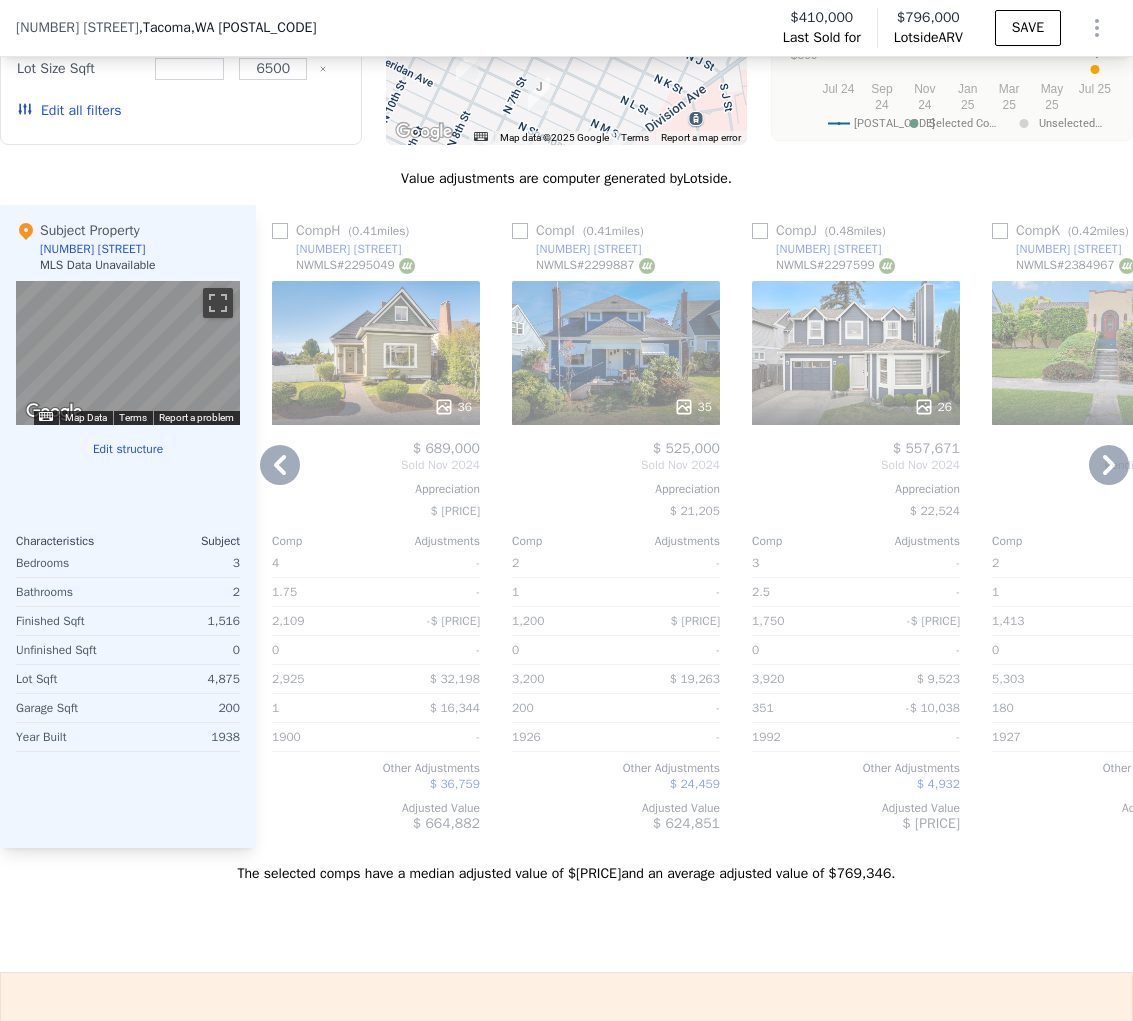 click on "36" at bounding box center (376, 353) 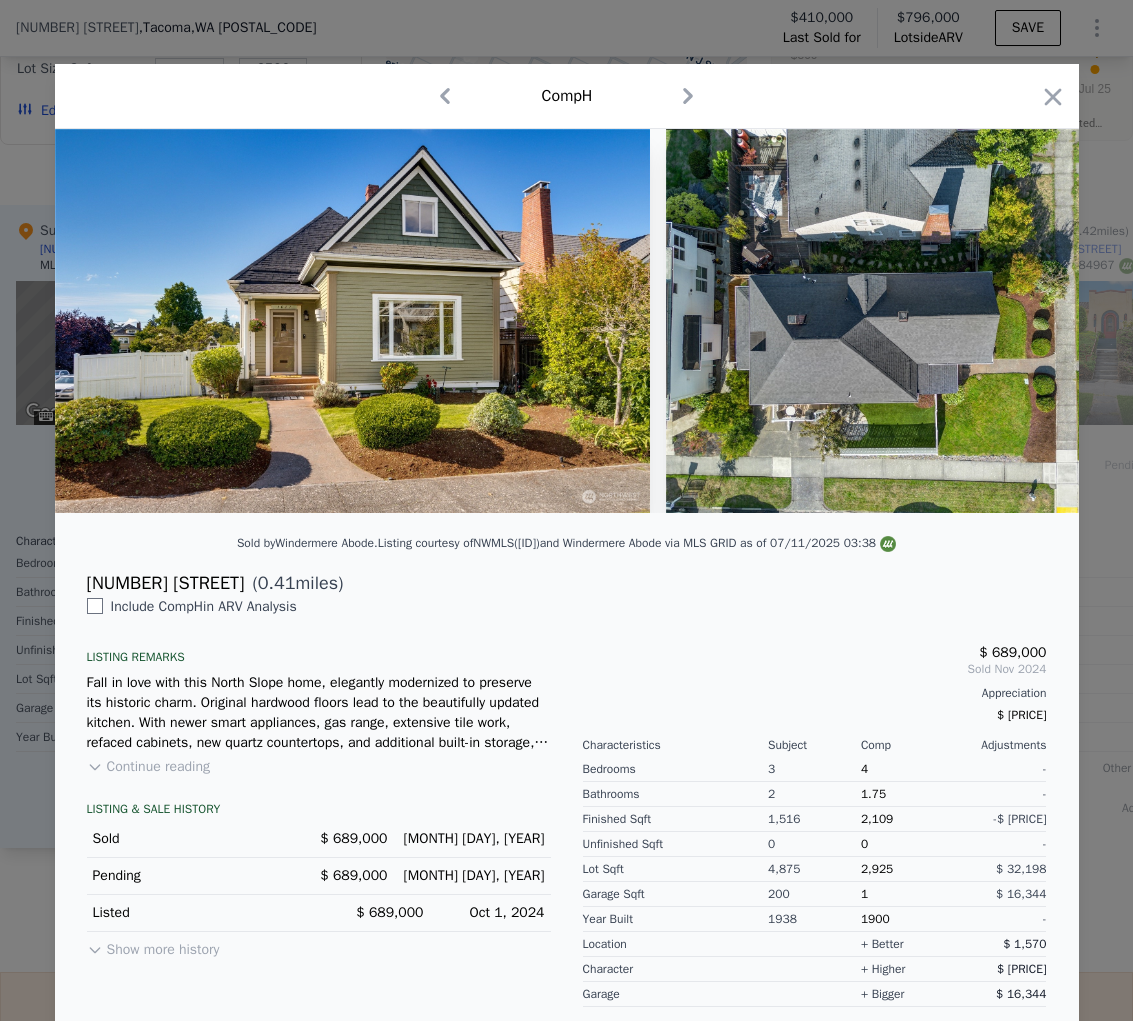 scroll, scrollTop: 0, scrollLeft: 0, axis: both 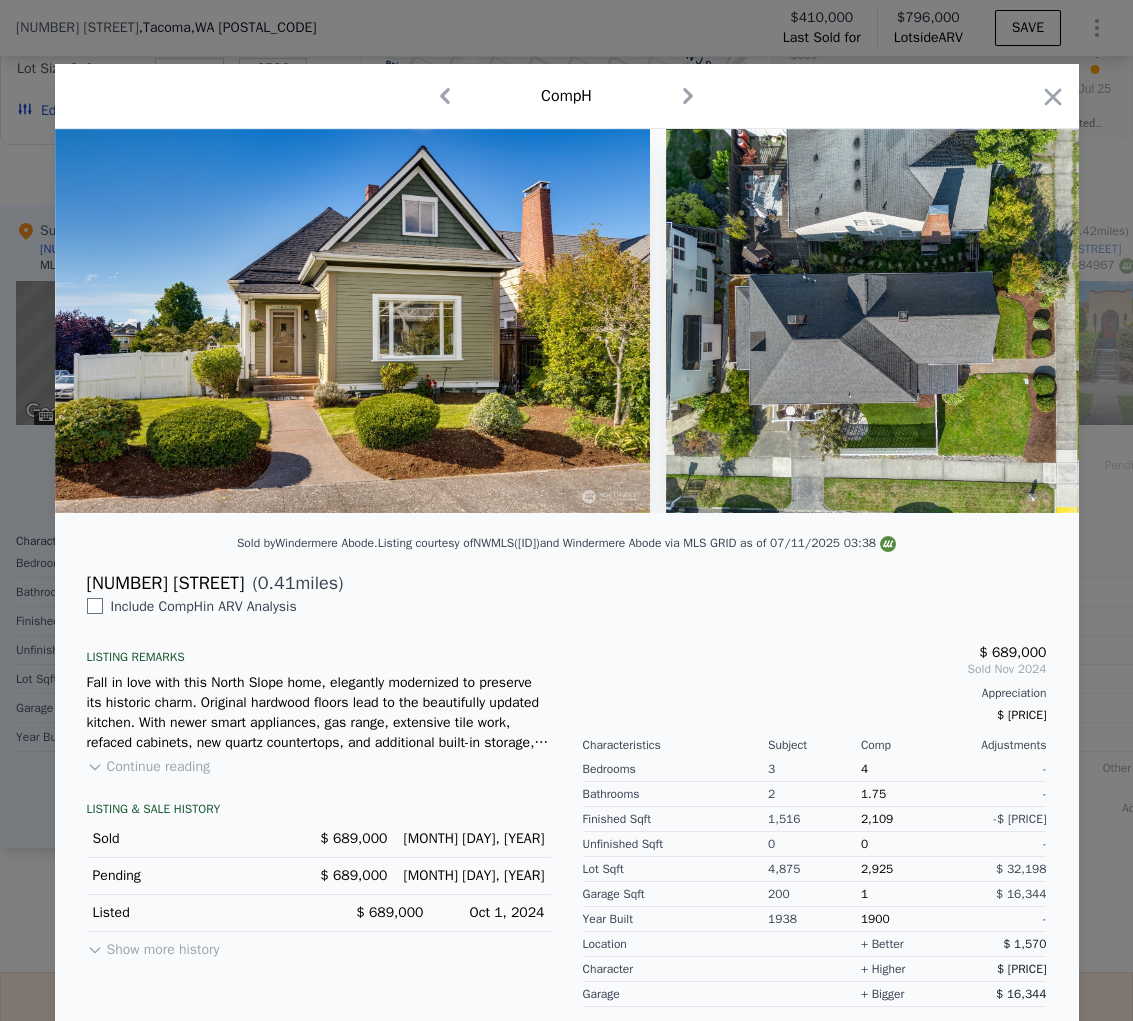 click 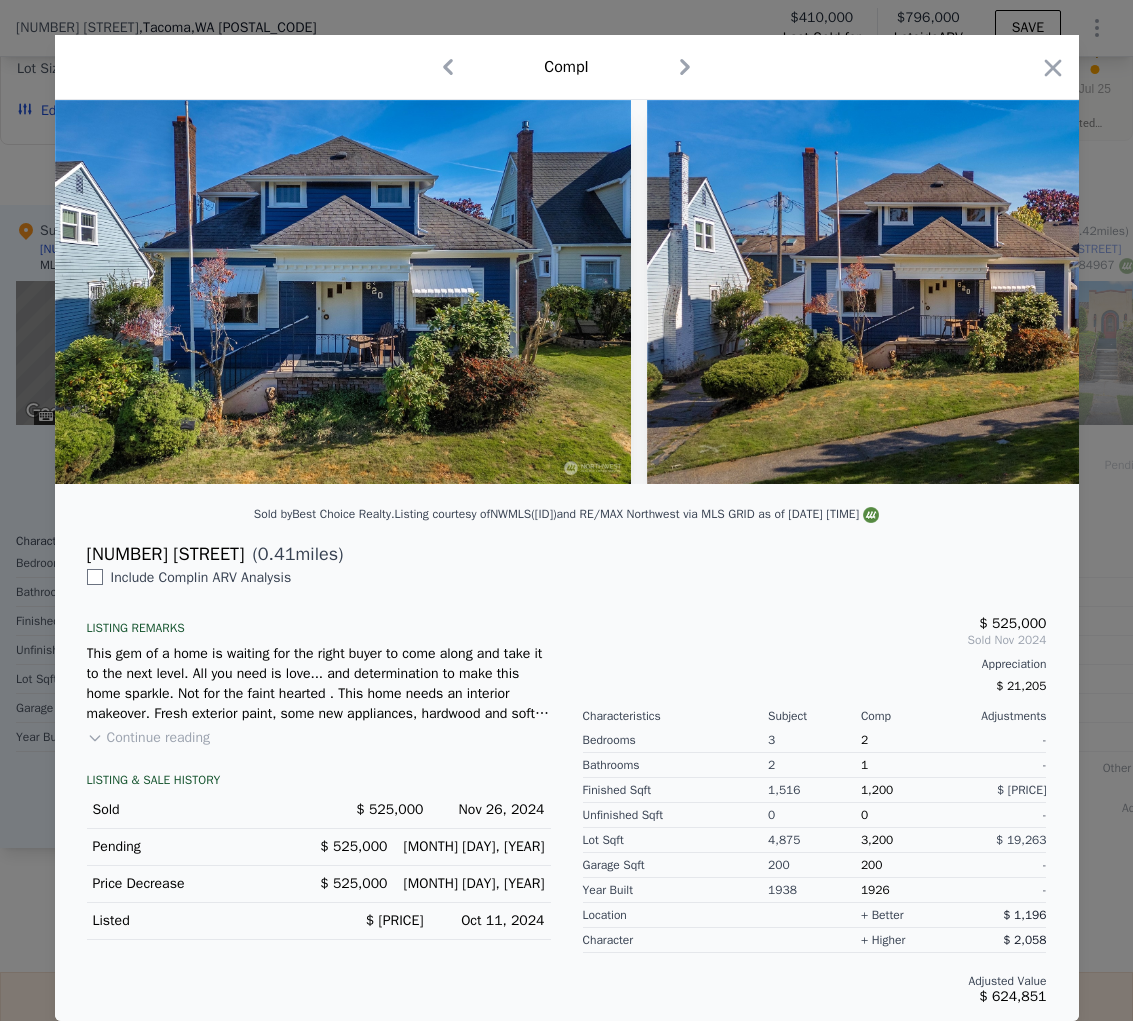 scroll, scrollTop: 29, scrollLeft: 0, axis: vertical 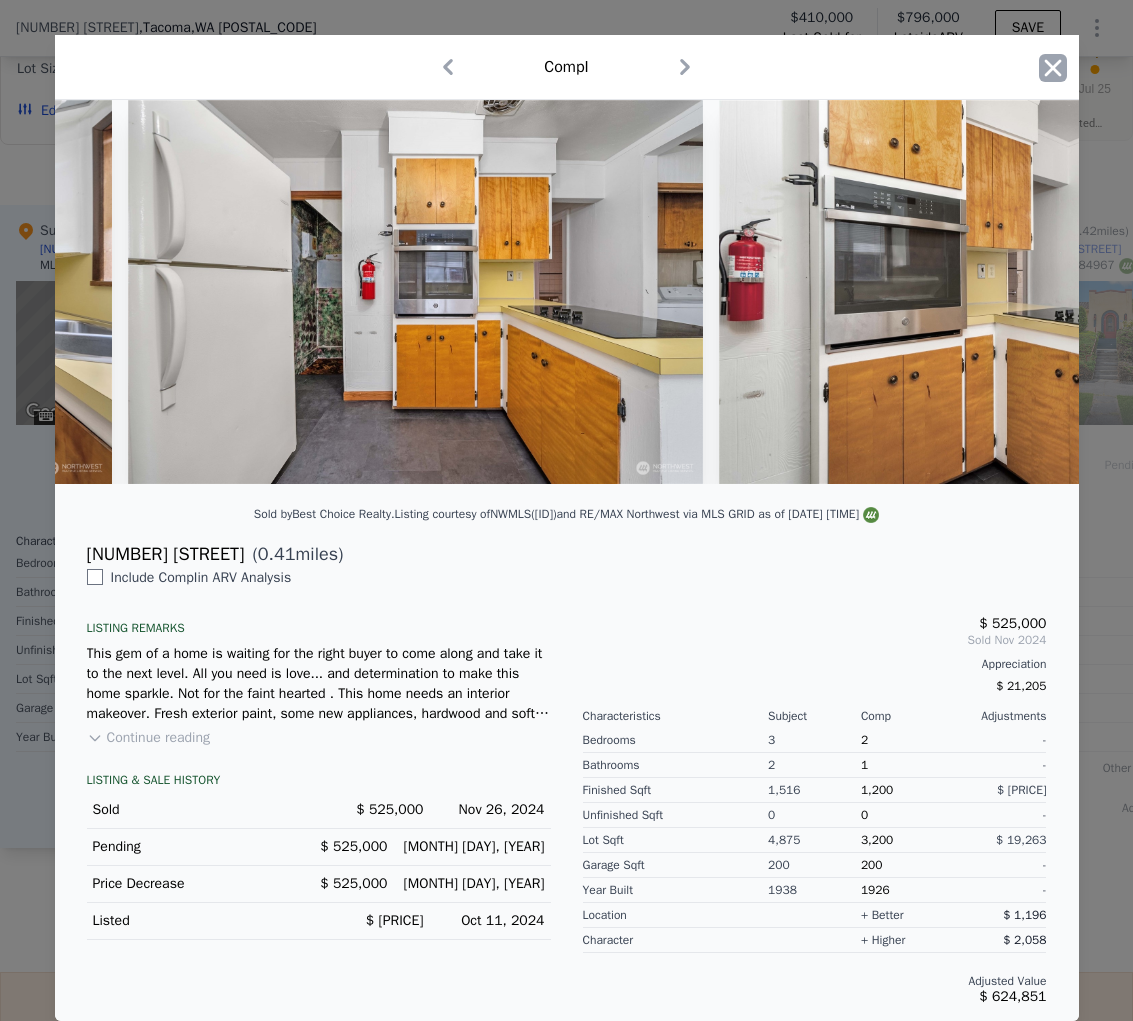 click 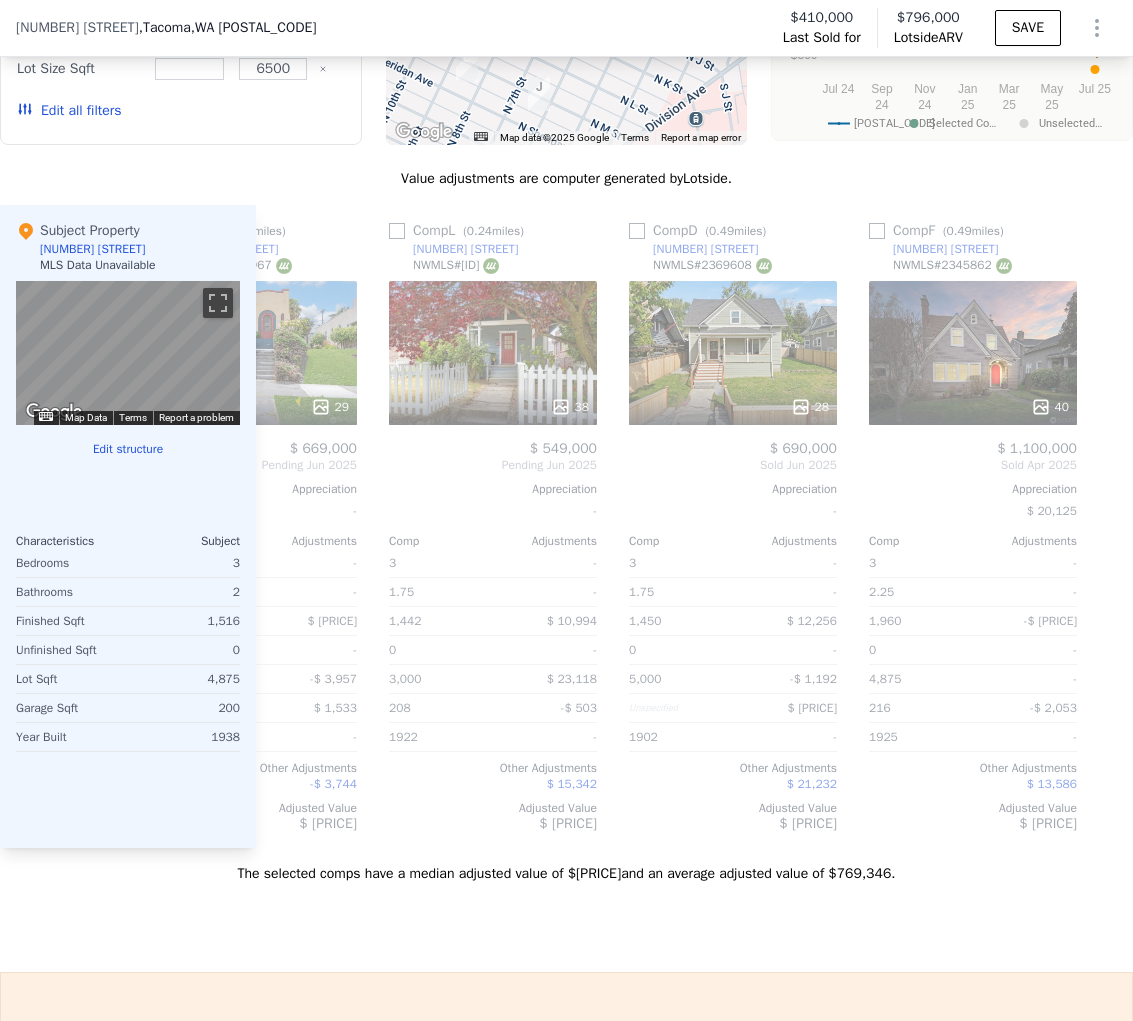 scroll, scrollTop: 0, scrollLeft: 2051, axis: horizontal 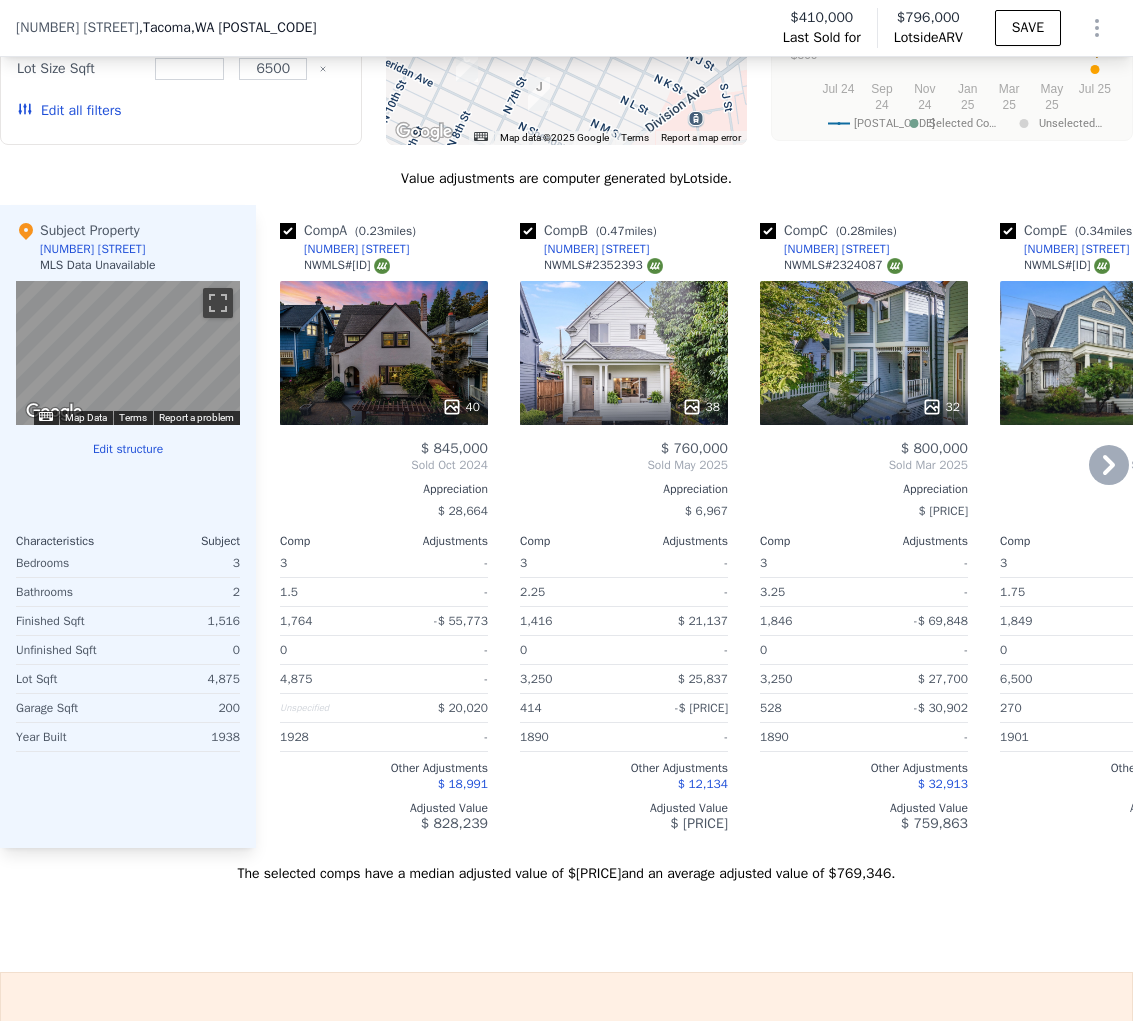 click on "40" at bounding box center [384, 353] 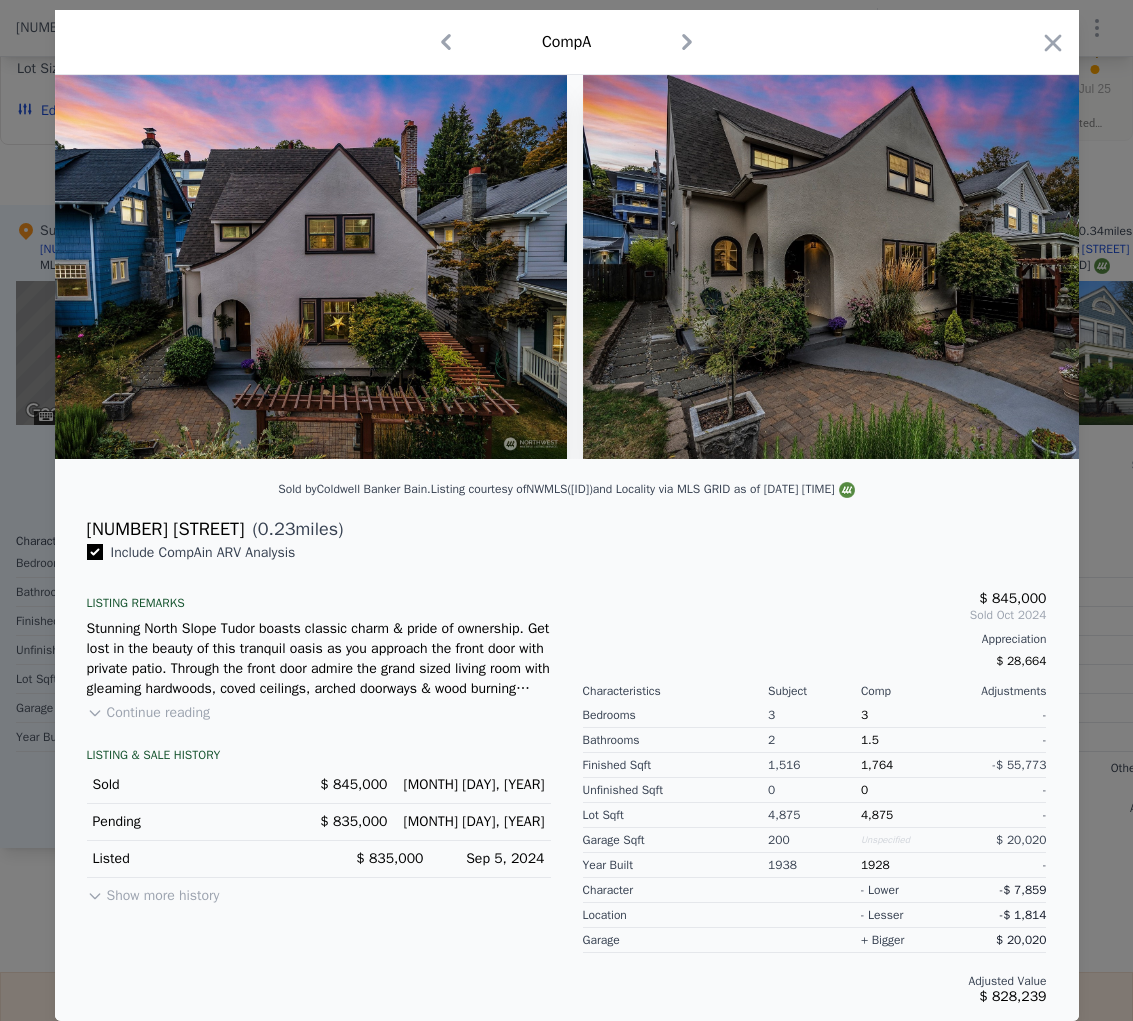 scroll, scrollTop: 54, scrollLeft: 0, axis: vertical 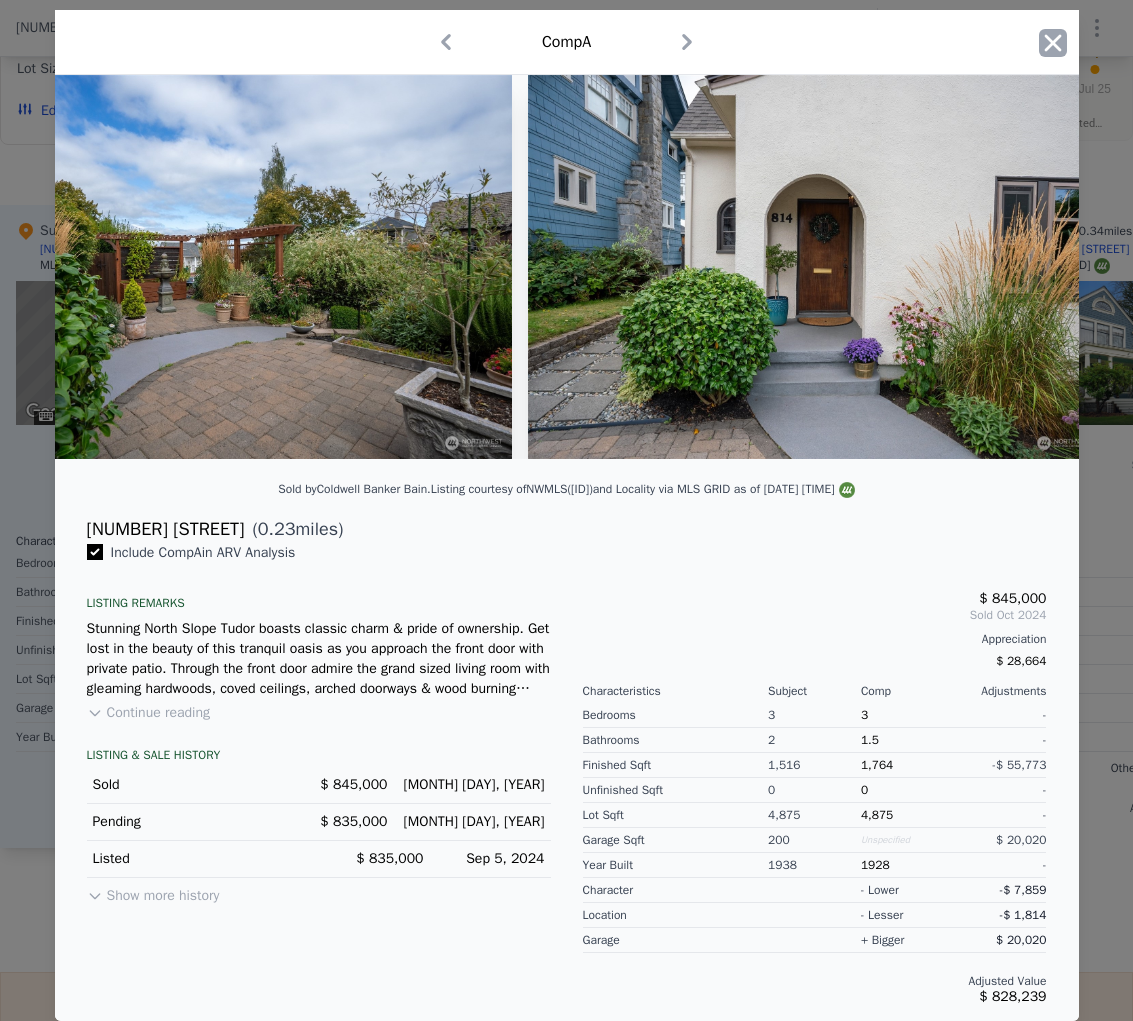 click 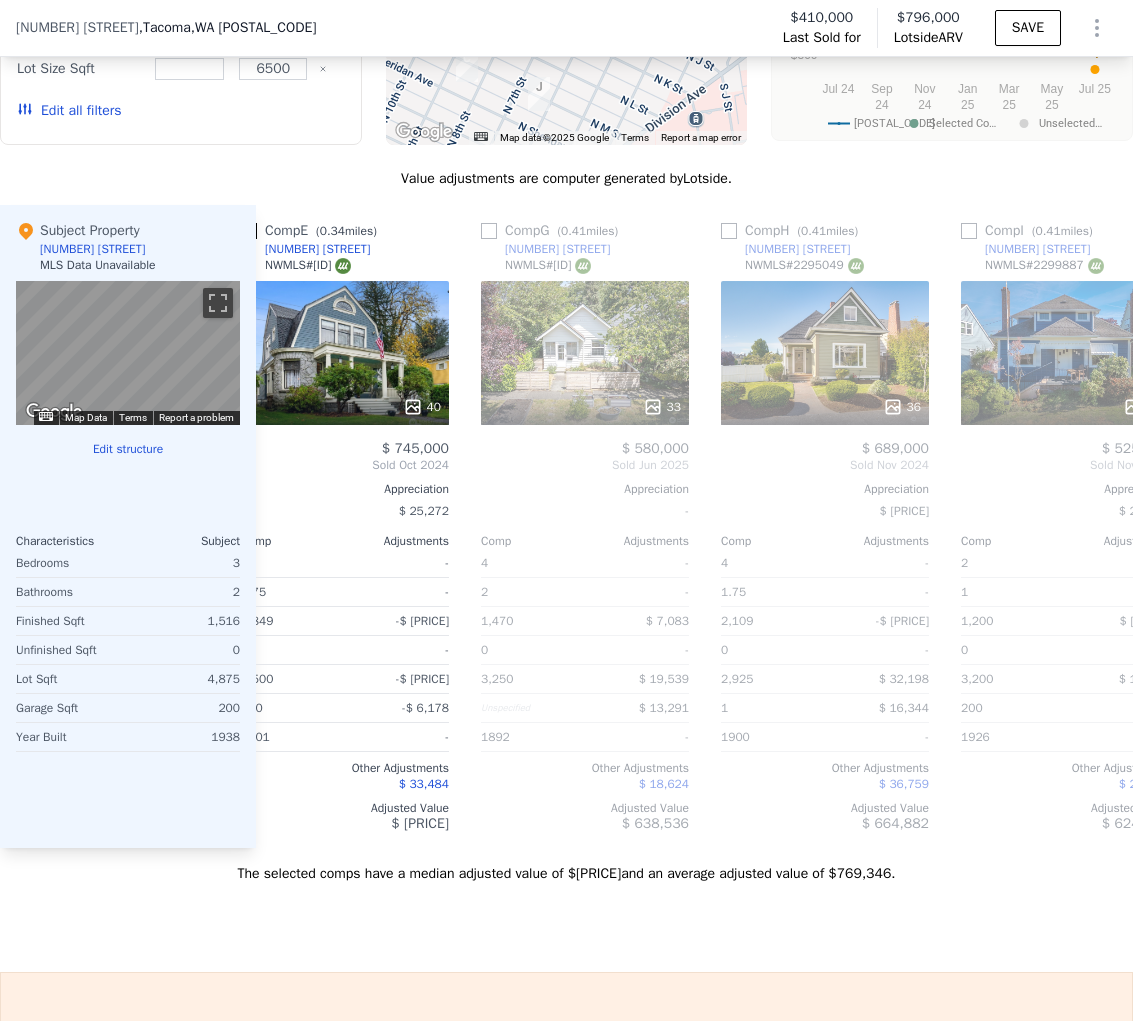 scroll, scrollTop: 0, scrollLeft: 760, axis: horizontal 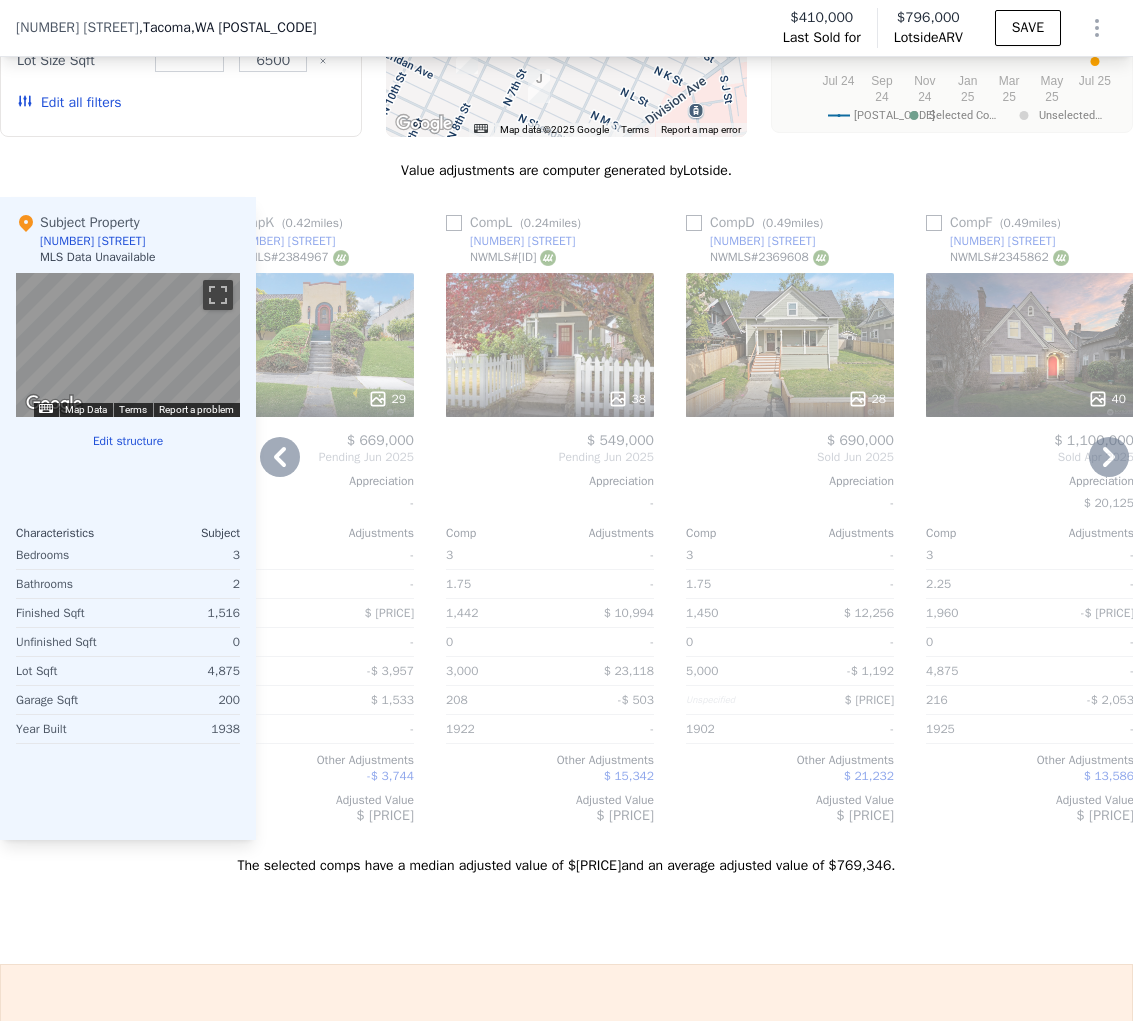 click on "38" at bounding box center (550, 345) 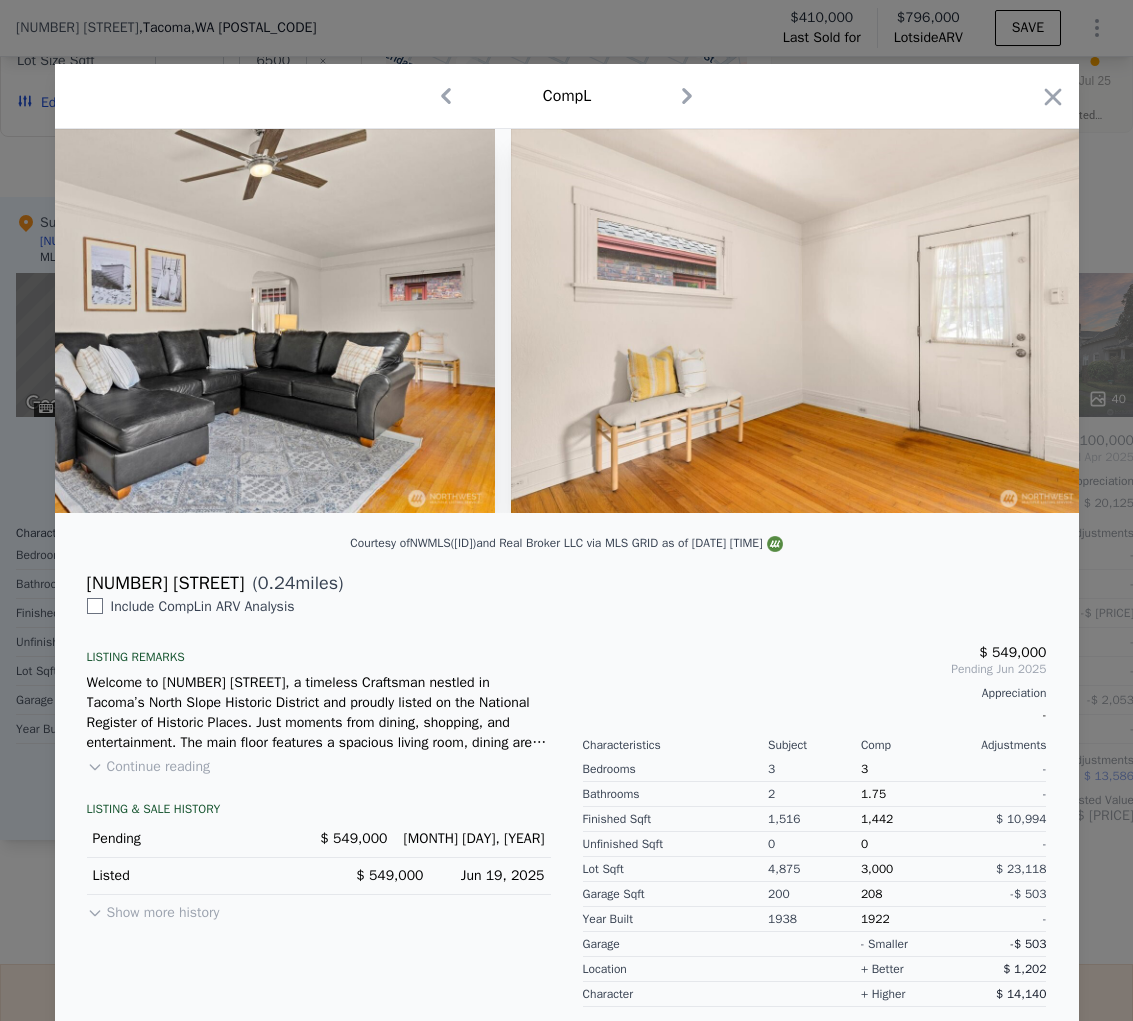 scroll, scrollTop: 0, scrollLeft: 3694, axis: horizontal 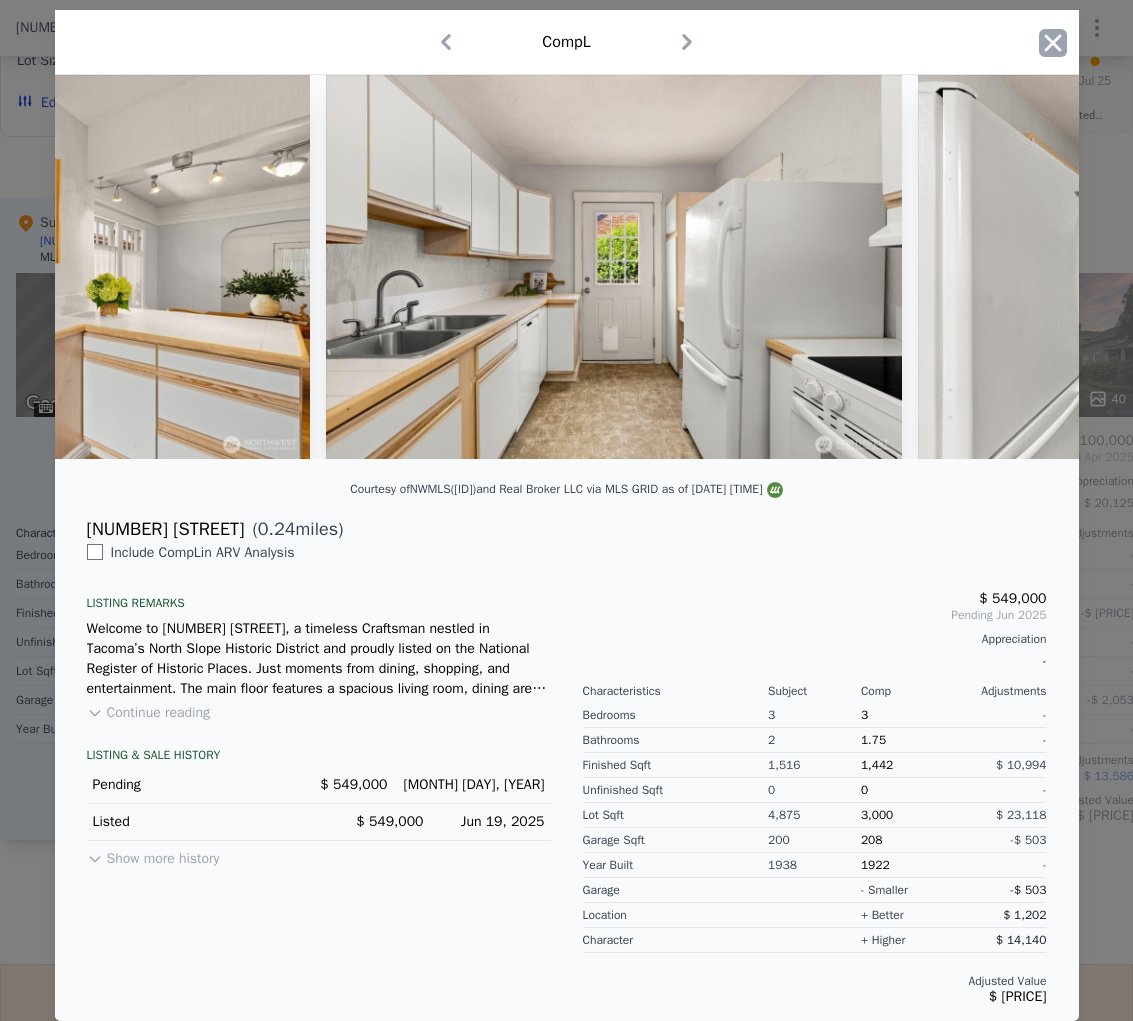 click 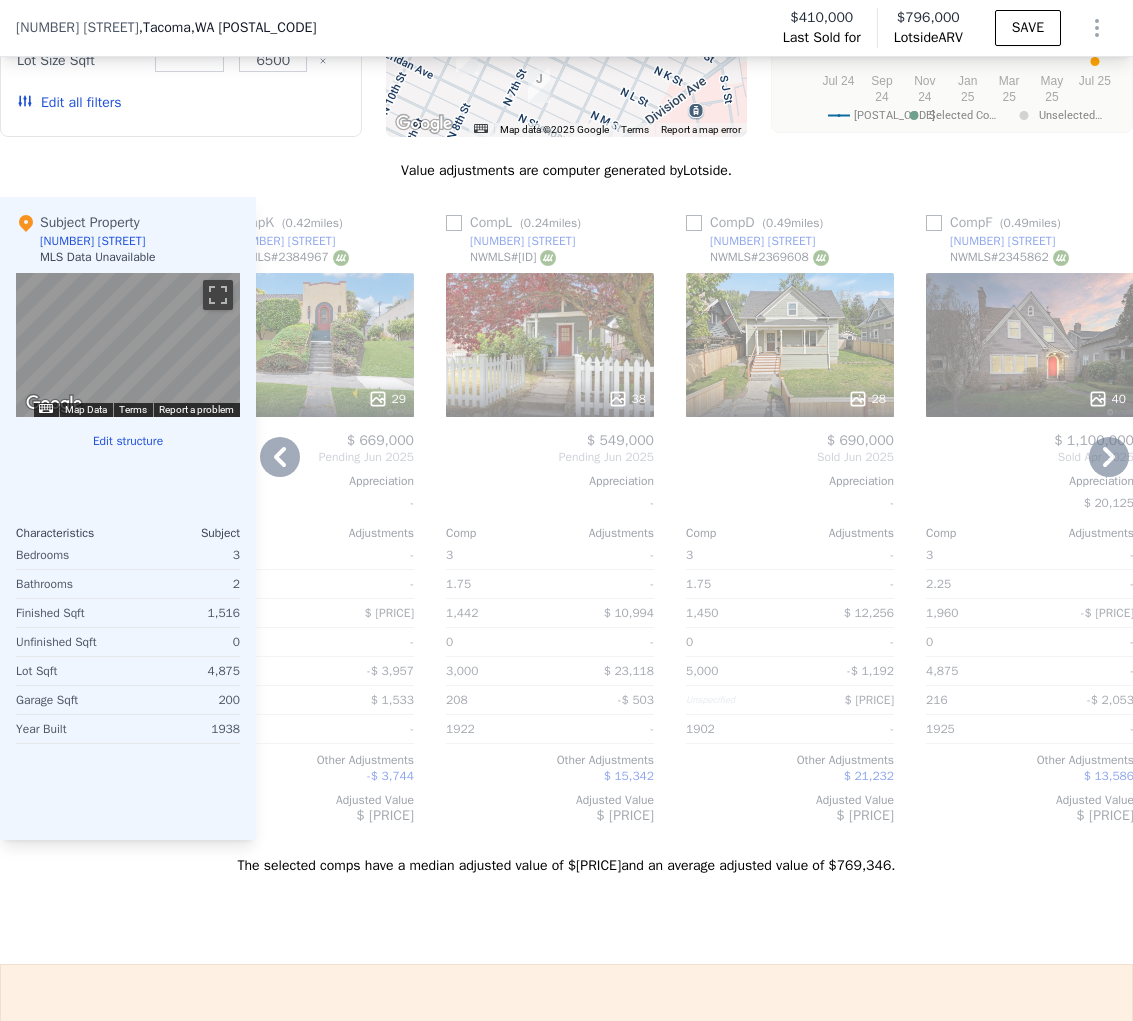 scroll, scrollTop: 0, scrollLeft: 1990, axis: horizontal 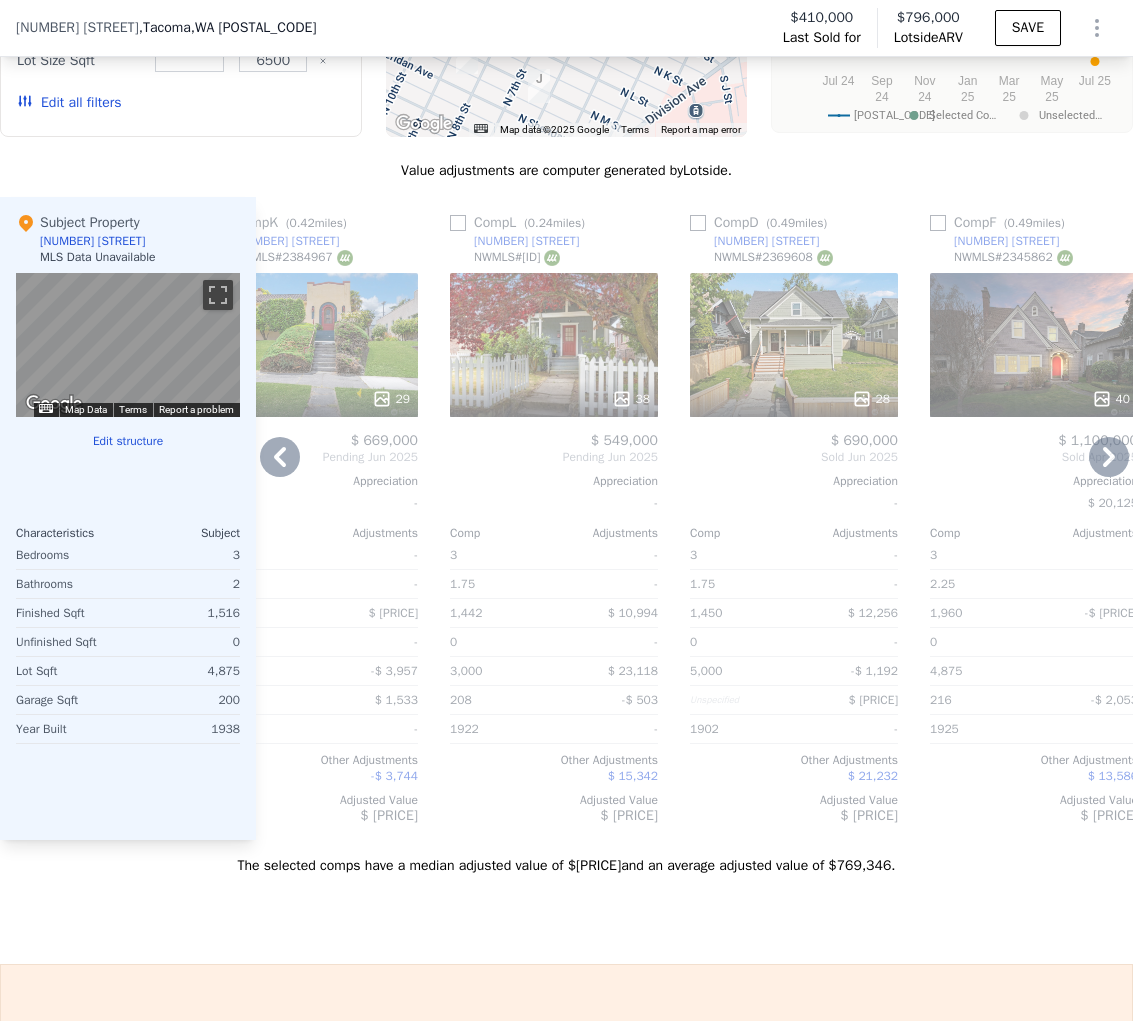 click at bounding box center (458, 223) 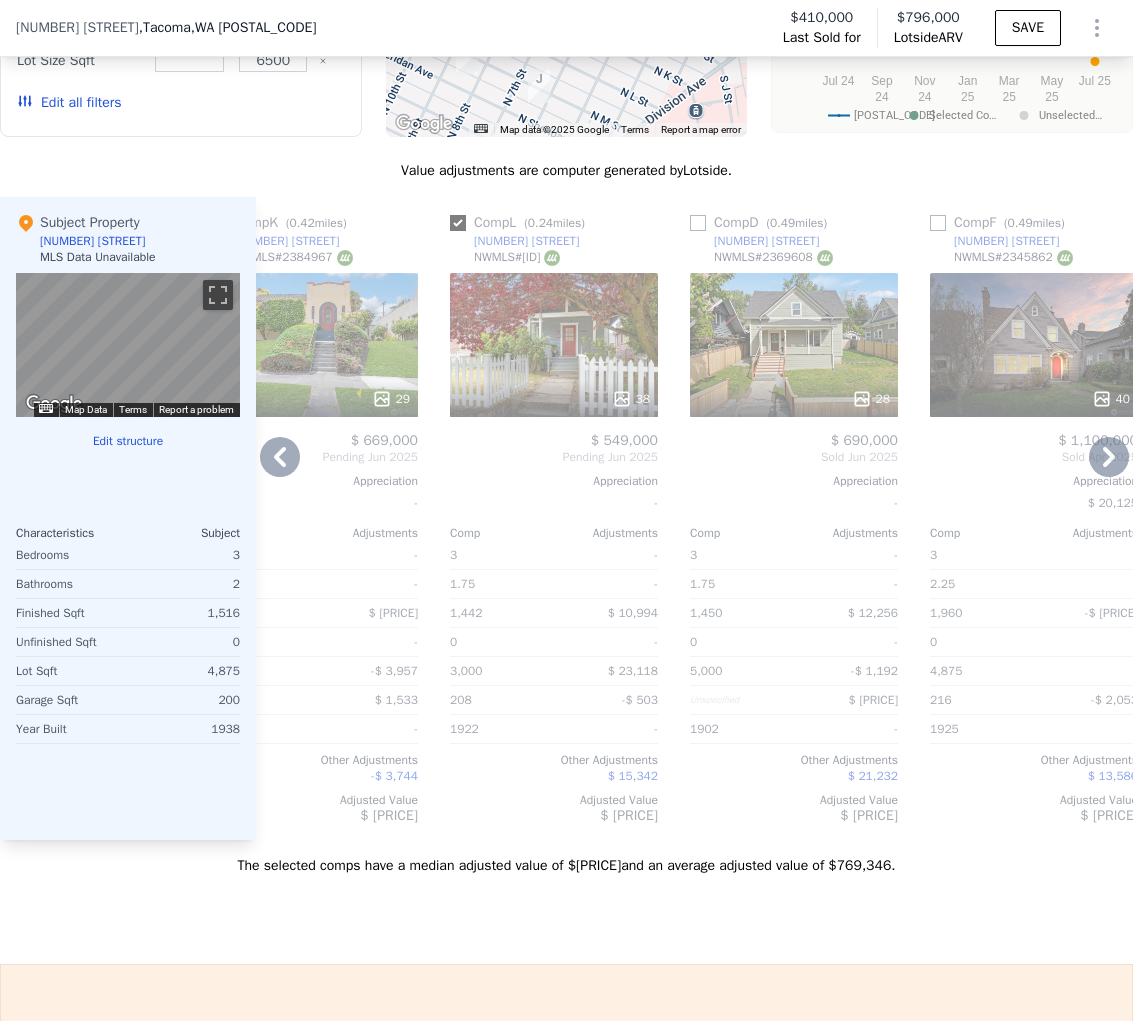 checkbox on "true" 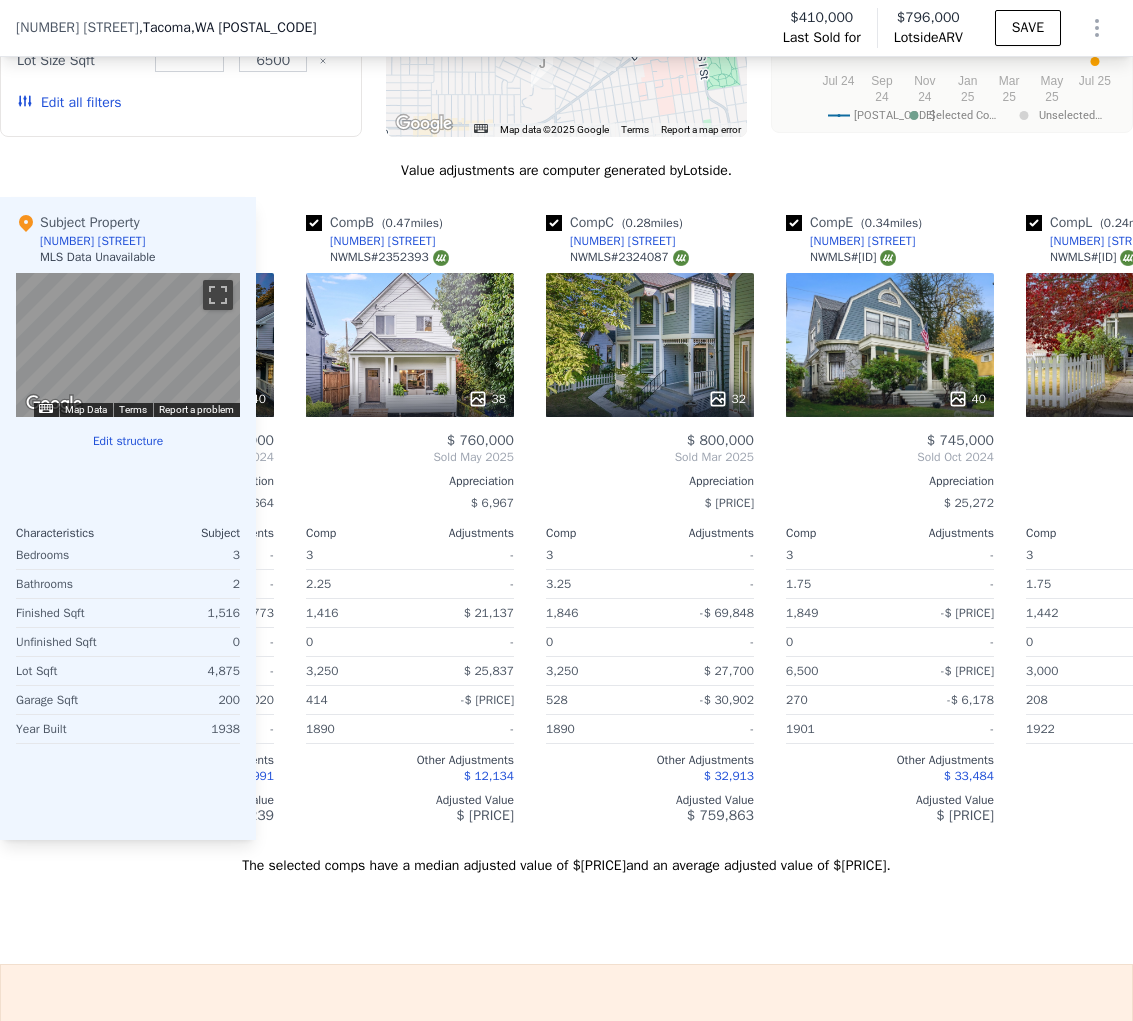 scroll, scrollTop: 0, scrollLeft: 242, axis: horizontal 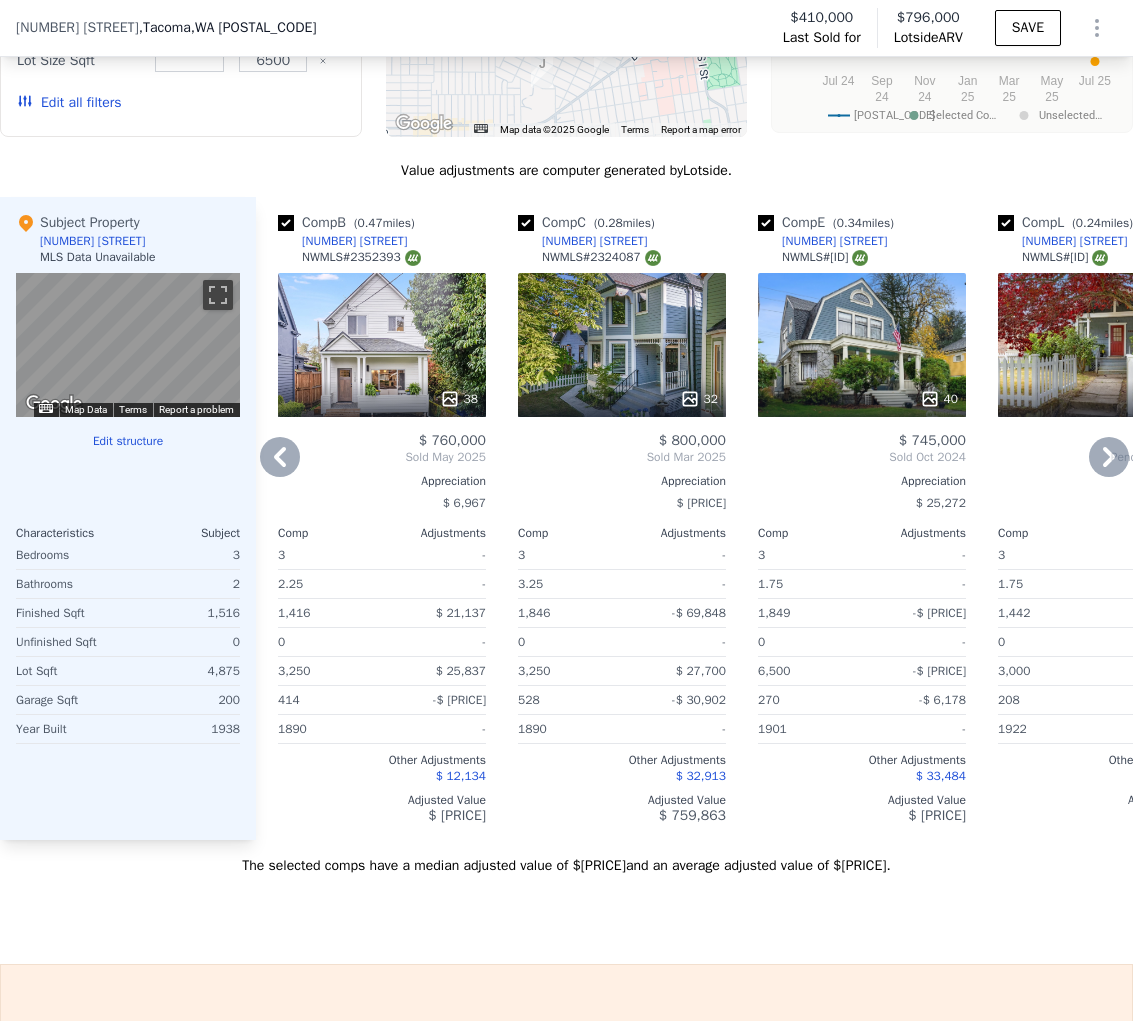 click on "38" at bounding box center (382, 345) 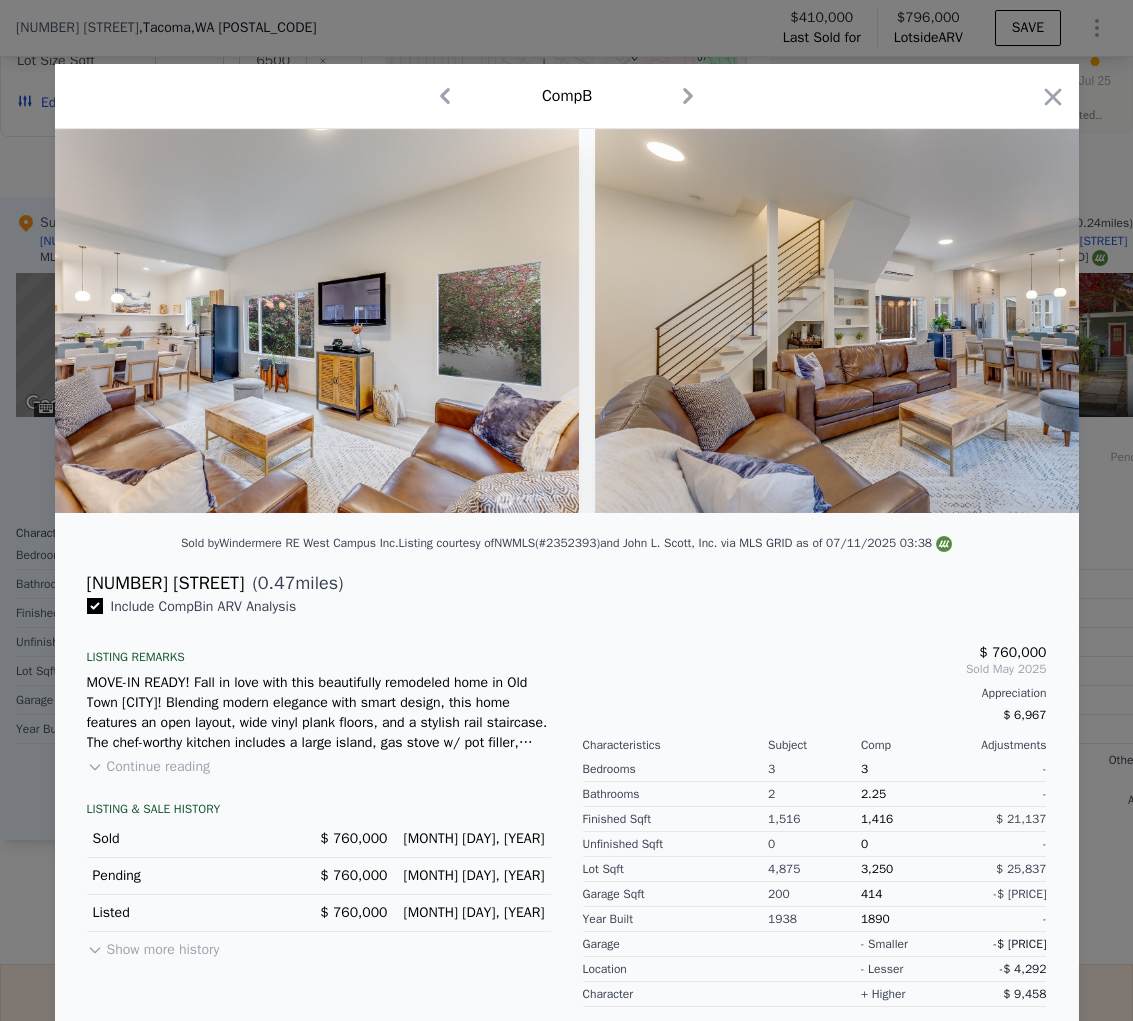 scroll, scrollTop: 0, scrollLeft: 3478, axis: horizontal 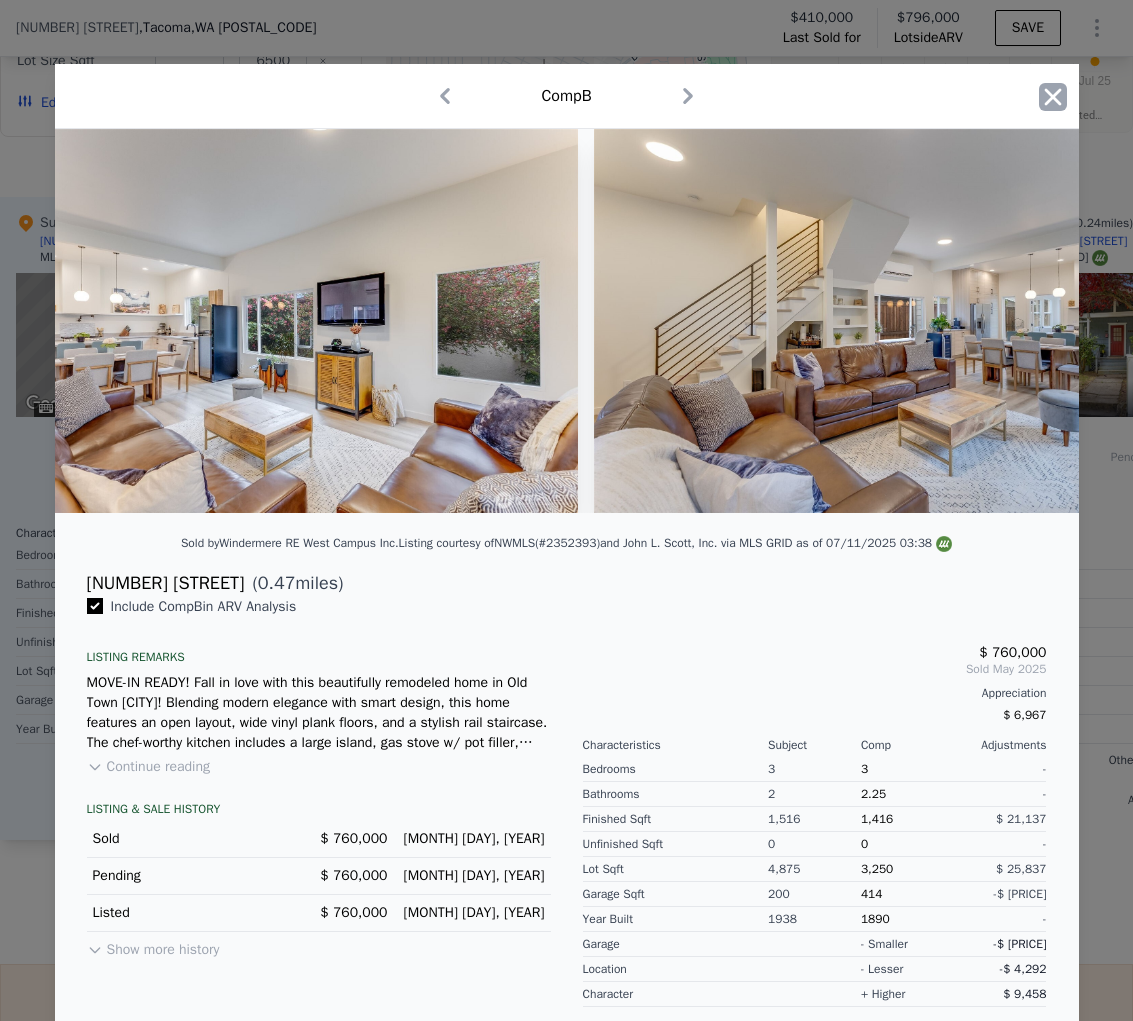 click 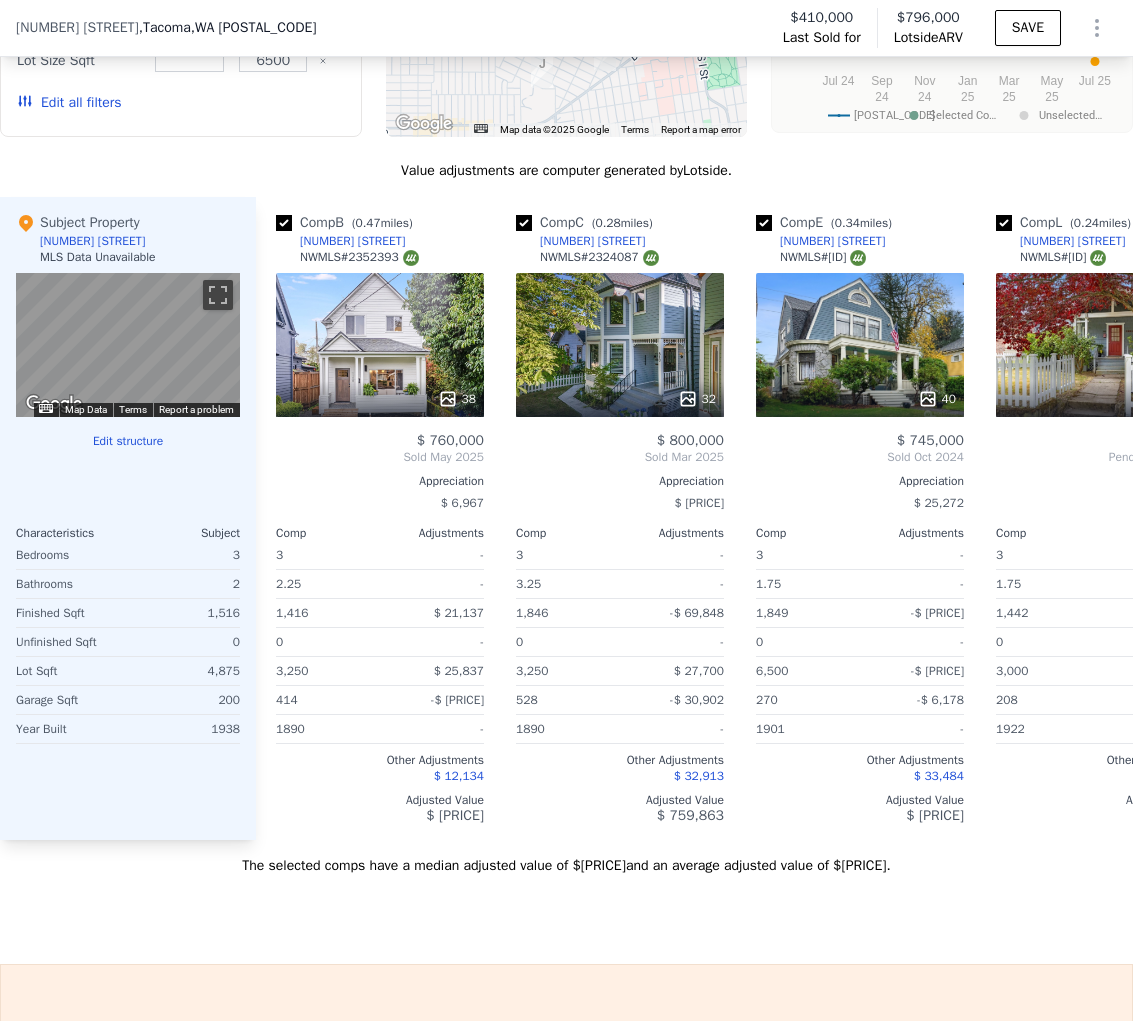 scroll, scrollTop: 0, scrollLeft: 250, axis: horizontal 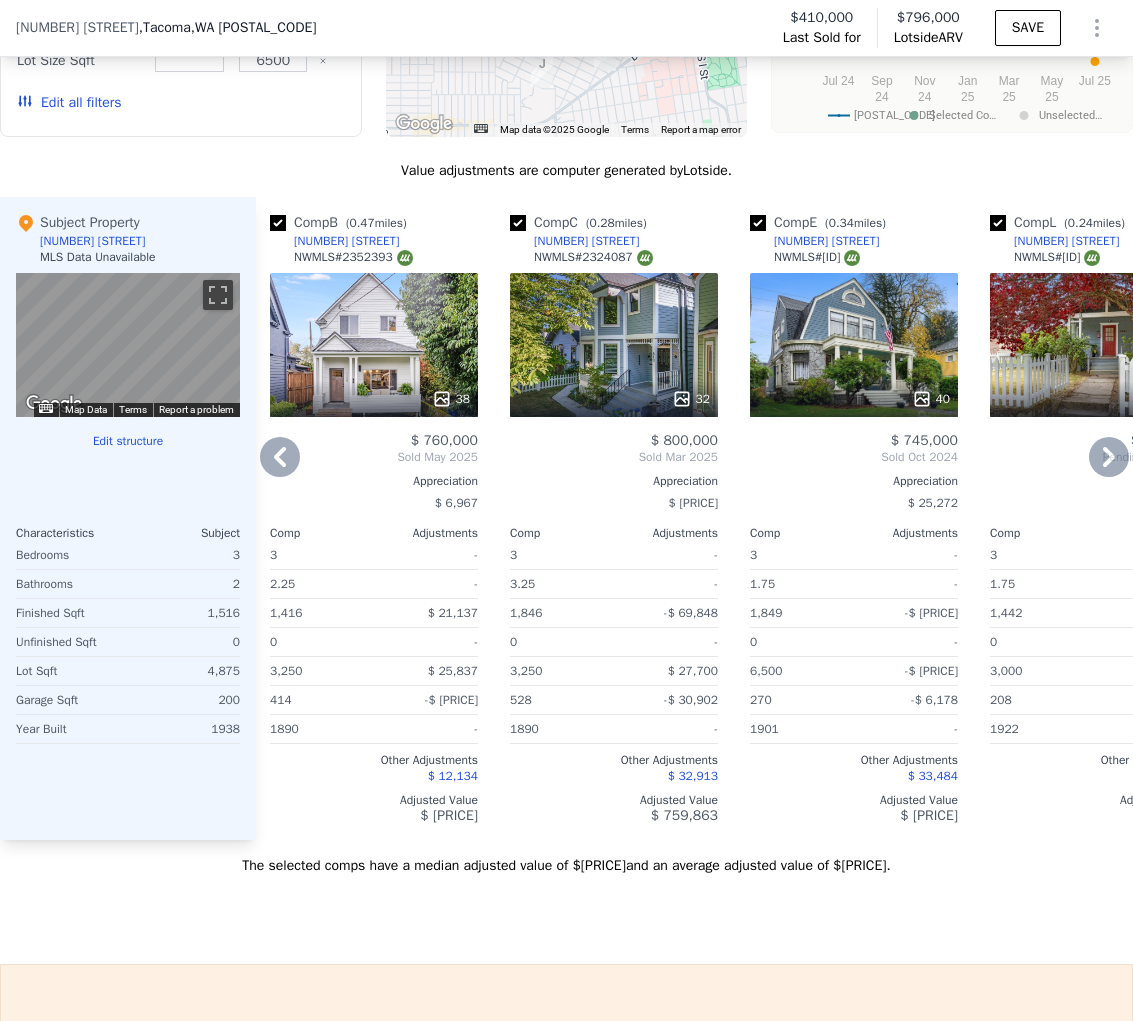 click at bounding box center [518, 223] 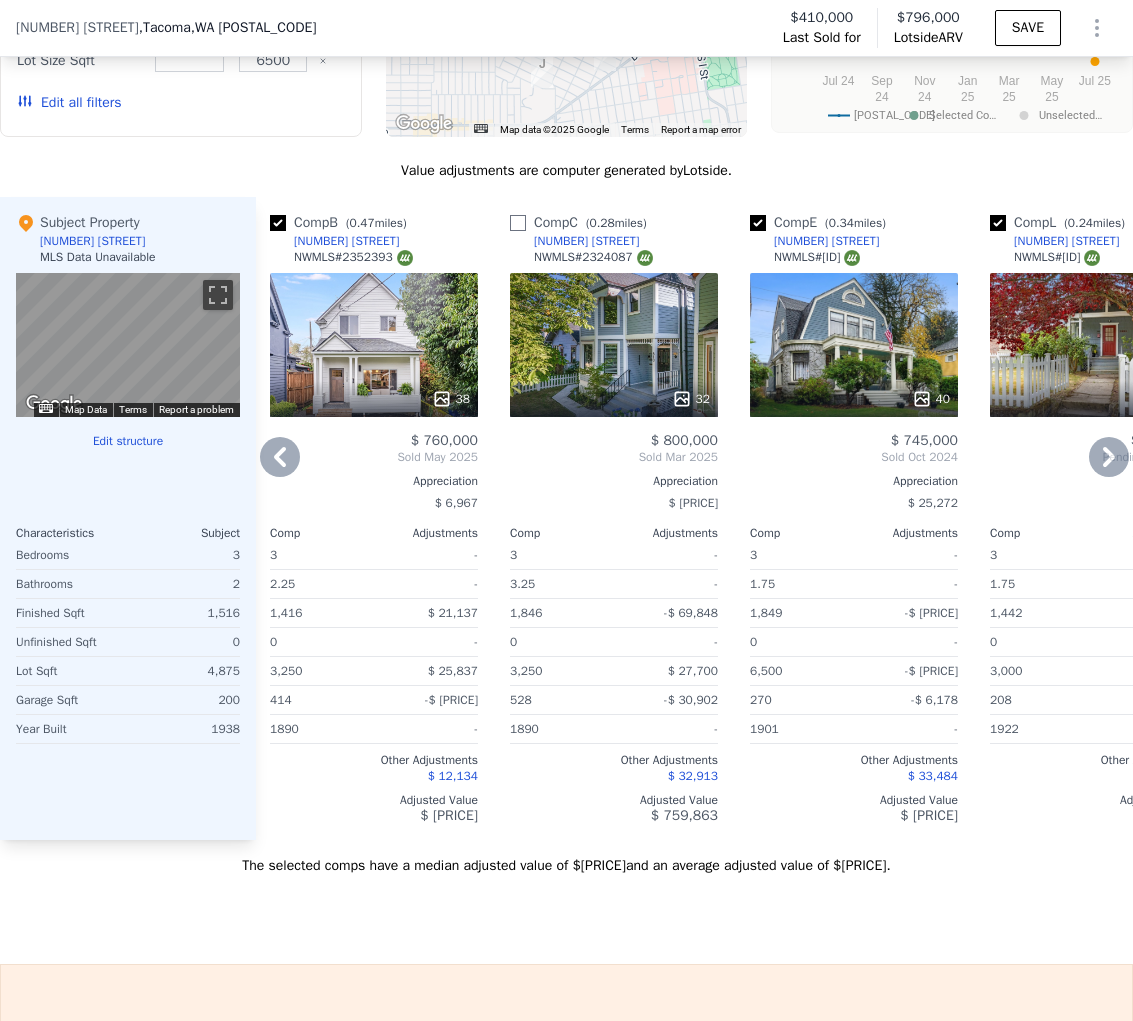 checkbox on "false" 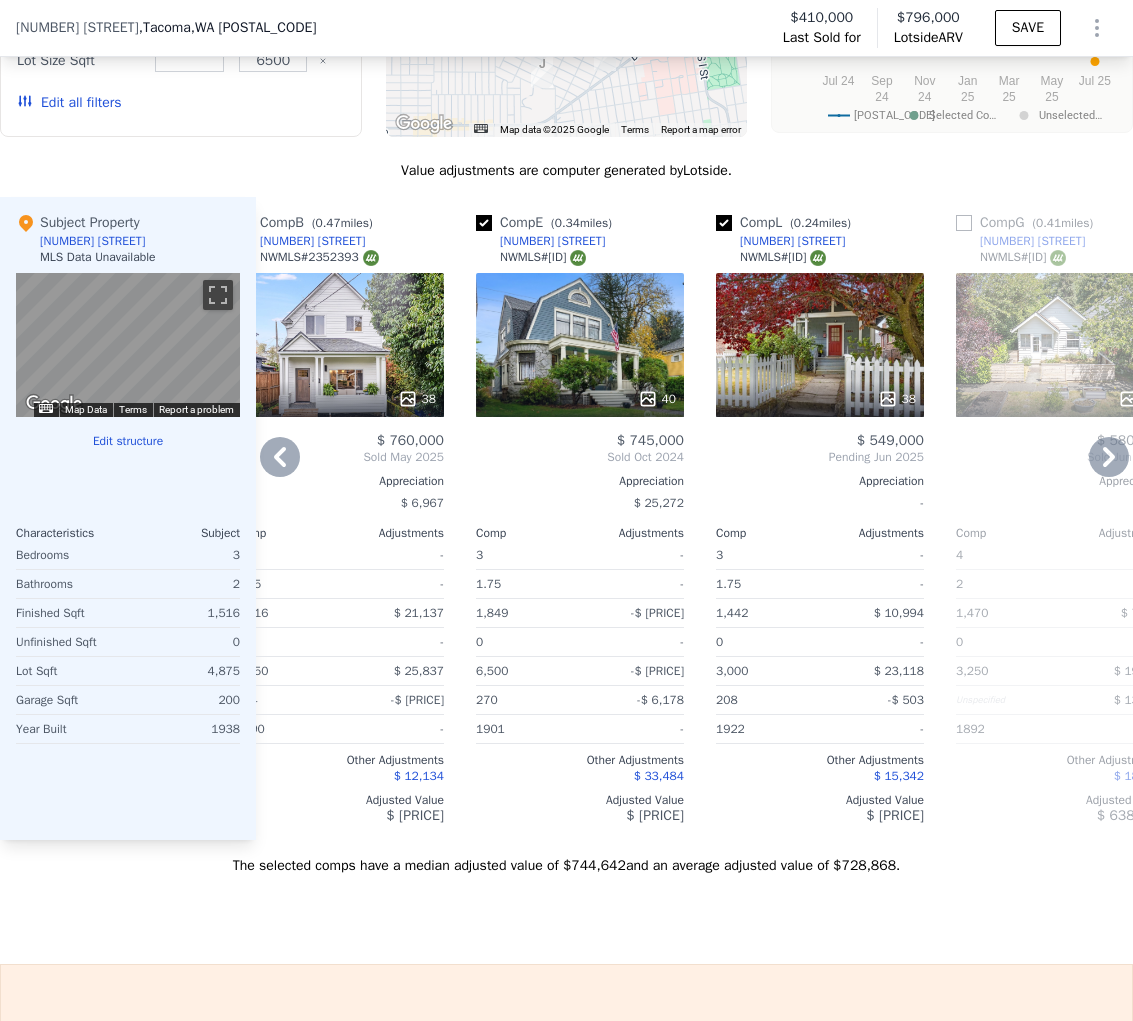 scroll, scrollTop: 0, scrollLeft: 287, axis: horizontal 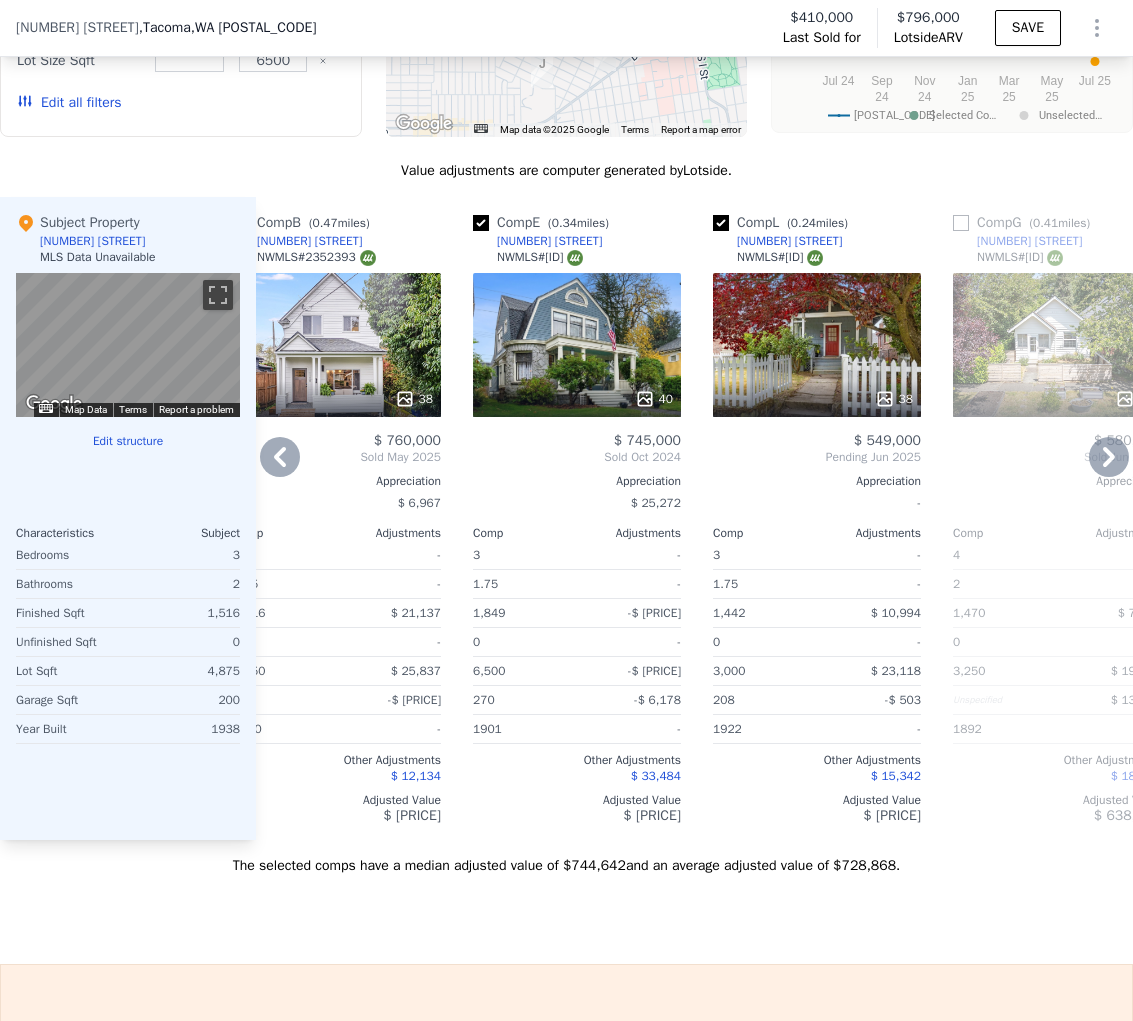 click at bounding box center (481, 223) 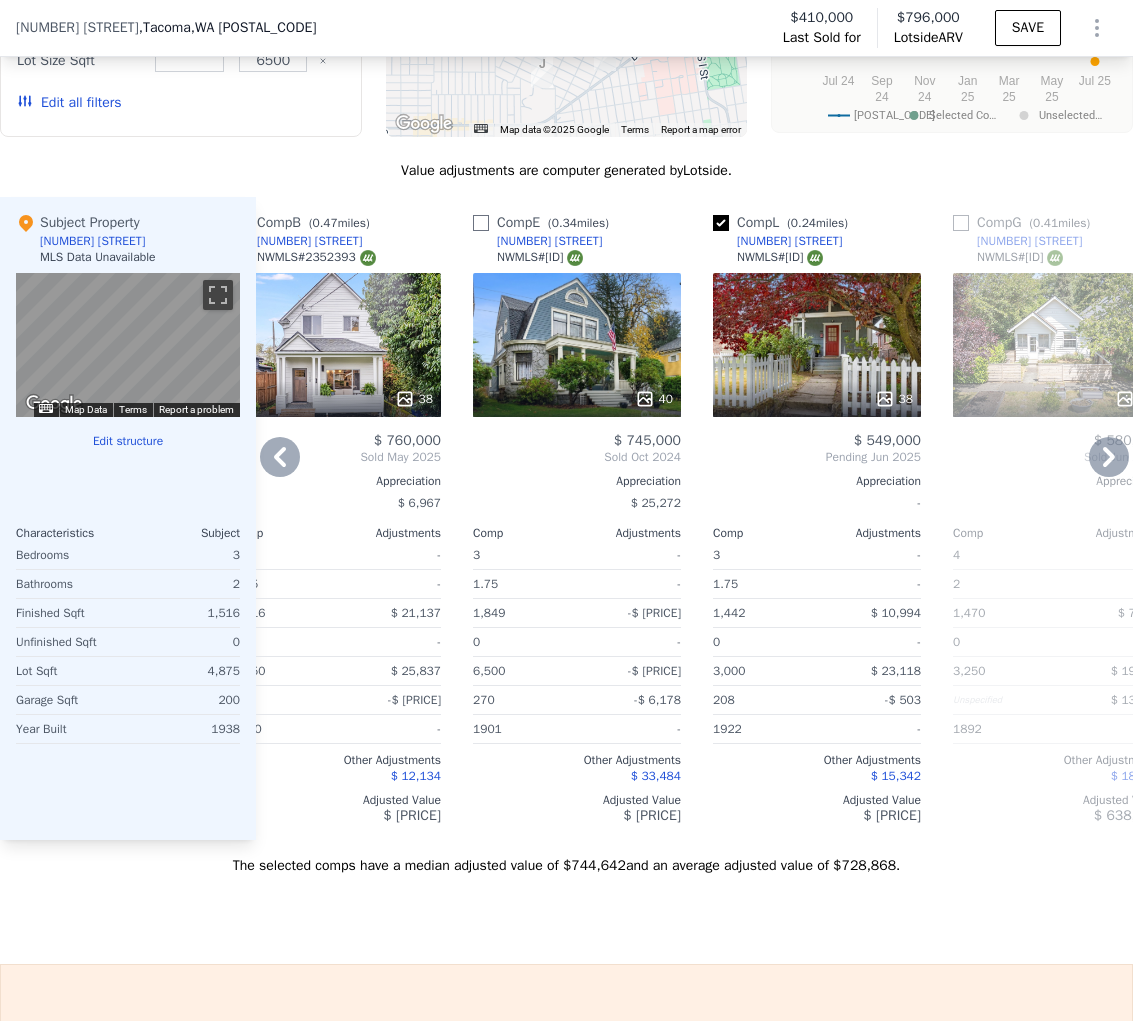 checkbox on "false" 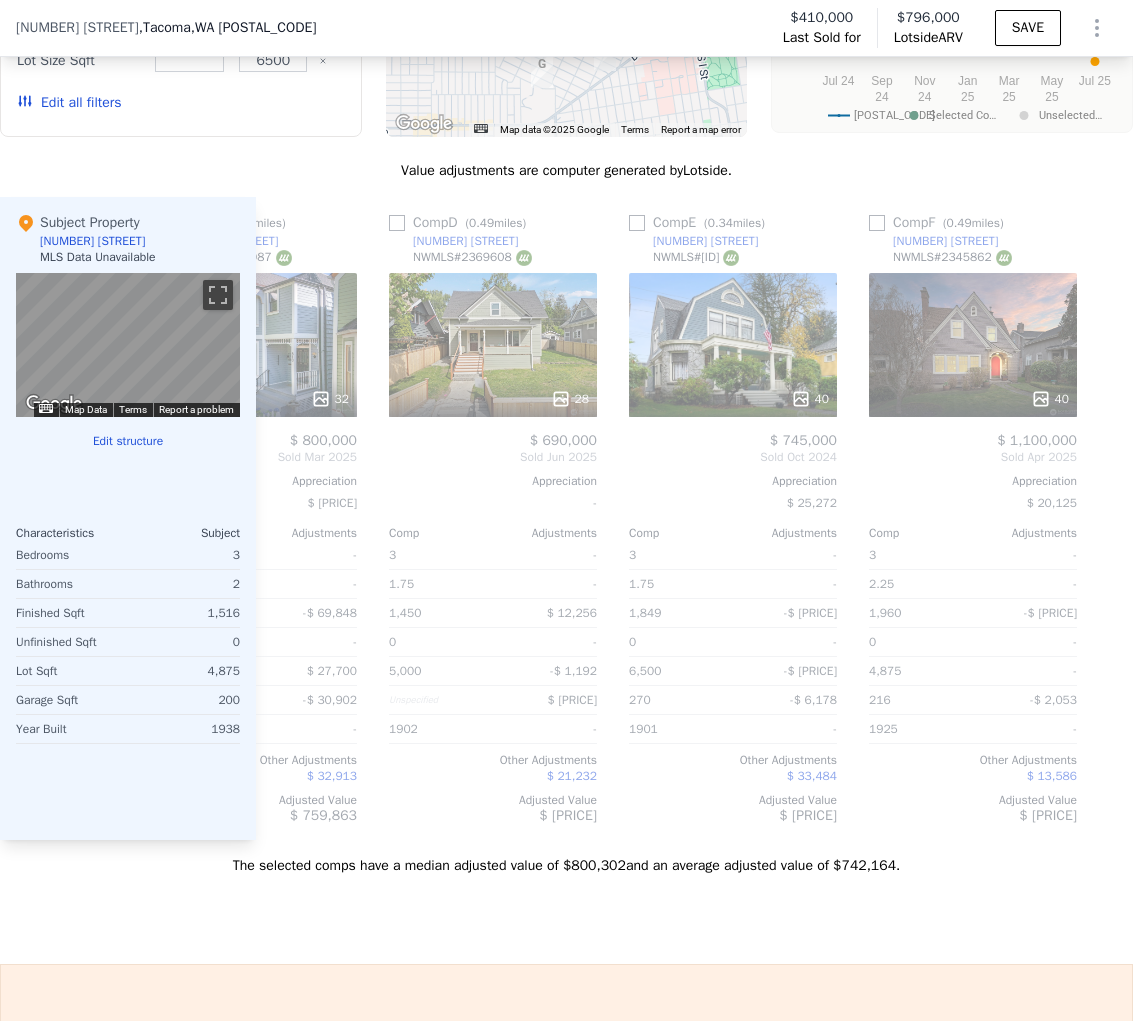 scroll, scrollTop: 0, scrollLeft: 2051, axis: horizontal 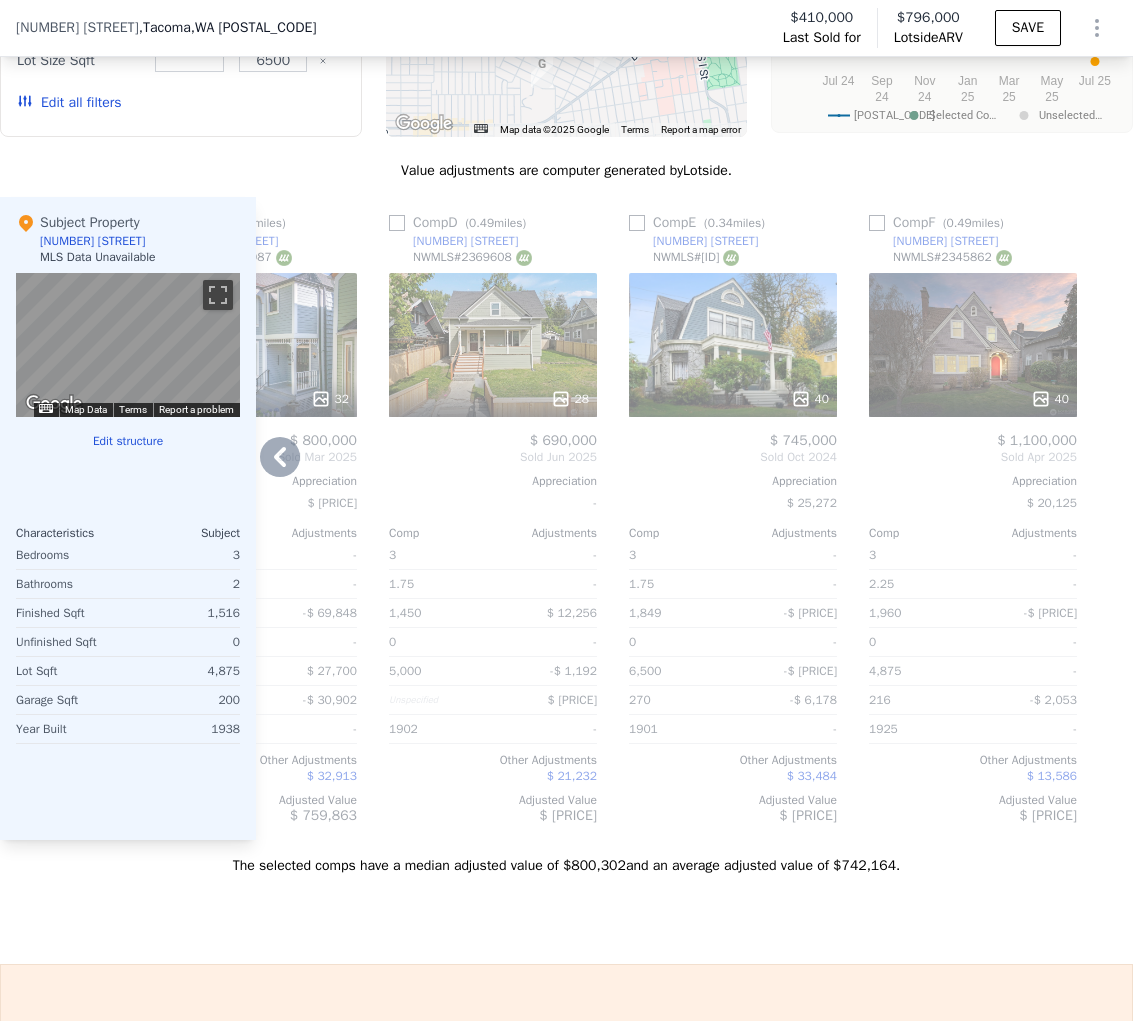 click at bounding box center [397, 223] 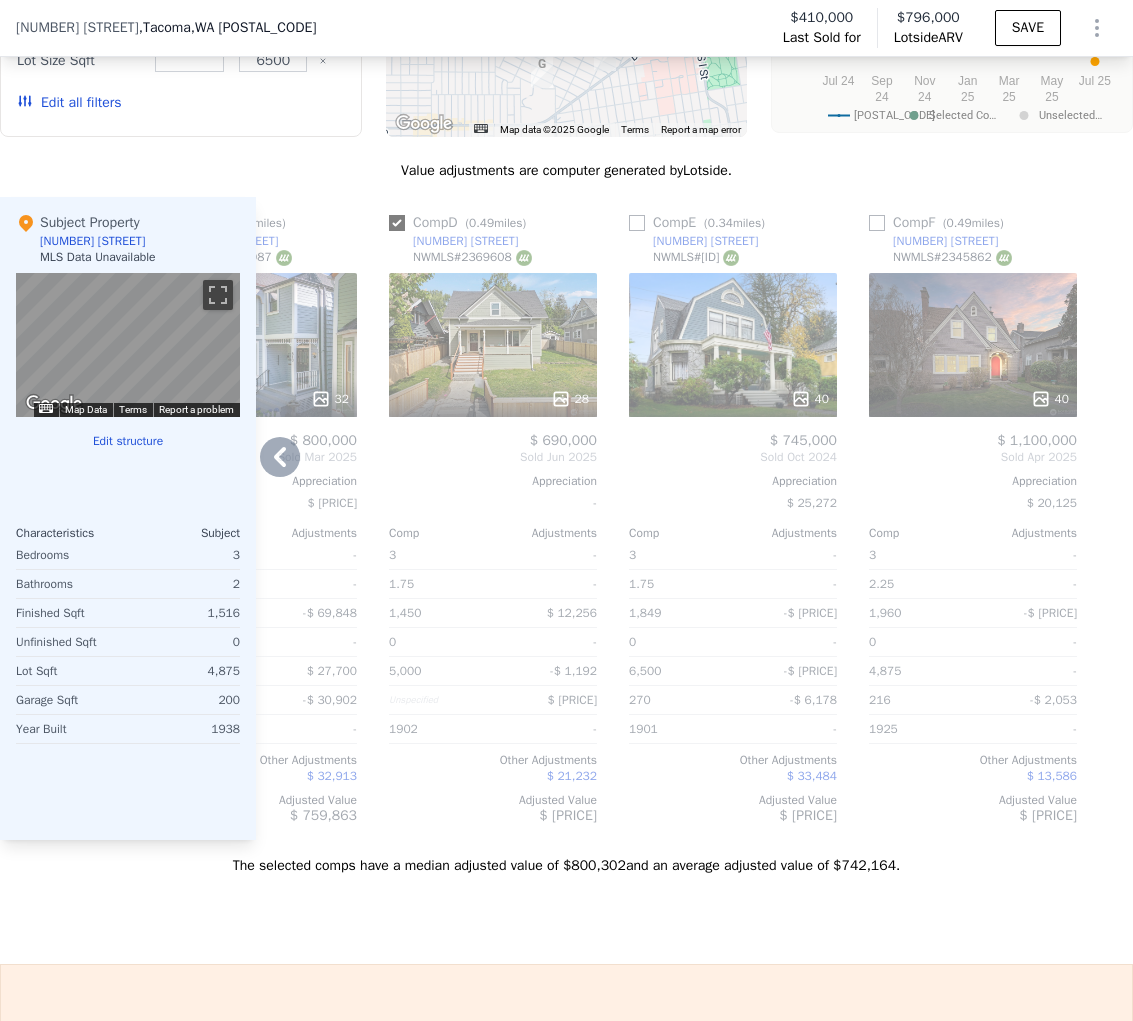 checkbox on "true" 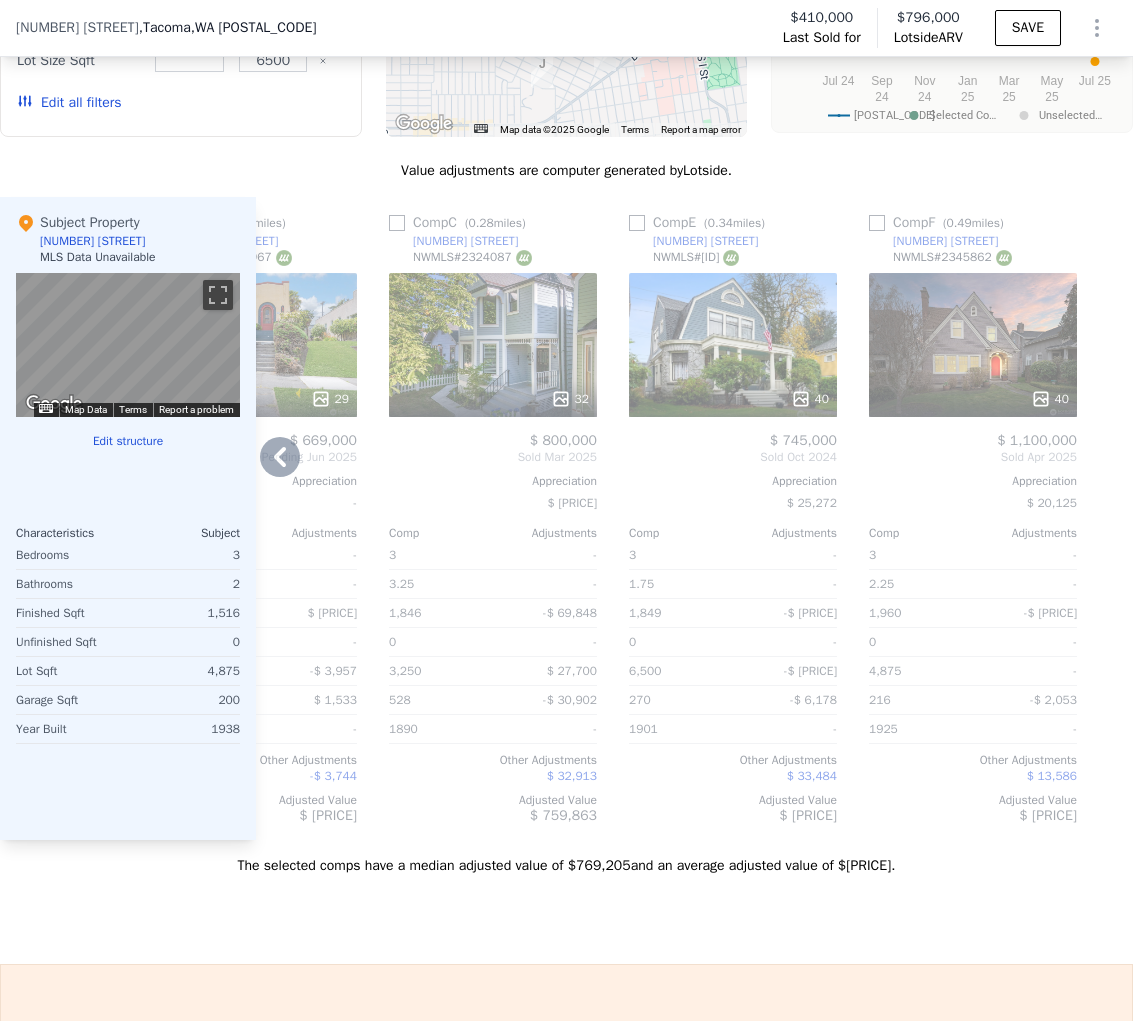 scroll, scrollTop: 0, scrollLeft: 0, axis: both 